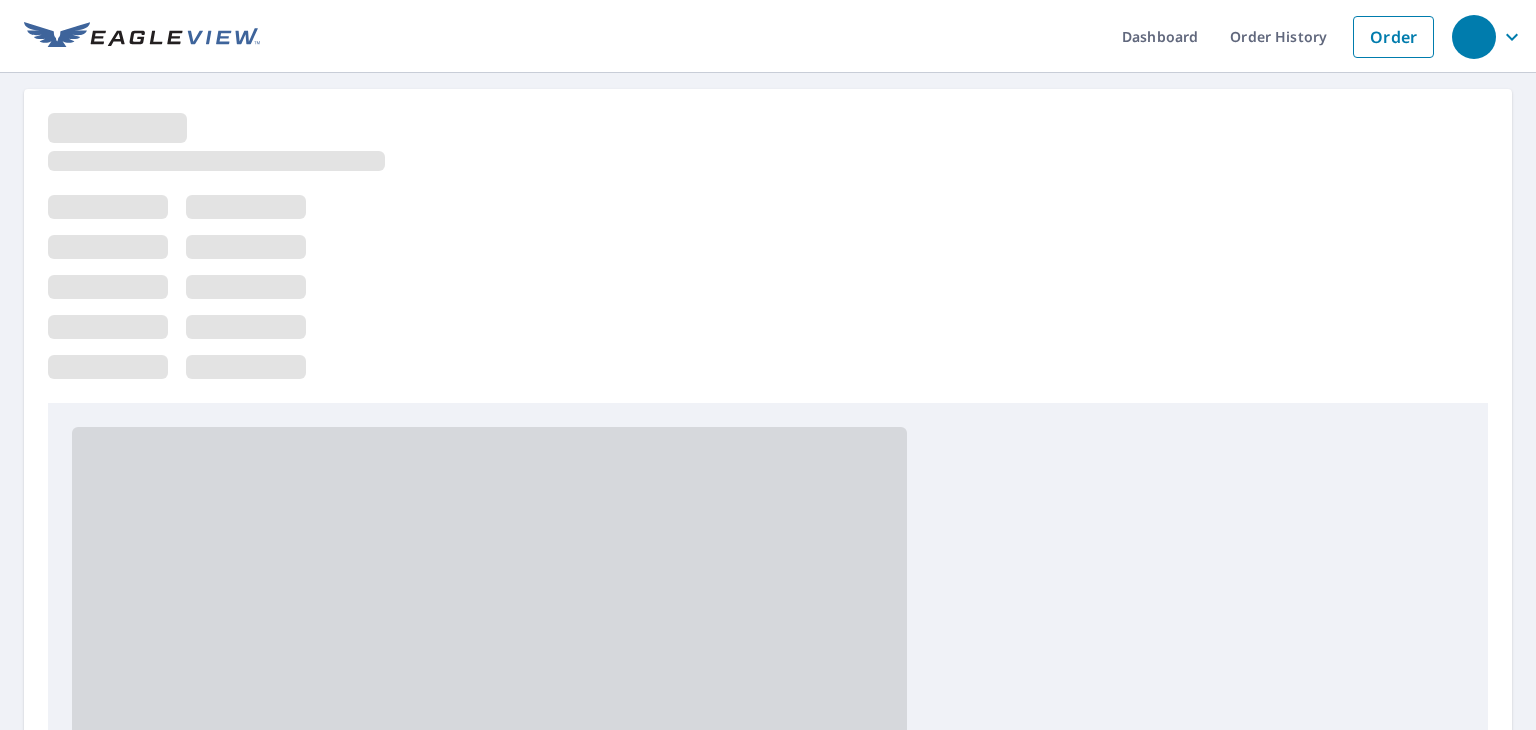 scroll, scrollTop: 0, scrollLeft: 0, axis: both 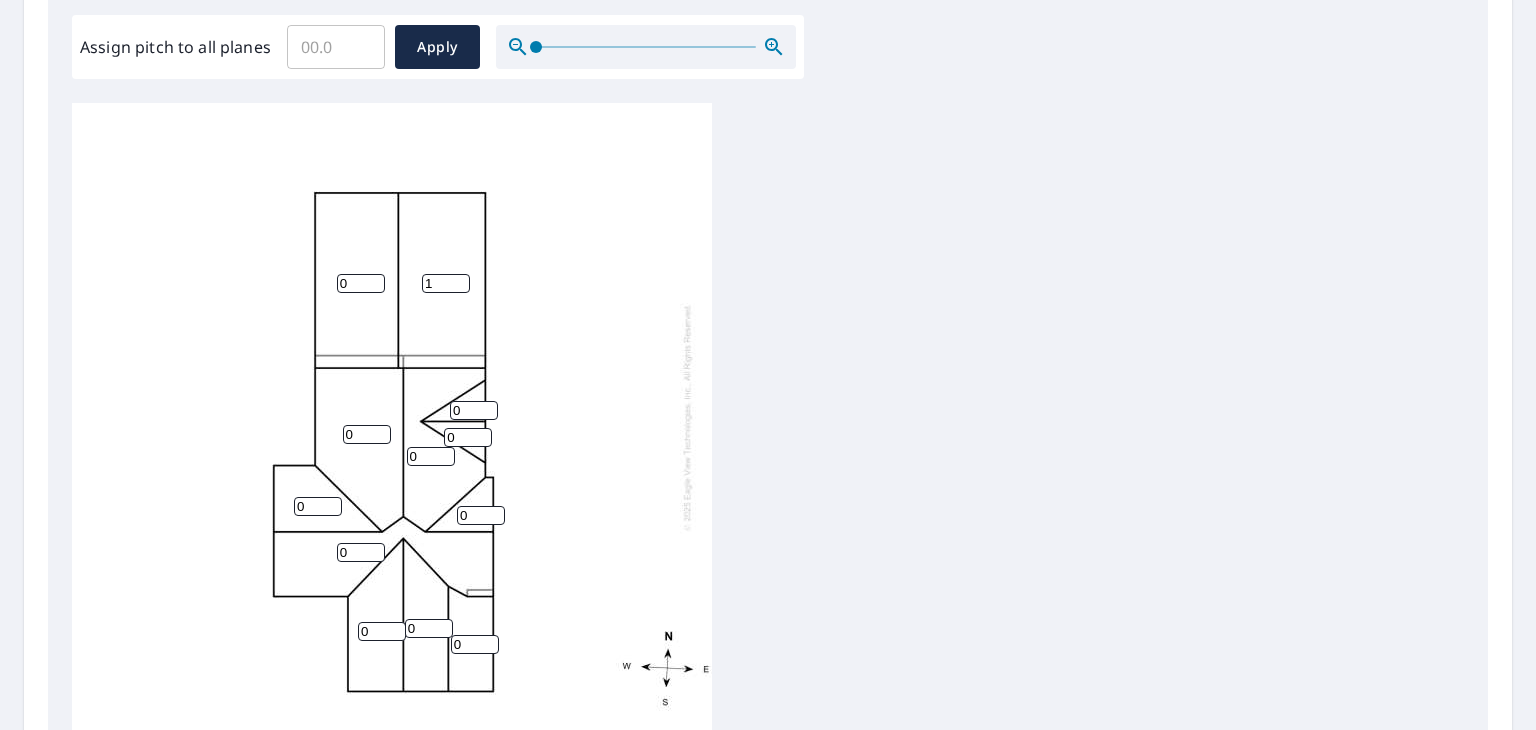 click on "1" at bounding box center (446, 283) 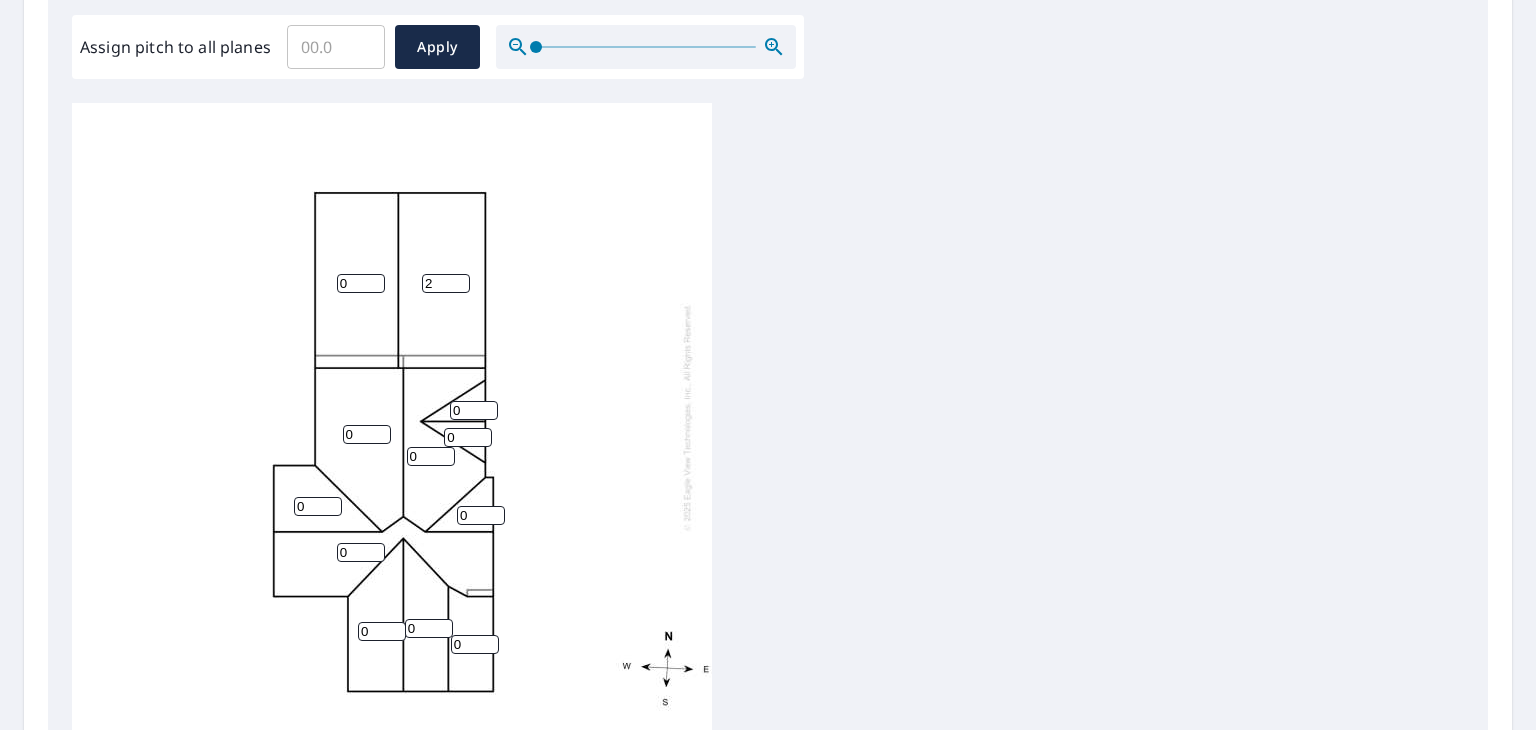 click on "2" at bounding box center [446, 283] 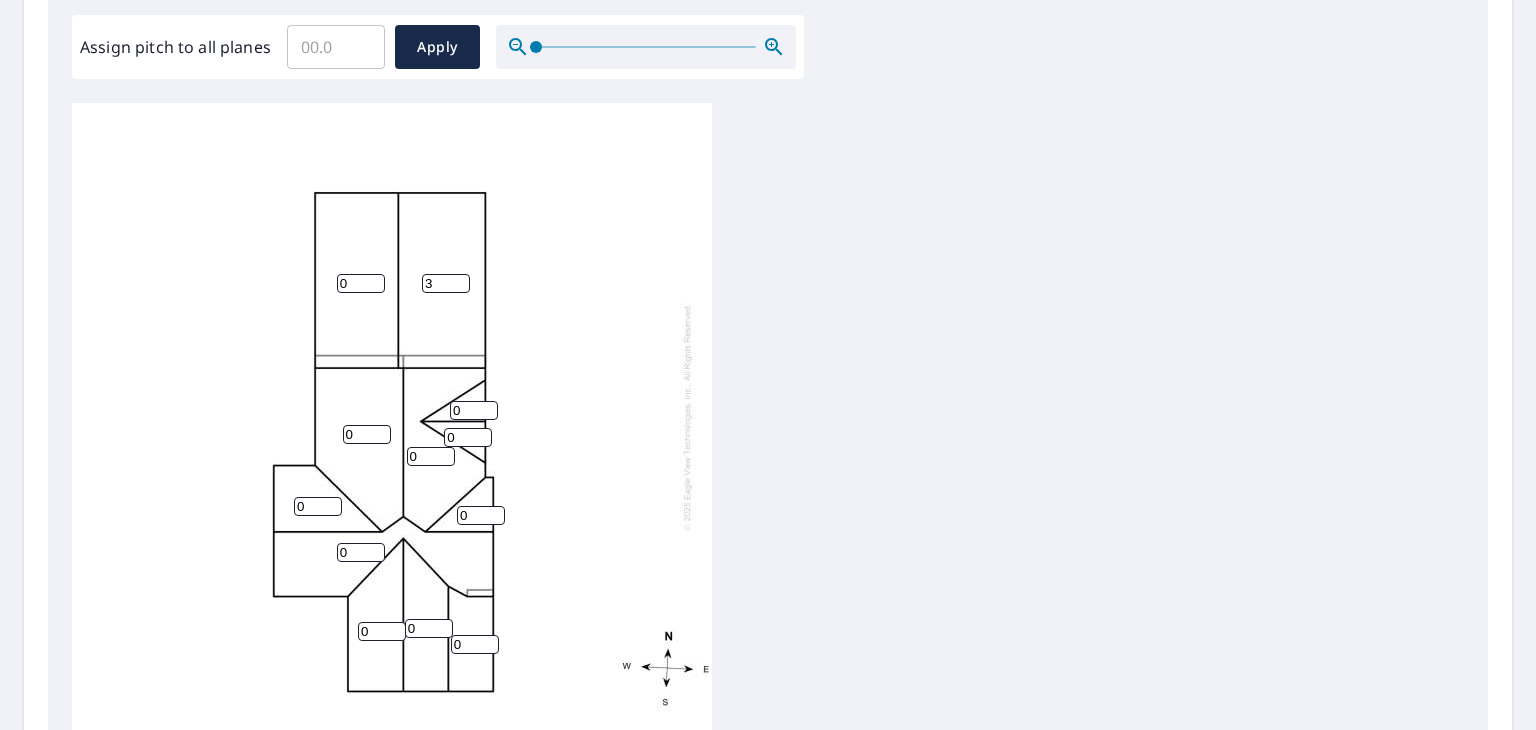 click on "3" at bounding box center (446, 283) 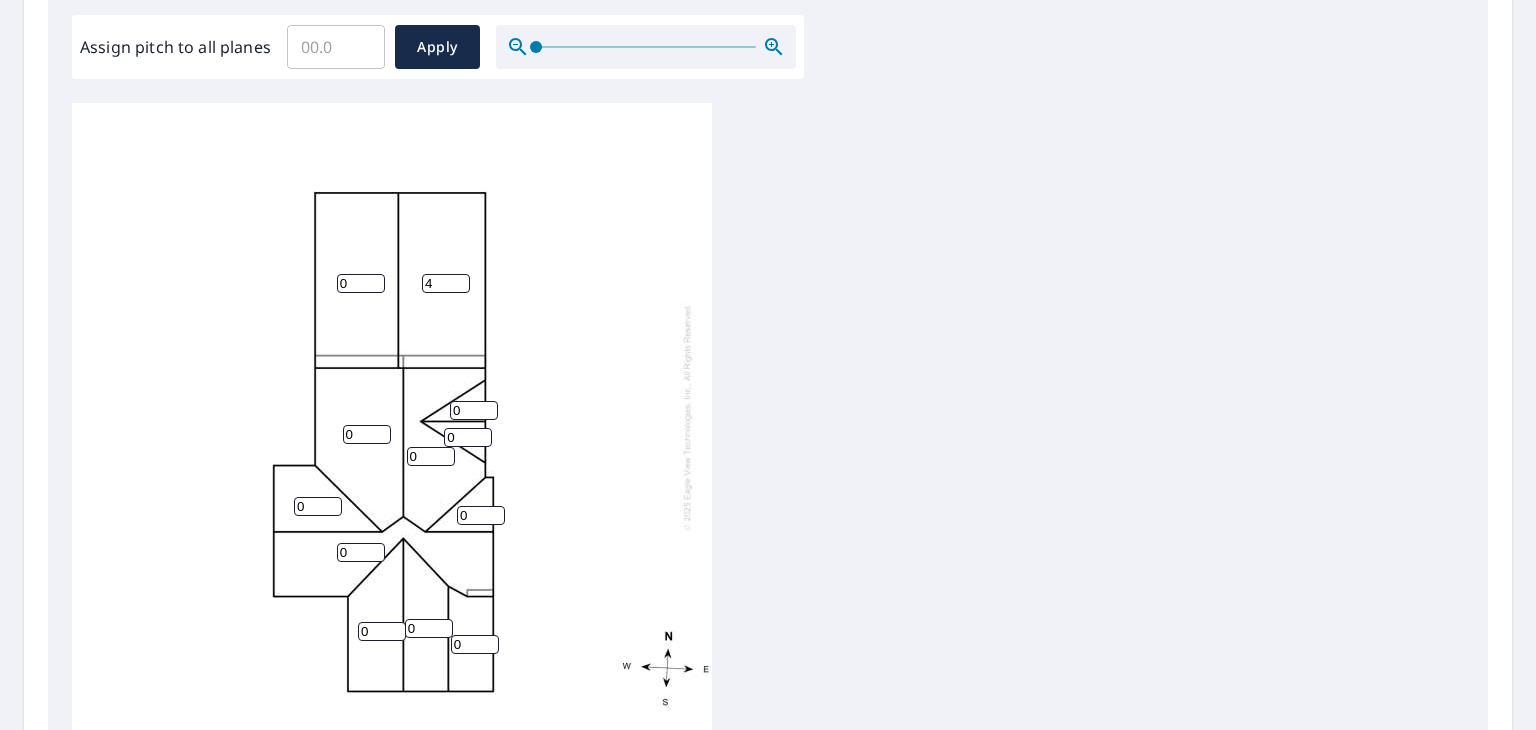 click on "4" at bounding box center [446, 283] 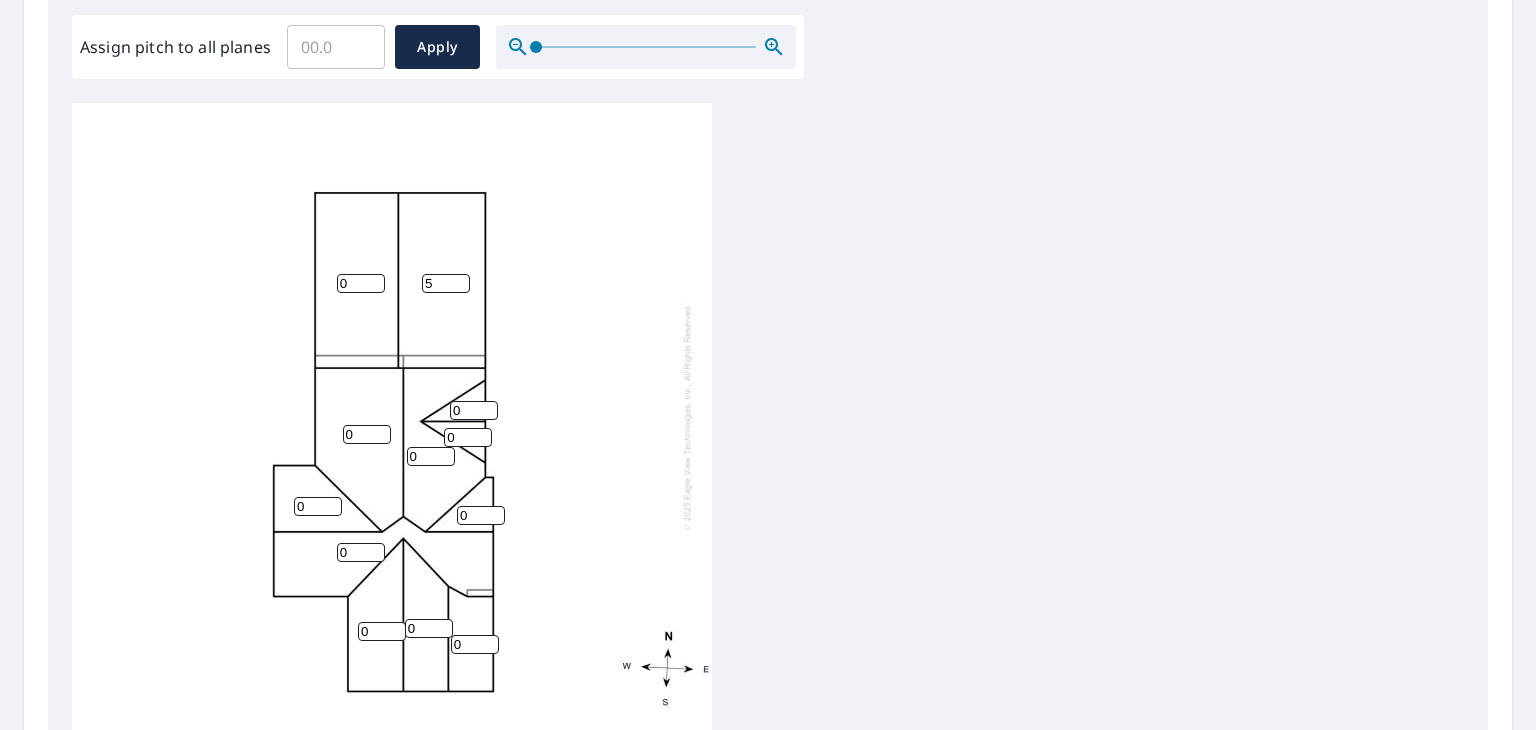 click on "5" at bounding box center (446, 283) 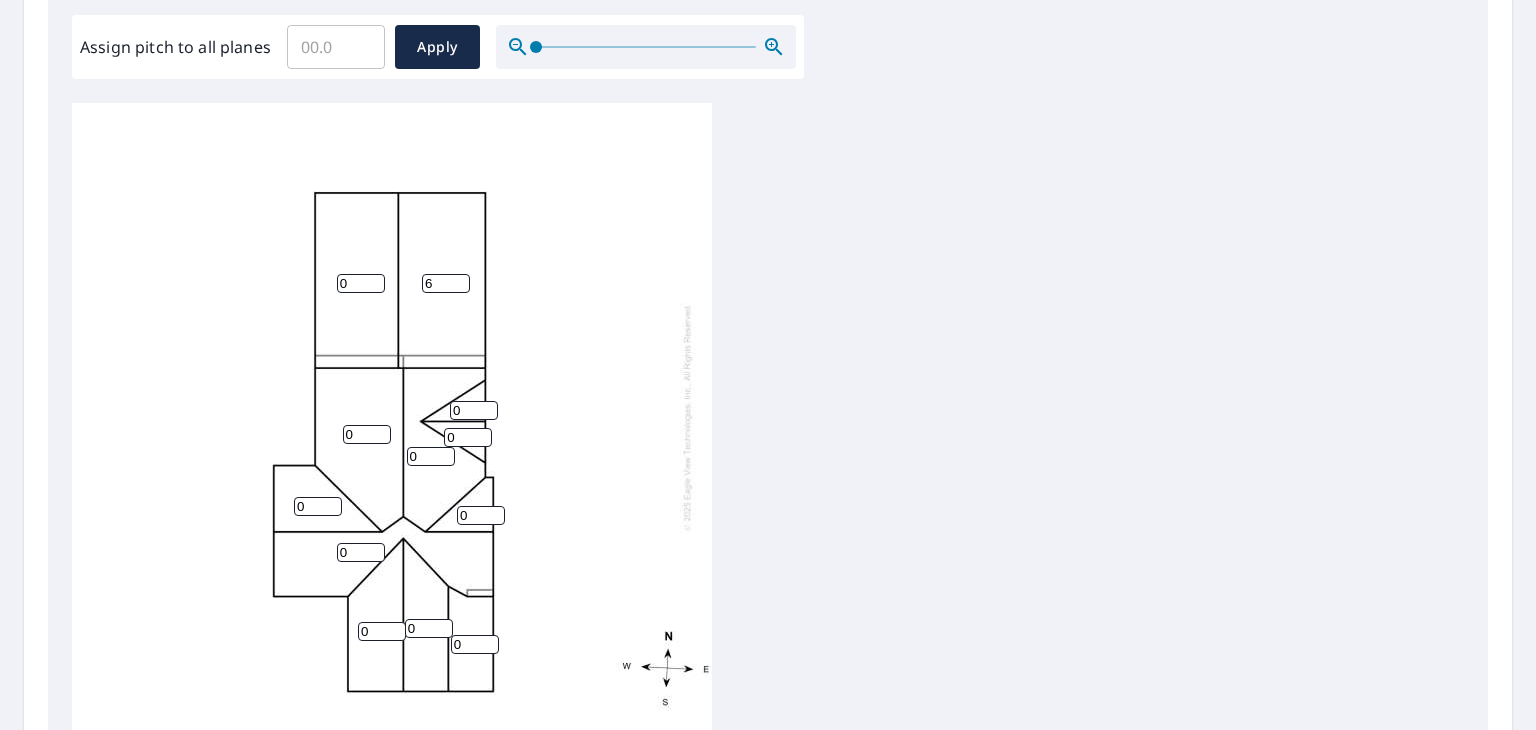 type on "6" 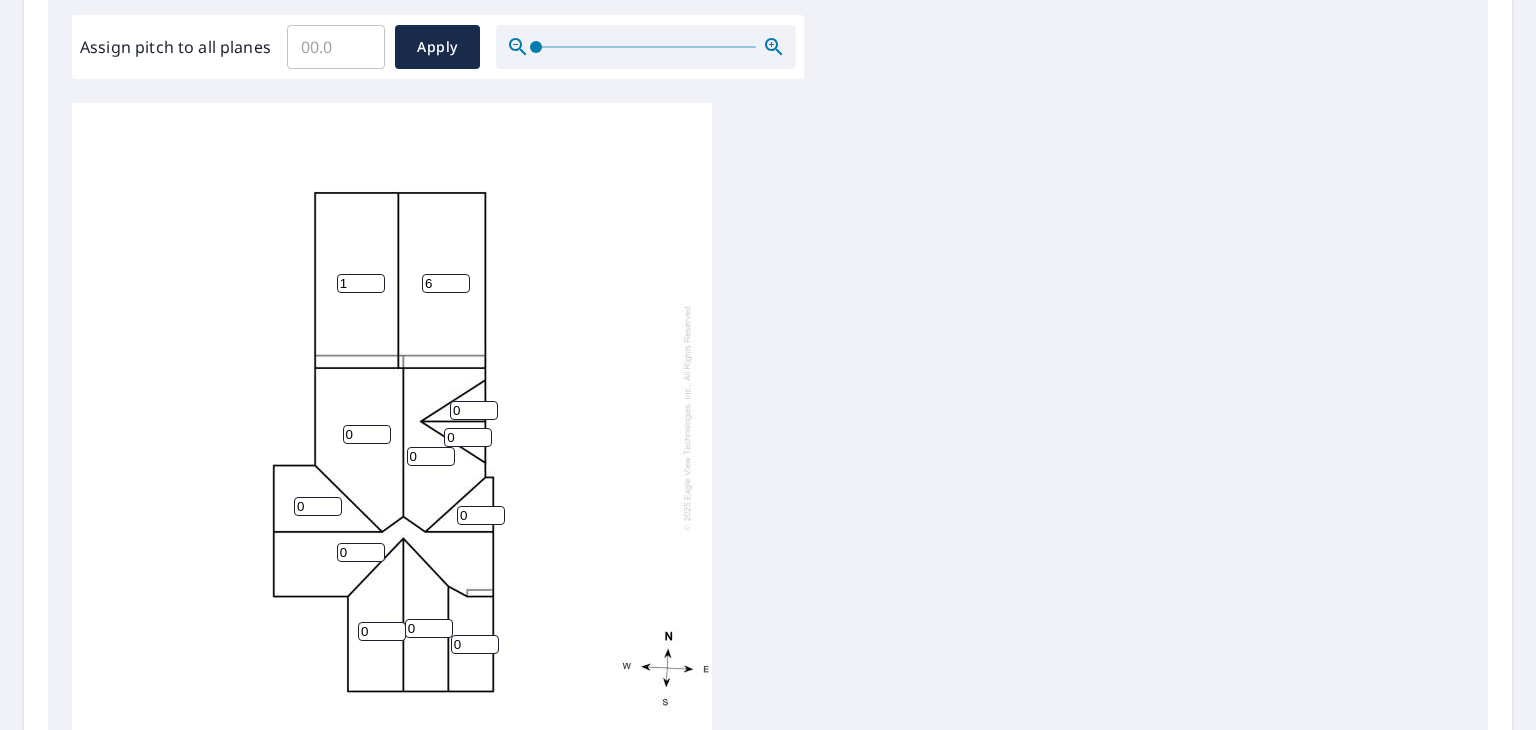 click on "1" at bounding box center [361, 283] 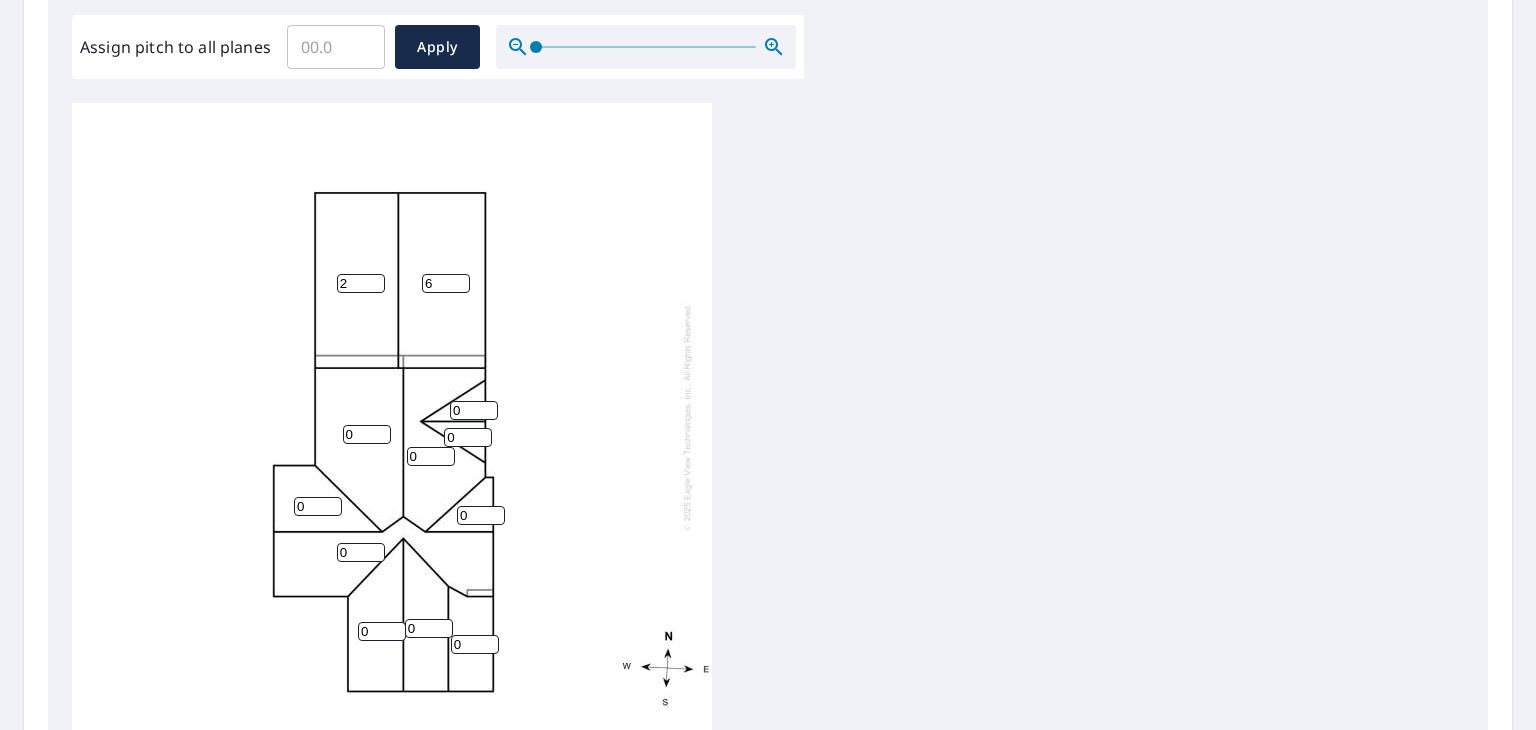 click on "2" at bounding box center (361, 283) 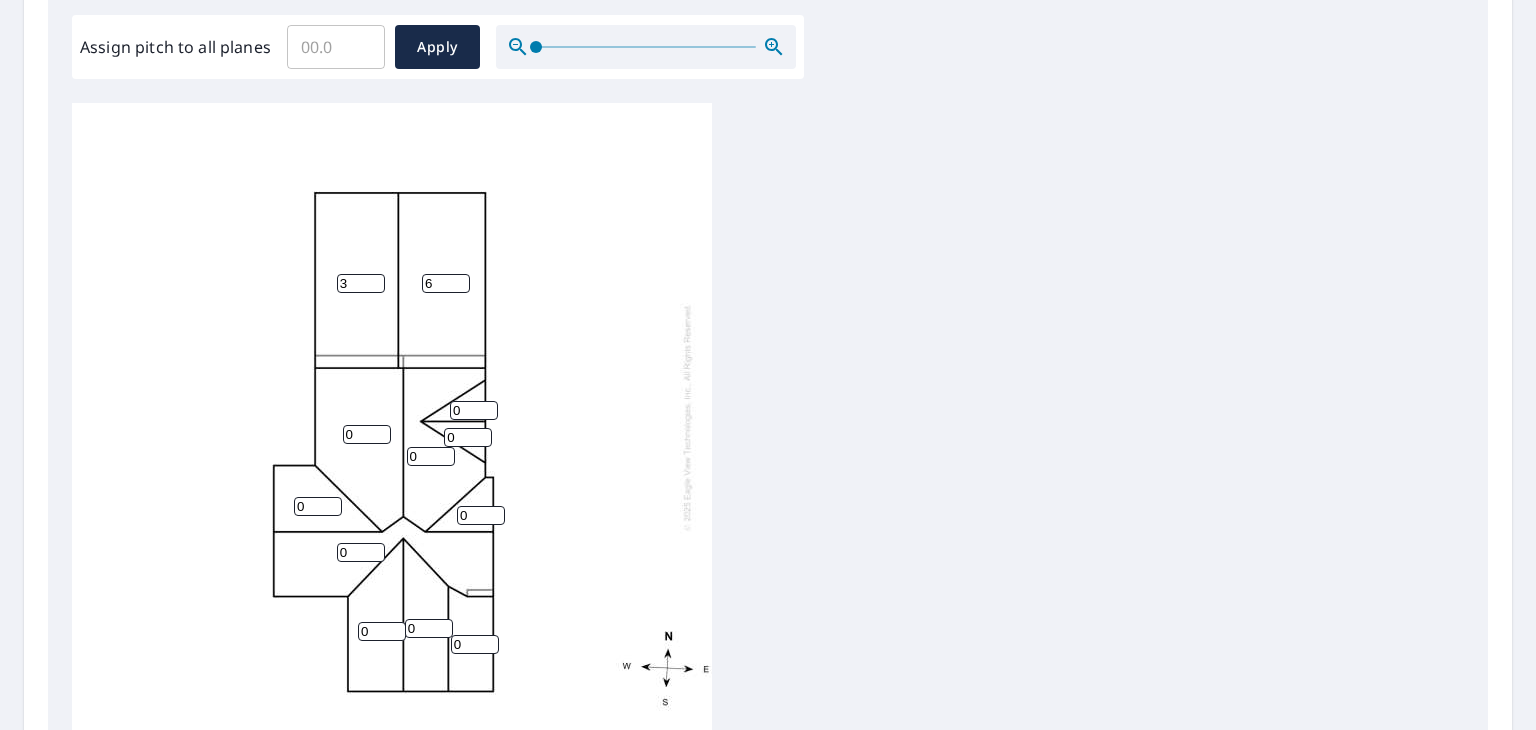 click on "3" at bounding box center [361, 283] 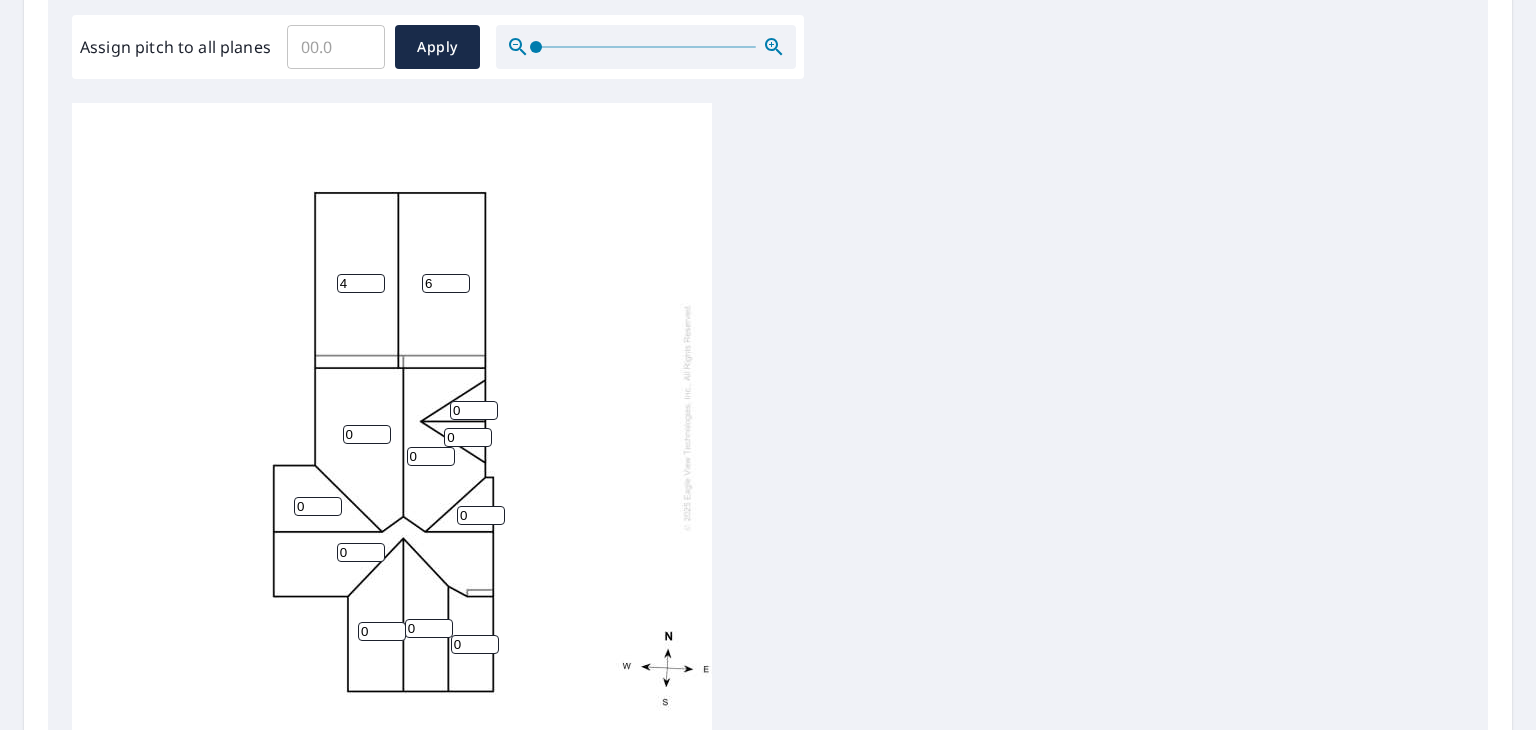 click on "4" at bounding box center [361, 283] 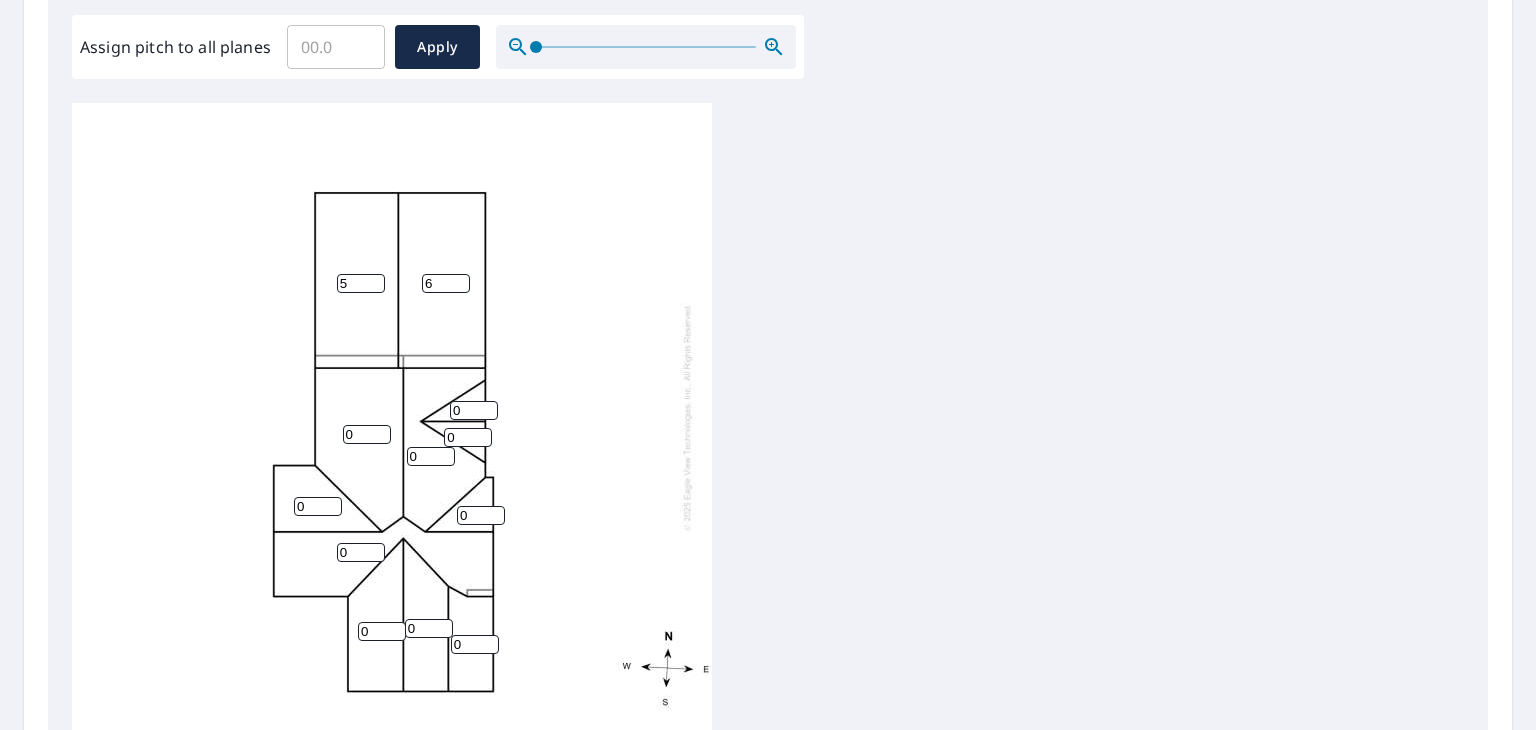 click on "5" at bounding box center [361, 283] 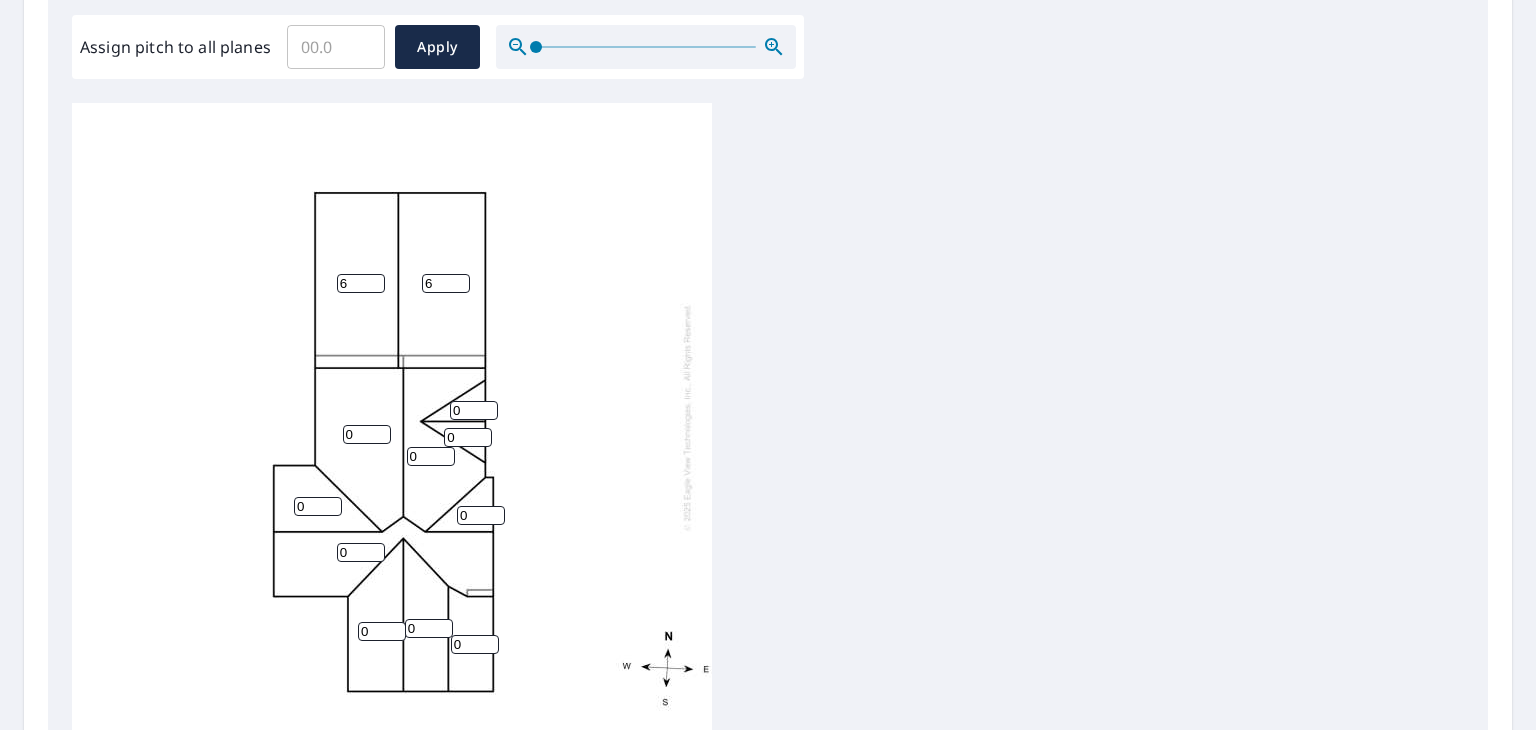 type on "6" 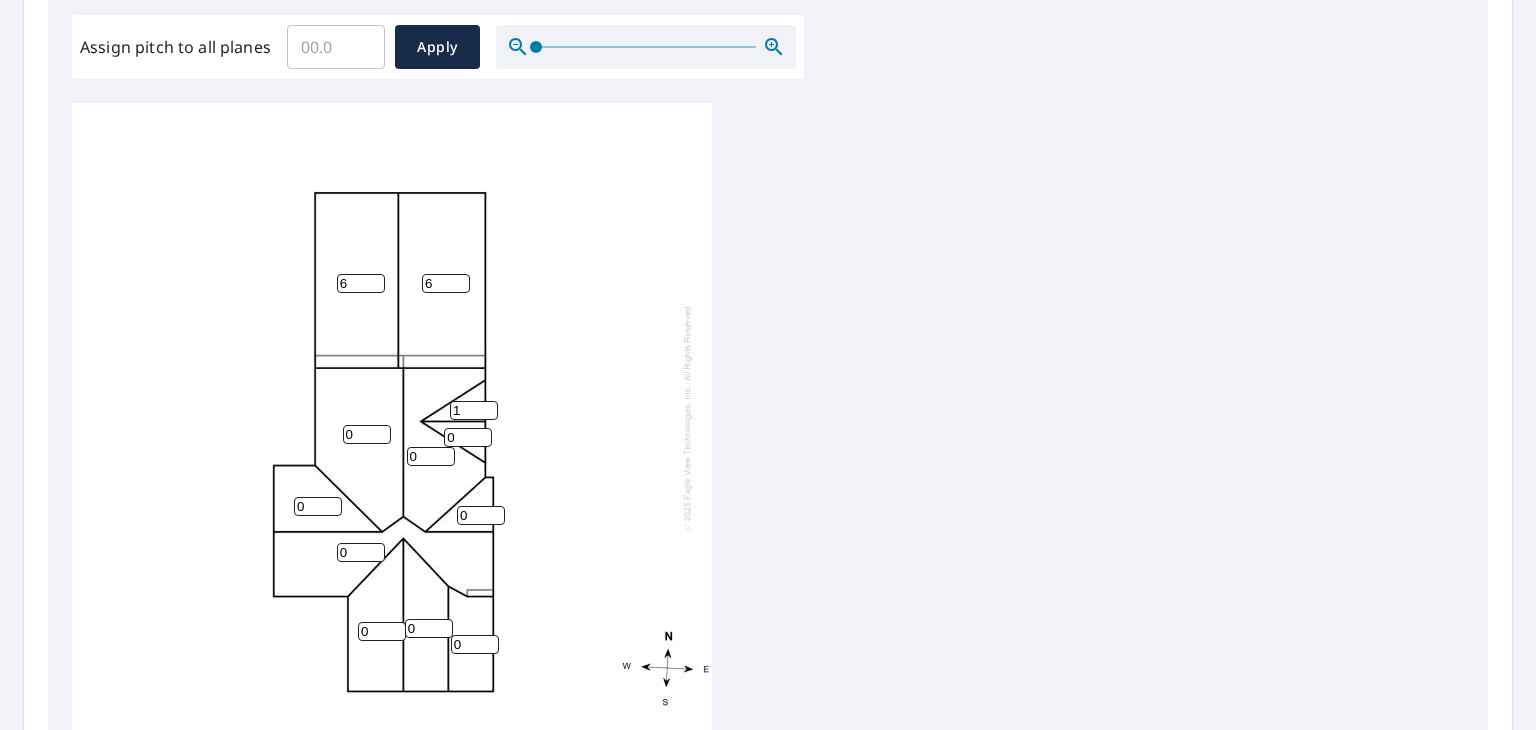 click on "1" at bounding box center [474, 410] 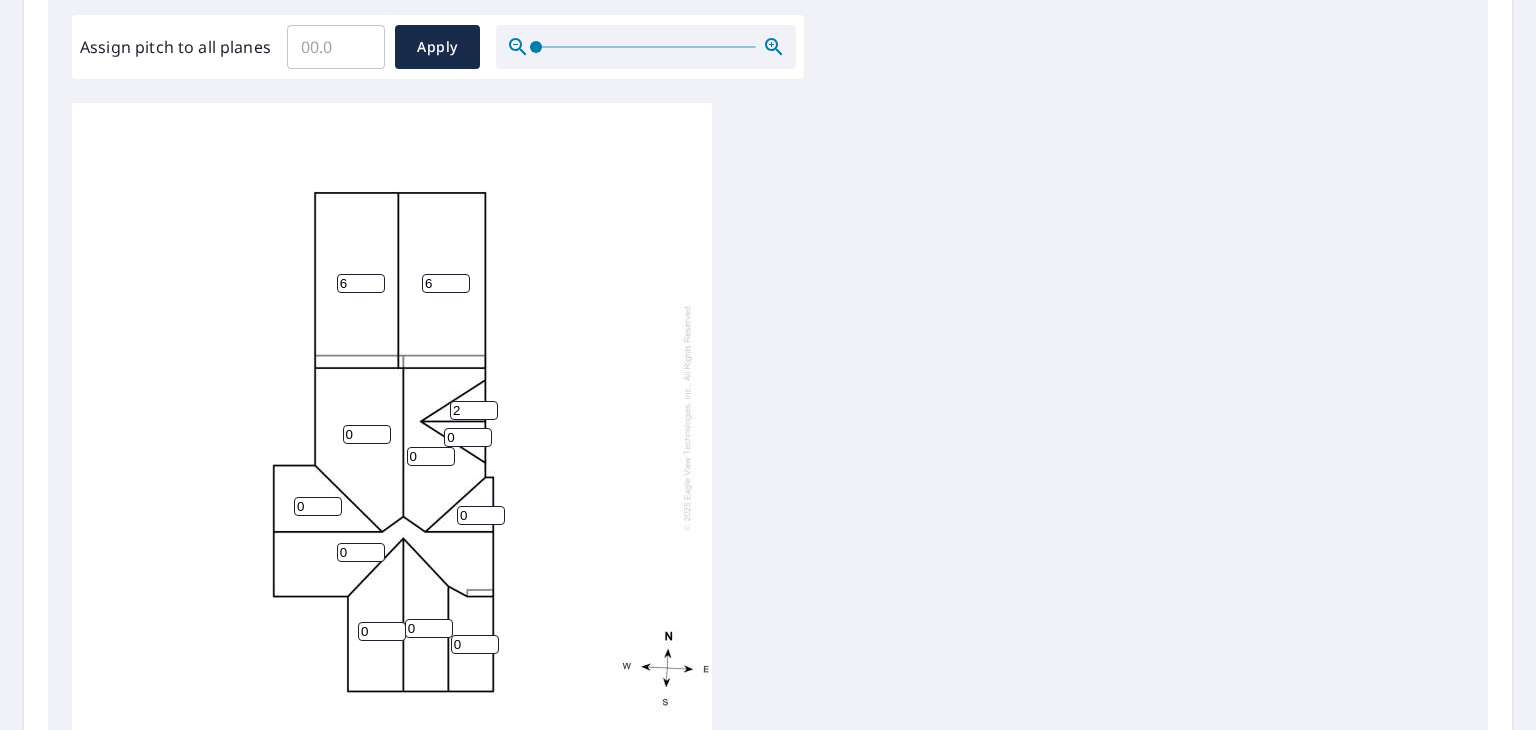 click on "2" at bounding box center (474, 410) 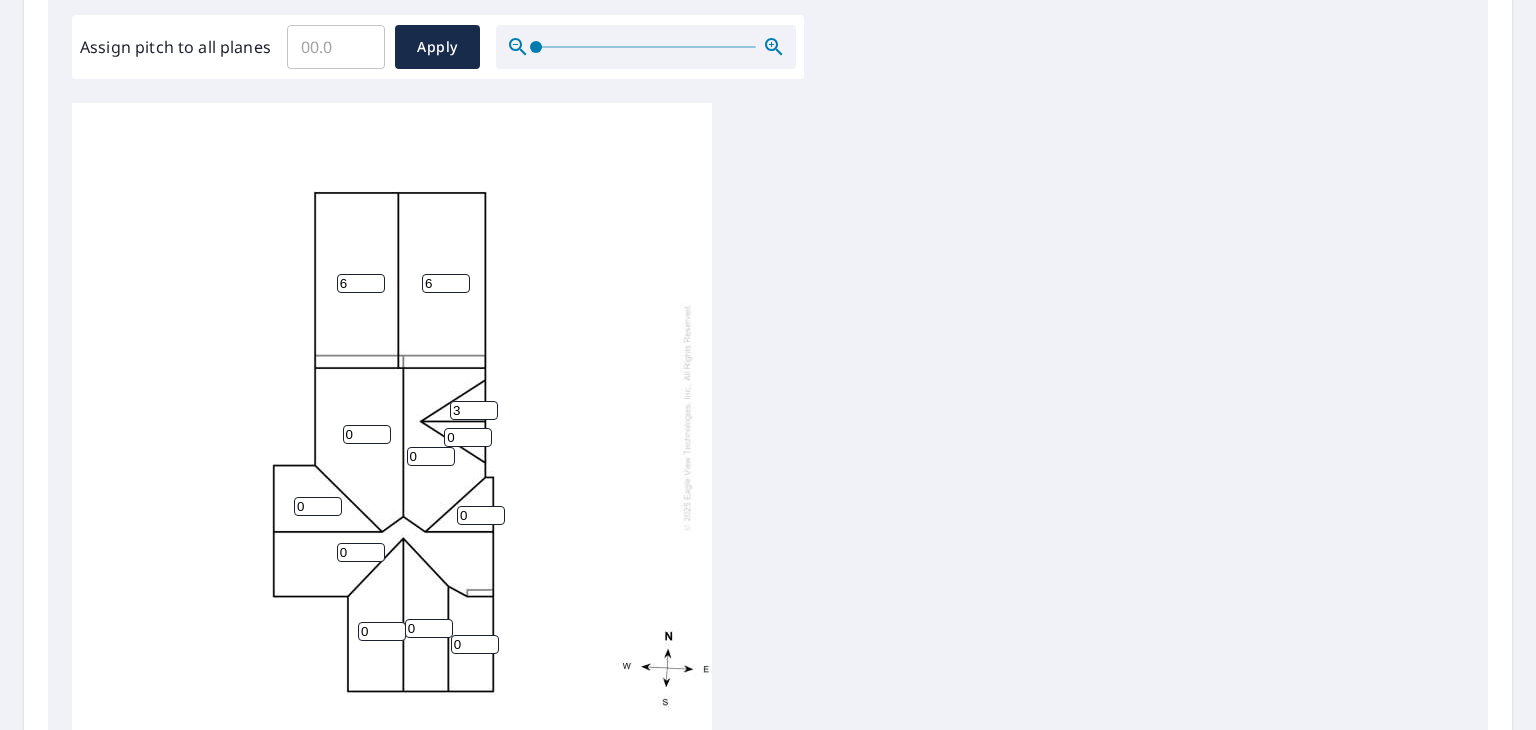 click on "3" at bounding box center (474, 410) 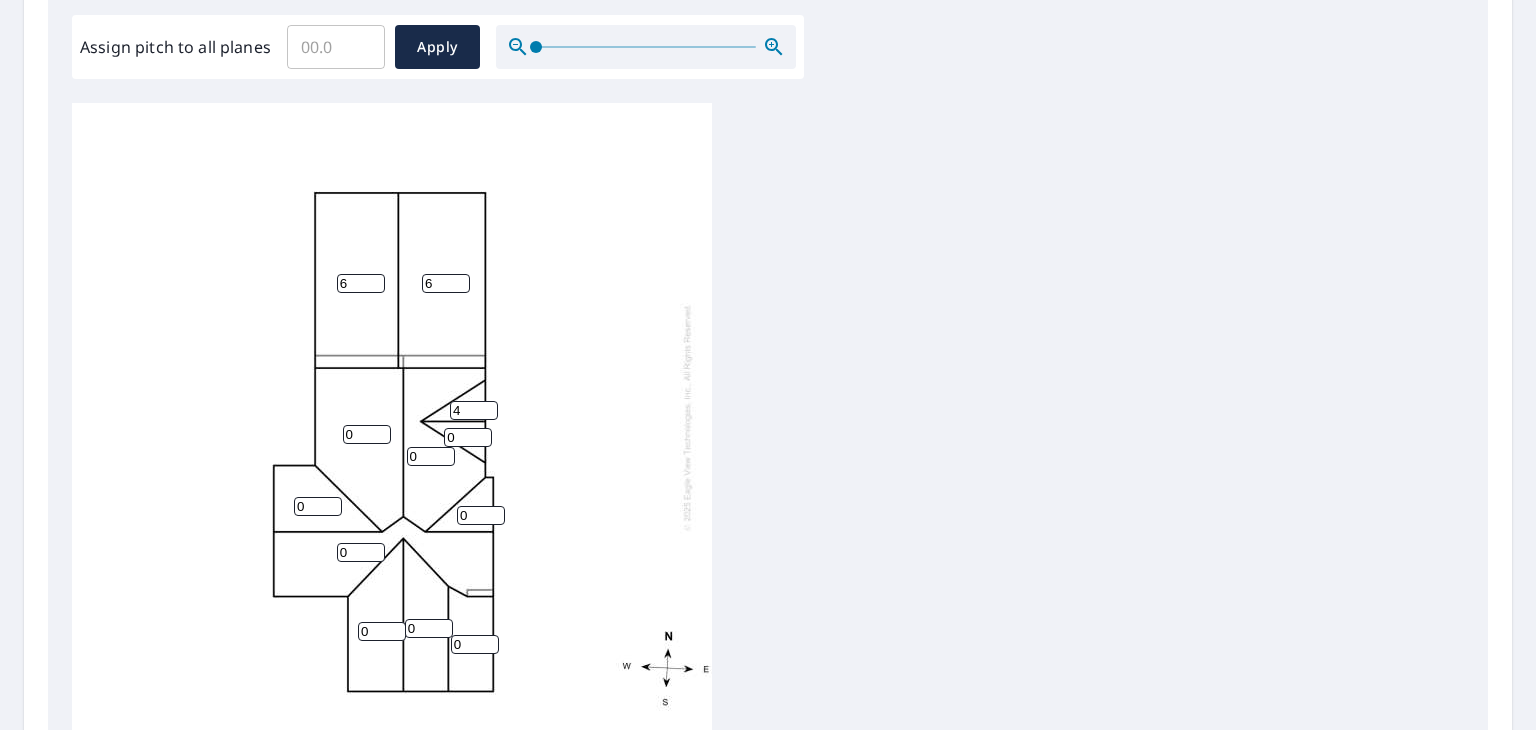 click on "4" at bounding box center [474, 410] 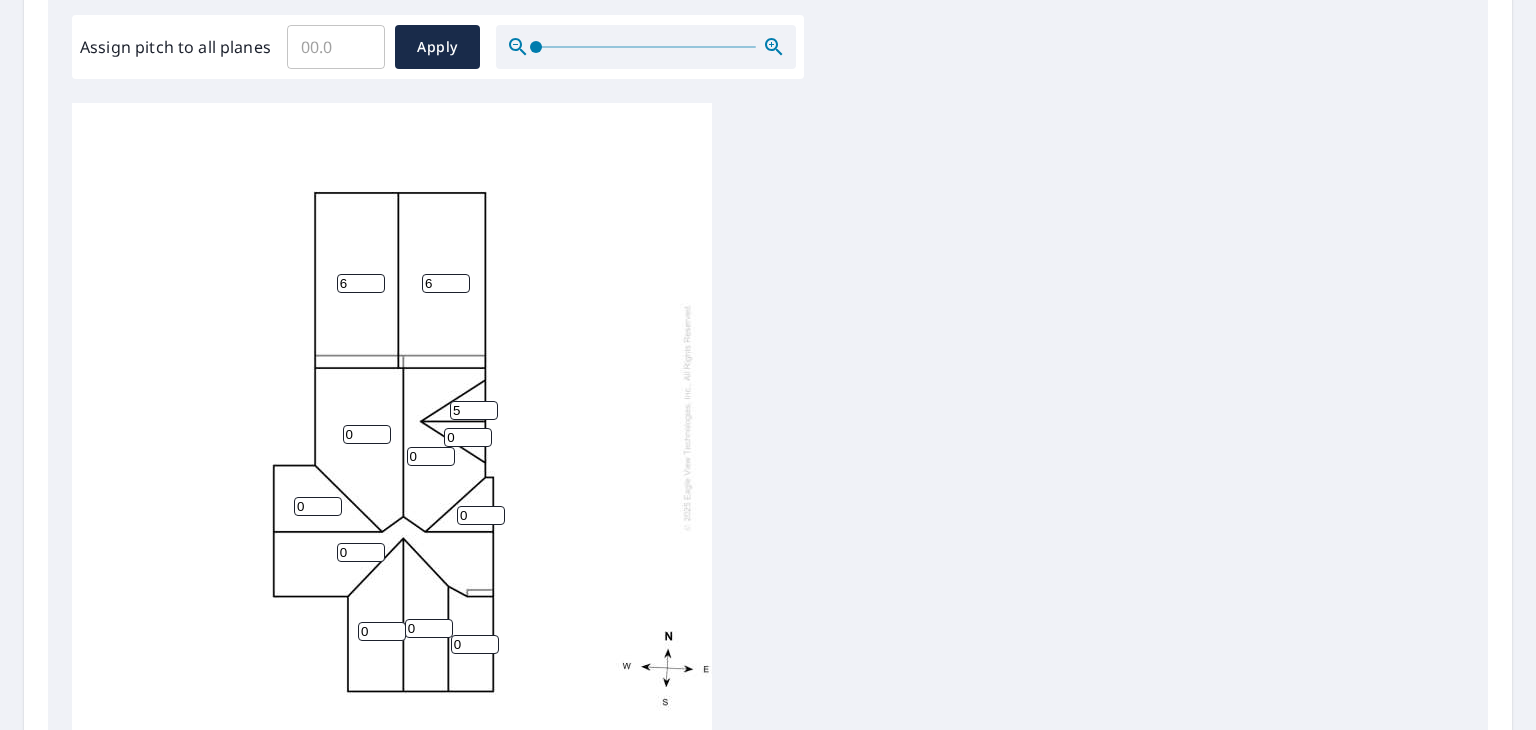 click on "5" at bounding box center (474, 410) 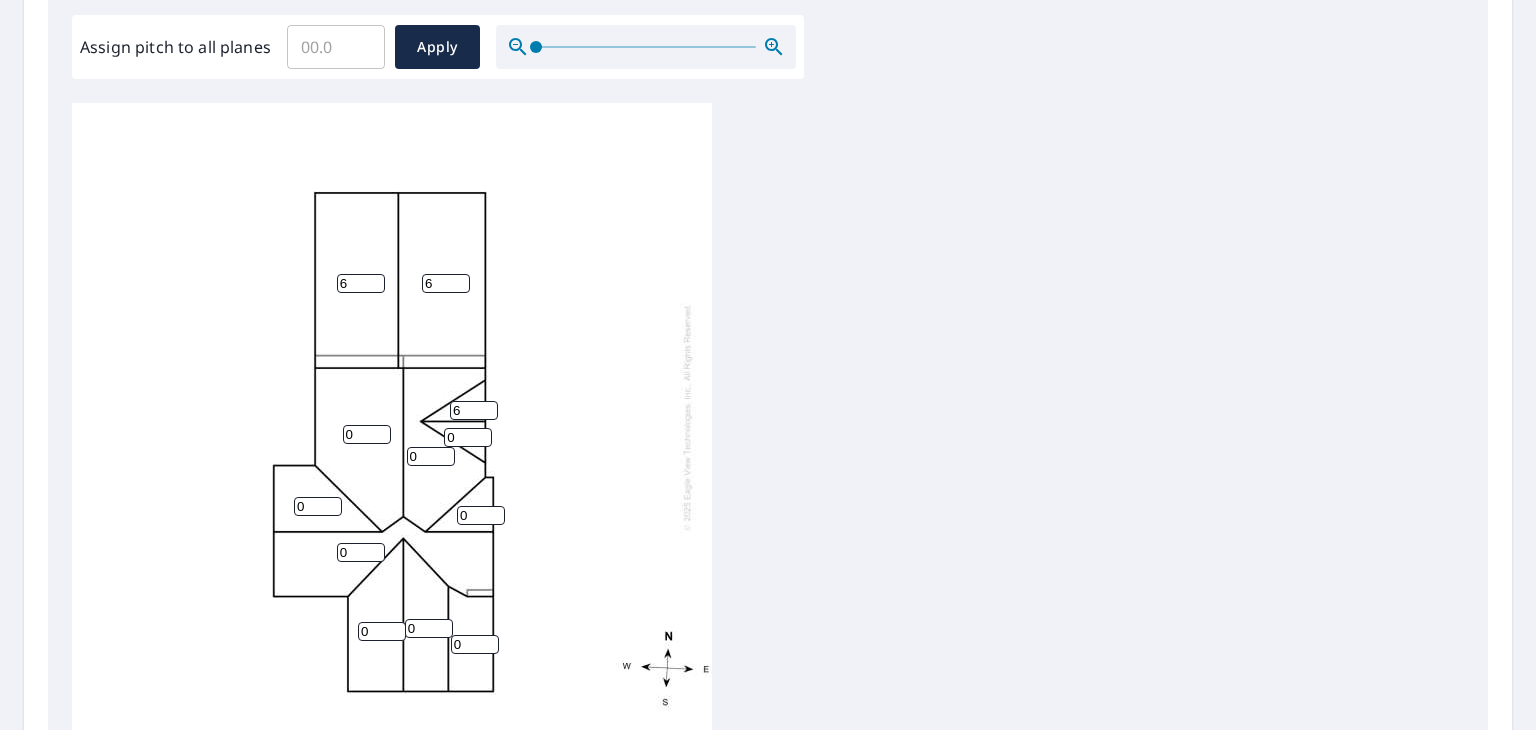 click on "6" at bounding box center [474, 410] 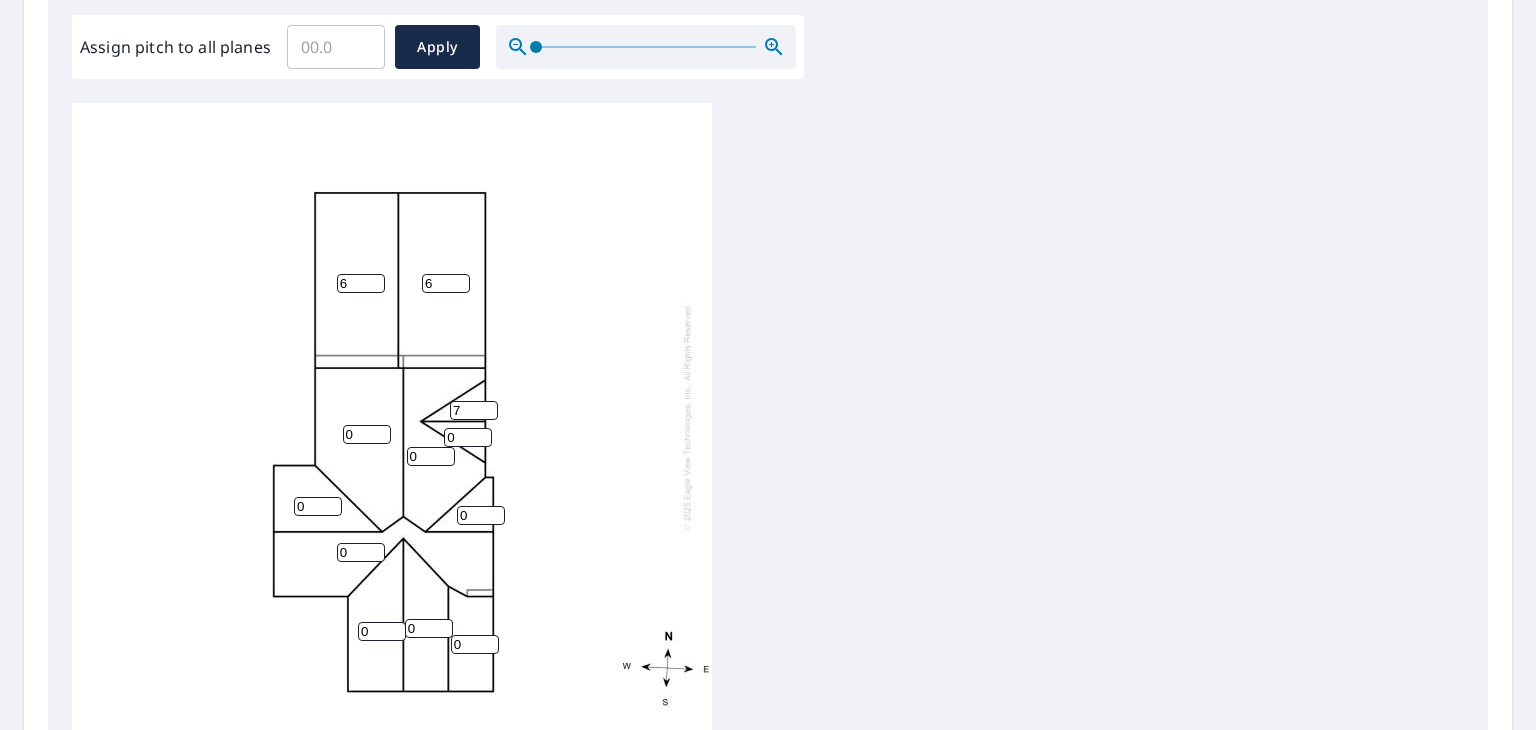 click on "7" at bounding box center (474, 410) 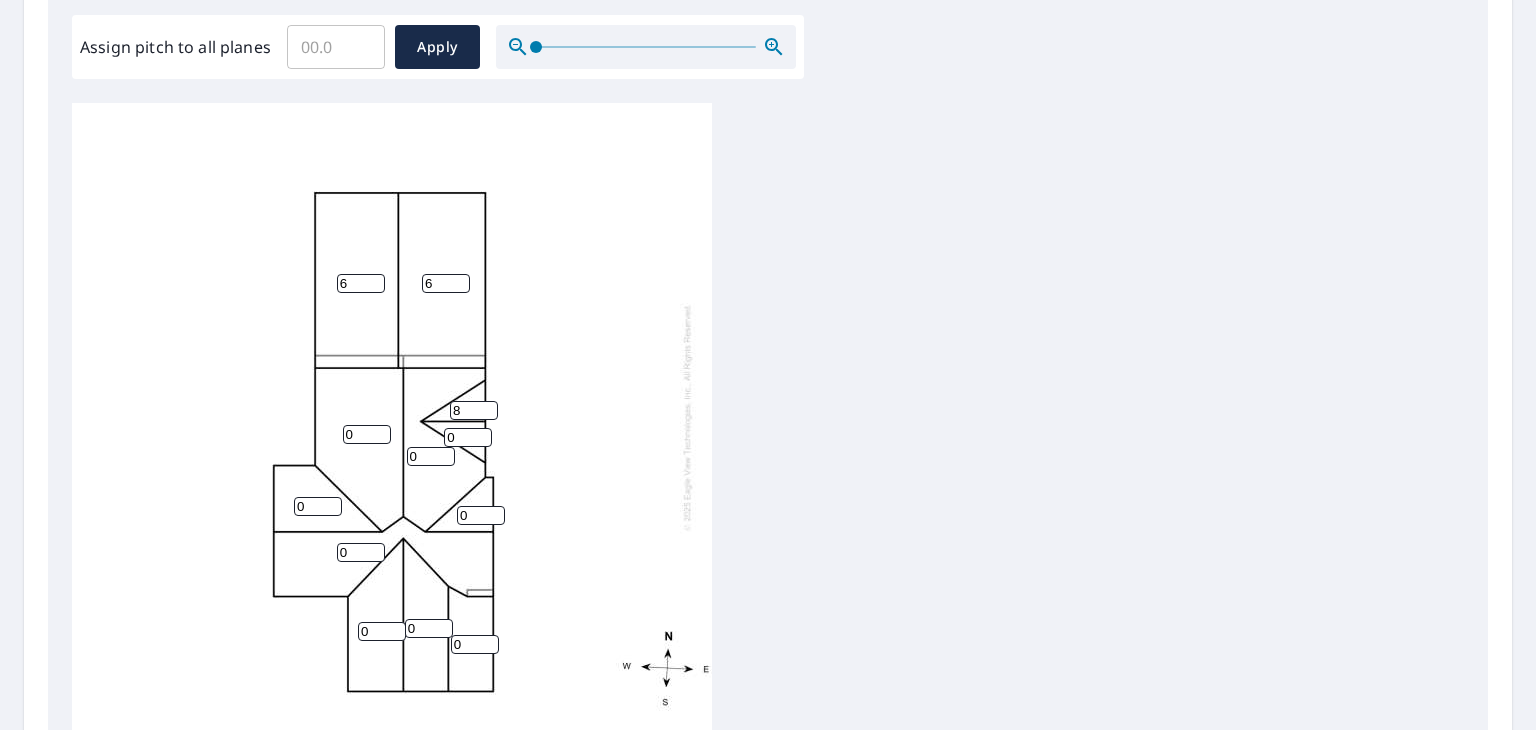 click on "8" at bounding box center [474, 410] 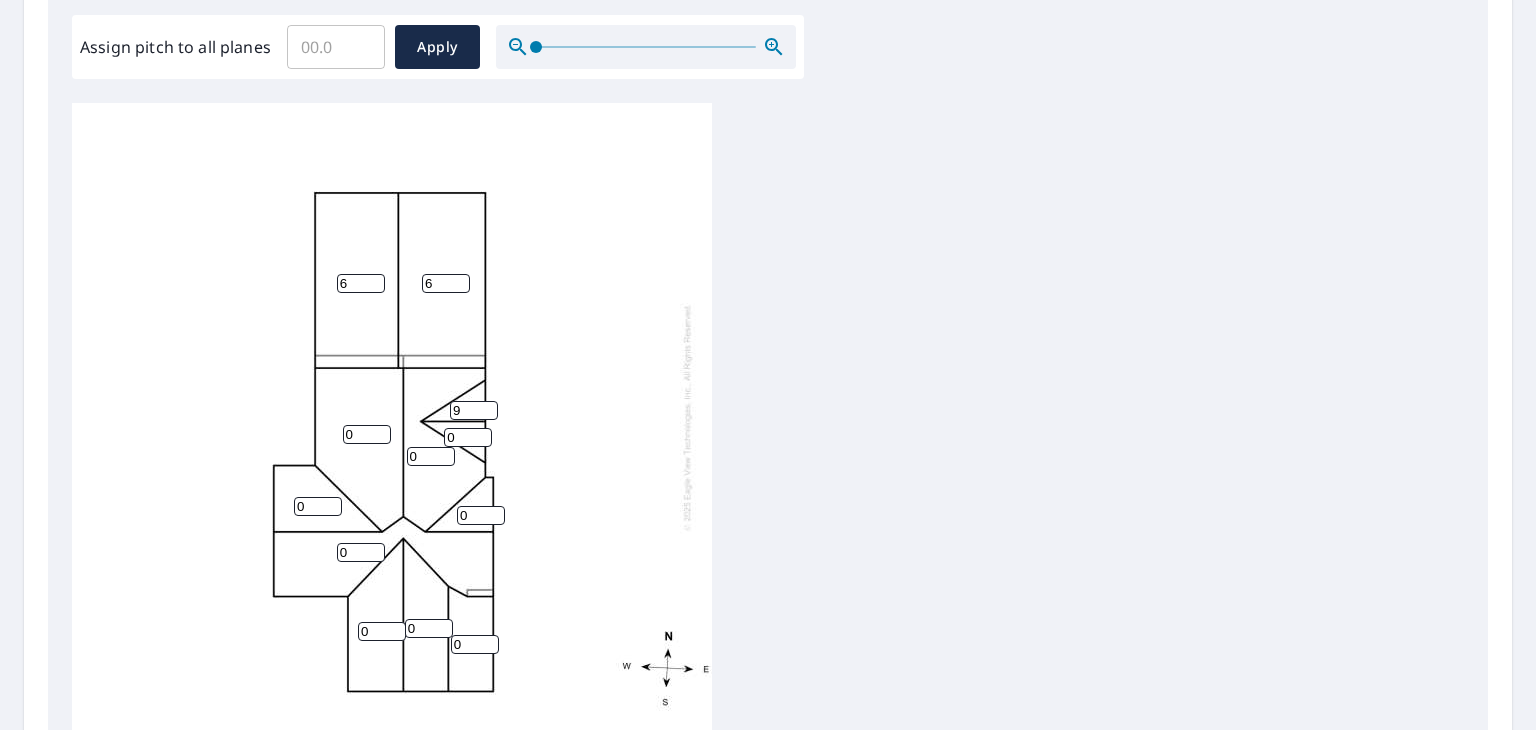 type on "9" 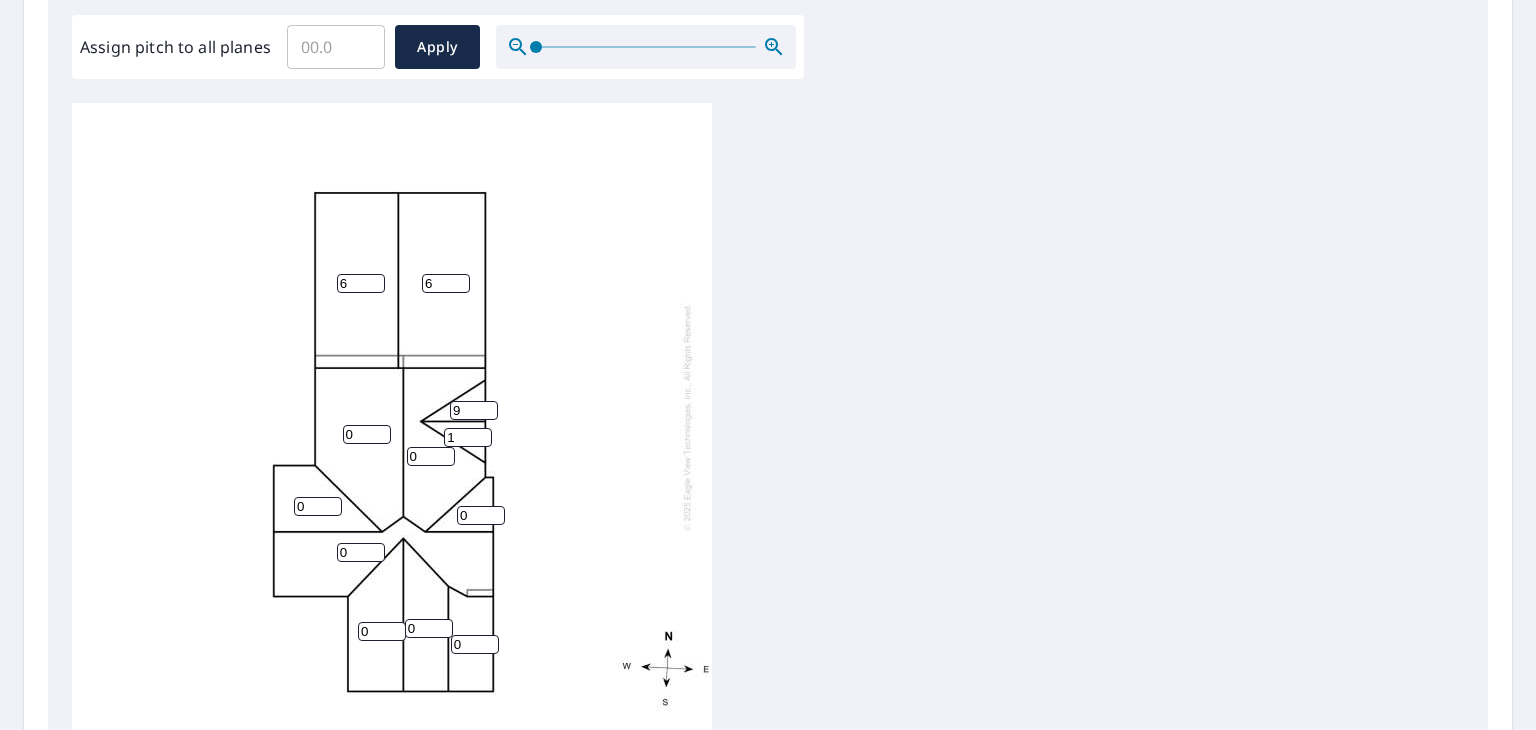 click on "1" at bounding box center [468, 437] 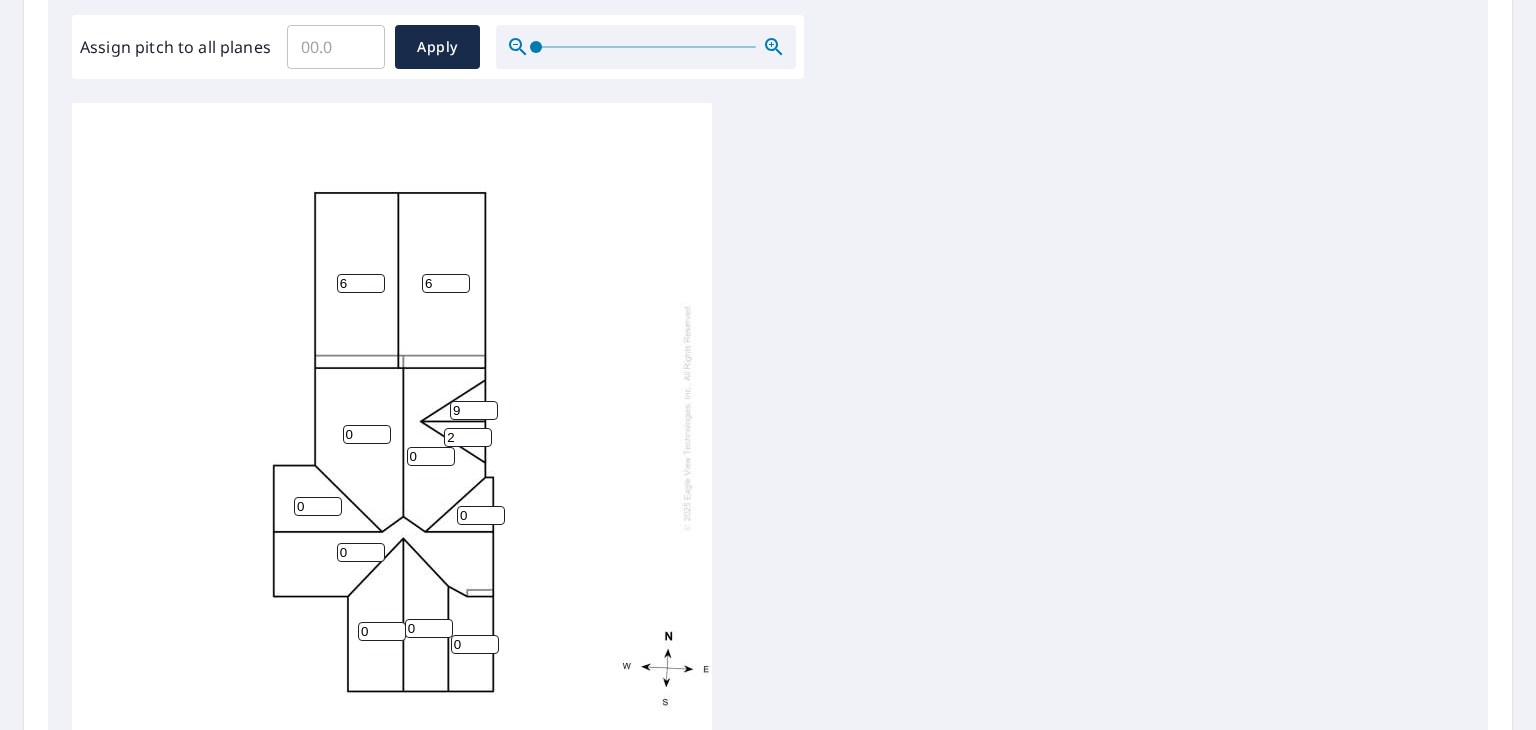 click on "2" at bounding box center [468, 437] 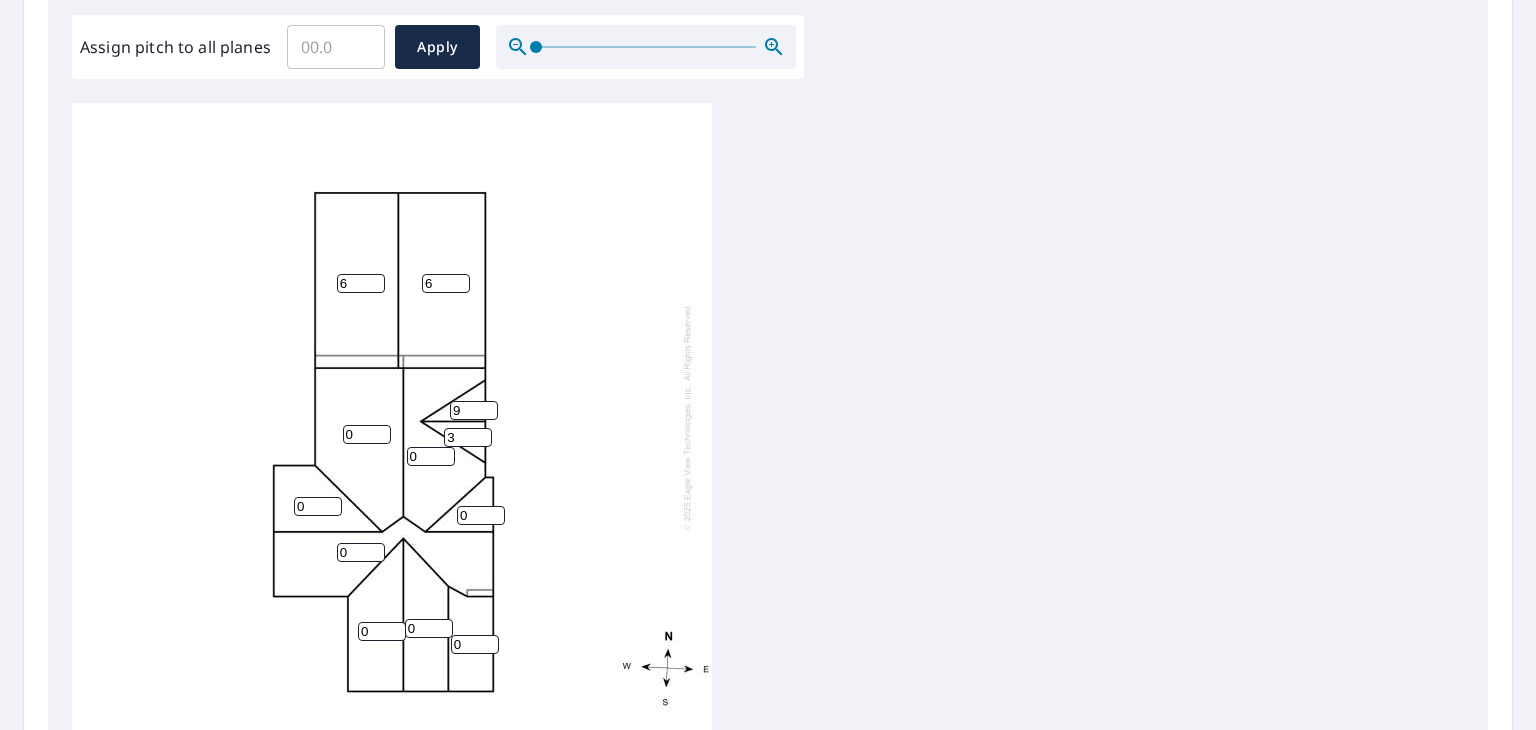 click on "3" at bounding box center (468, 437) 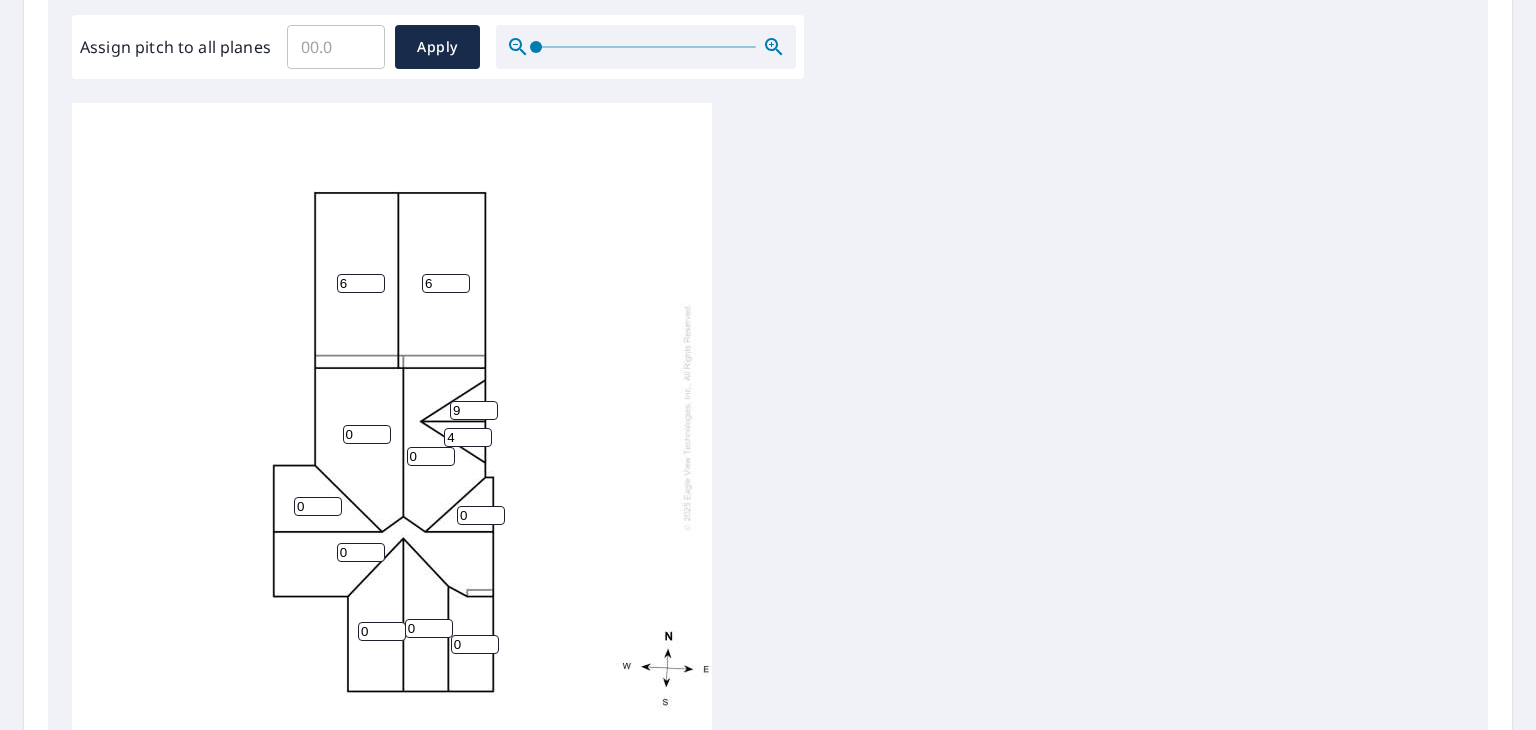 click on "4" at bounding box center (468, 437) 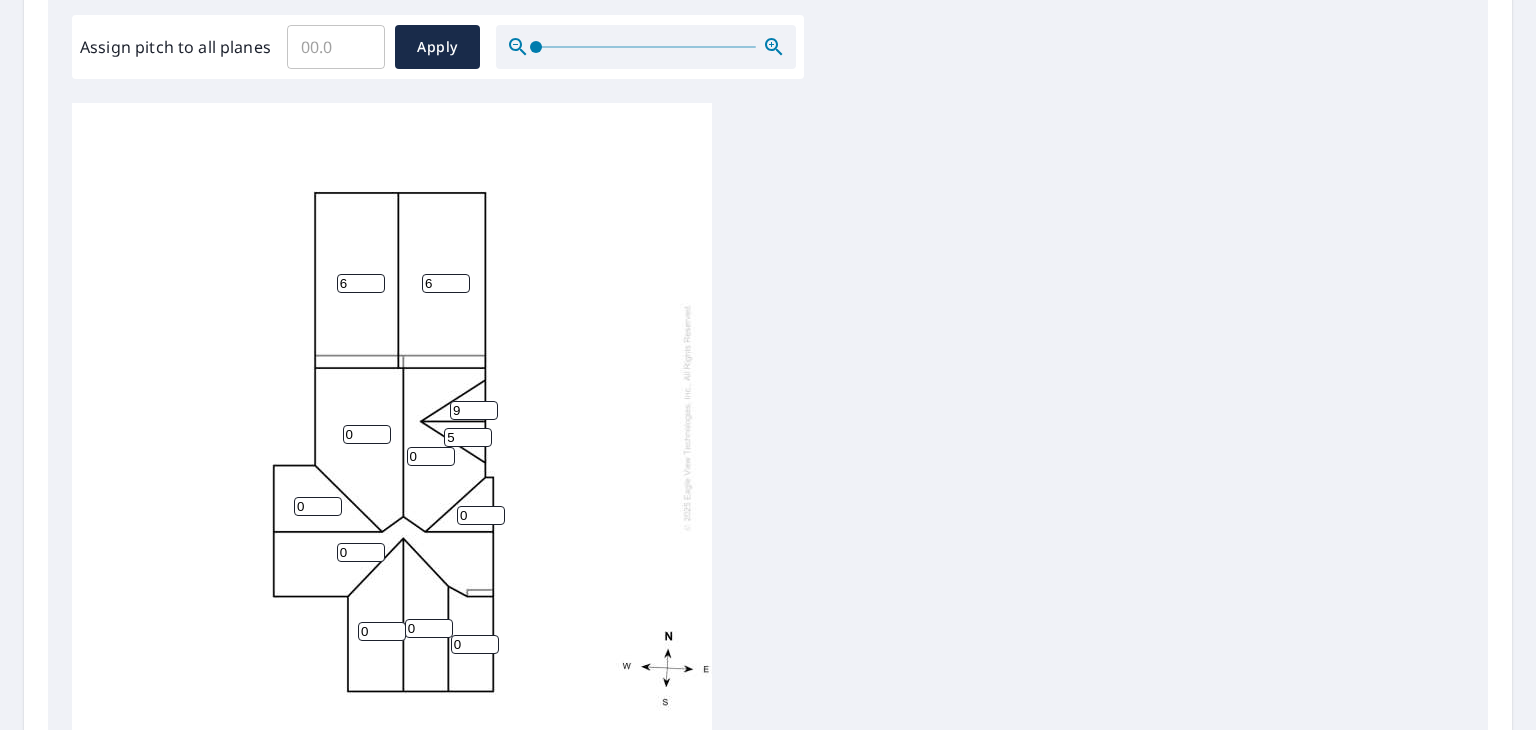 click on "5" at bounding box center (468, 437) 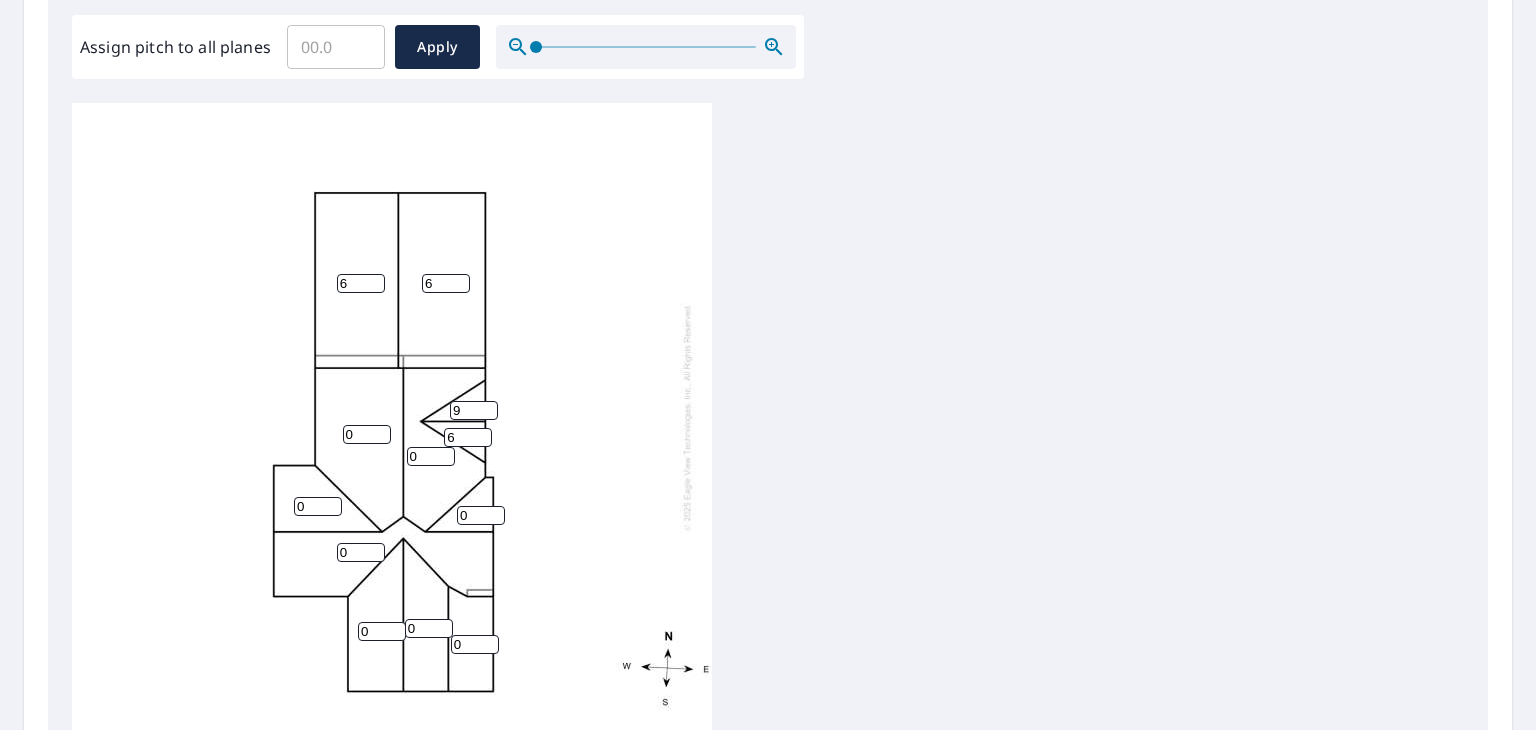 click on "6" at bounding box center [468, 437] 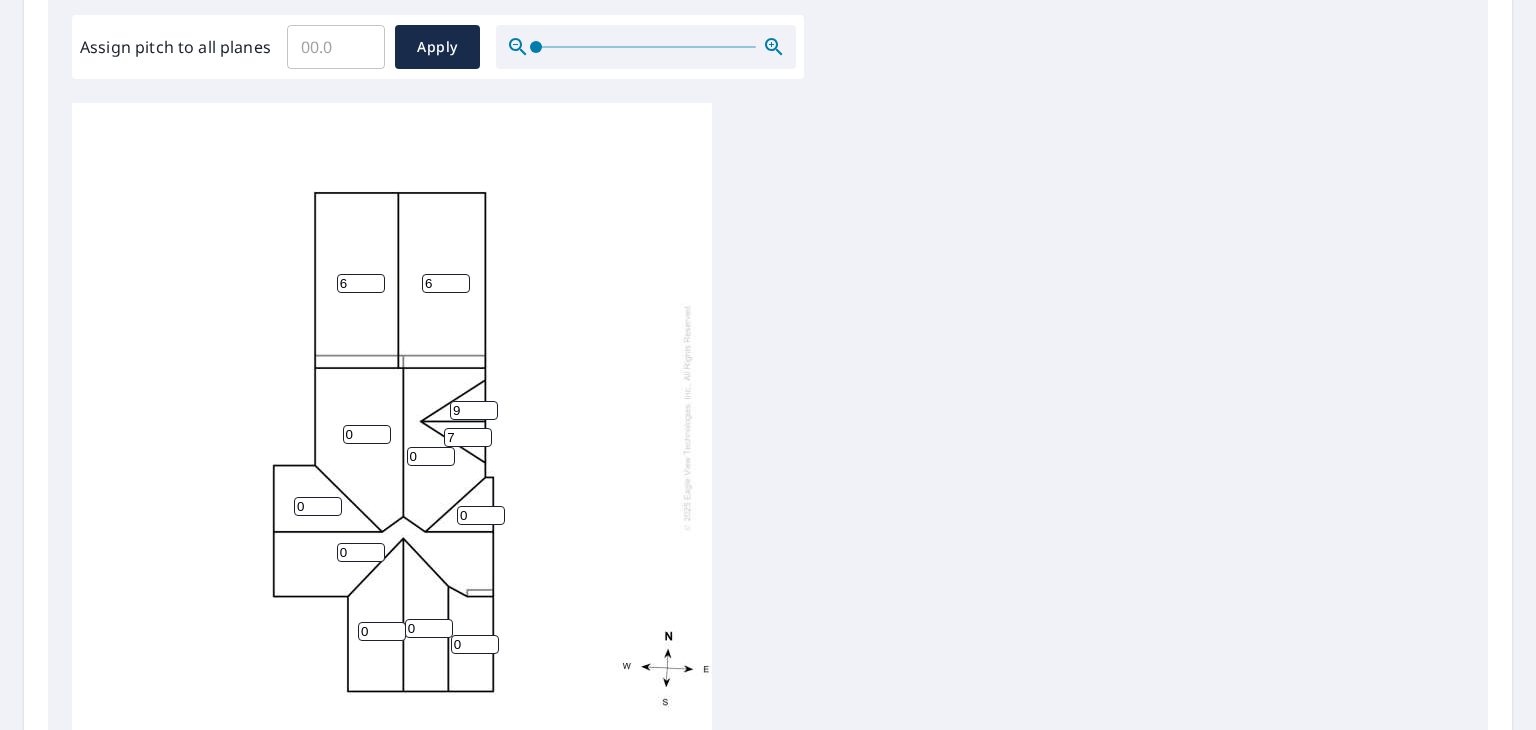 click on "7" at bounding box center (468, 437) 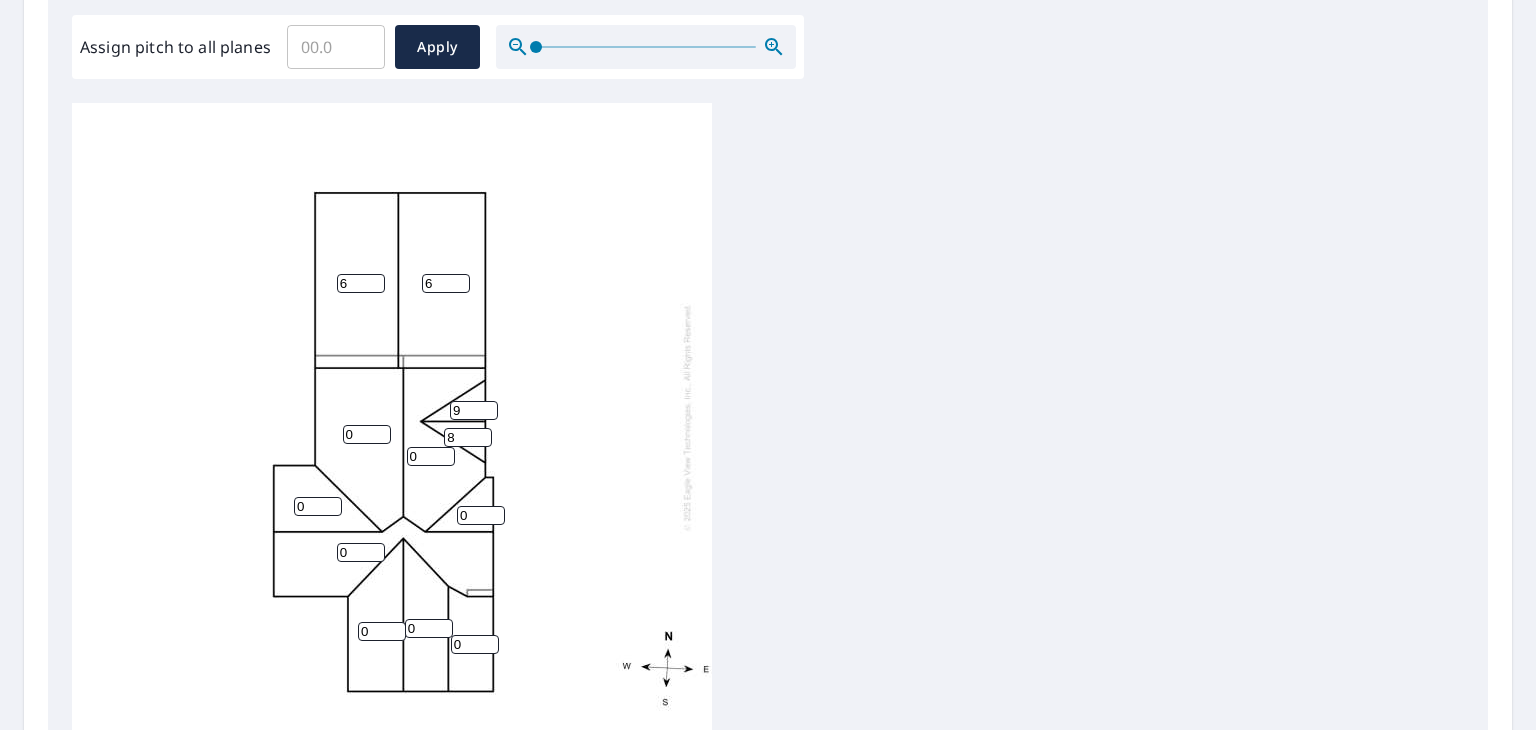 click on "8" at bounding box center (468, 437) 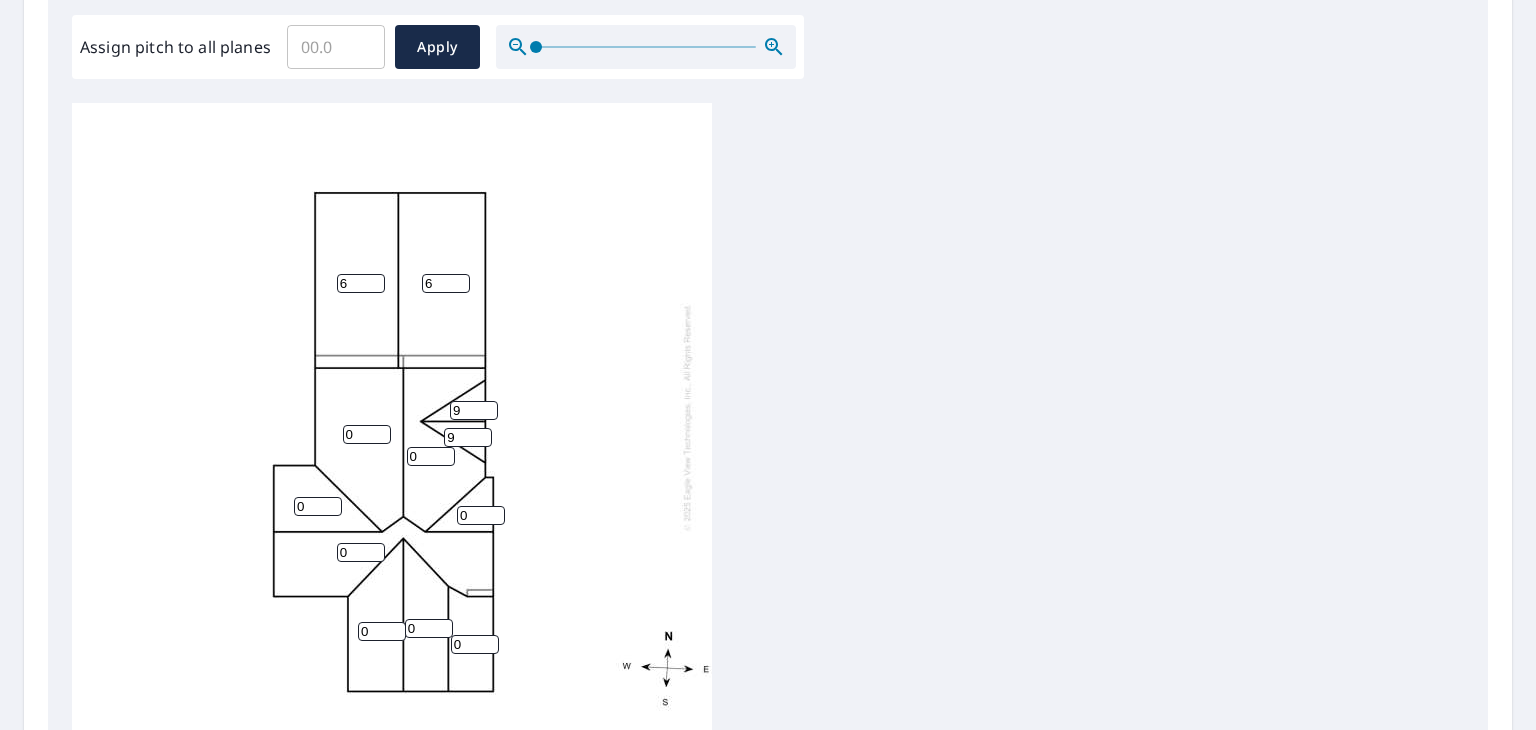 type on "9" 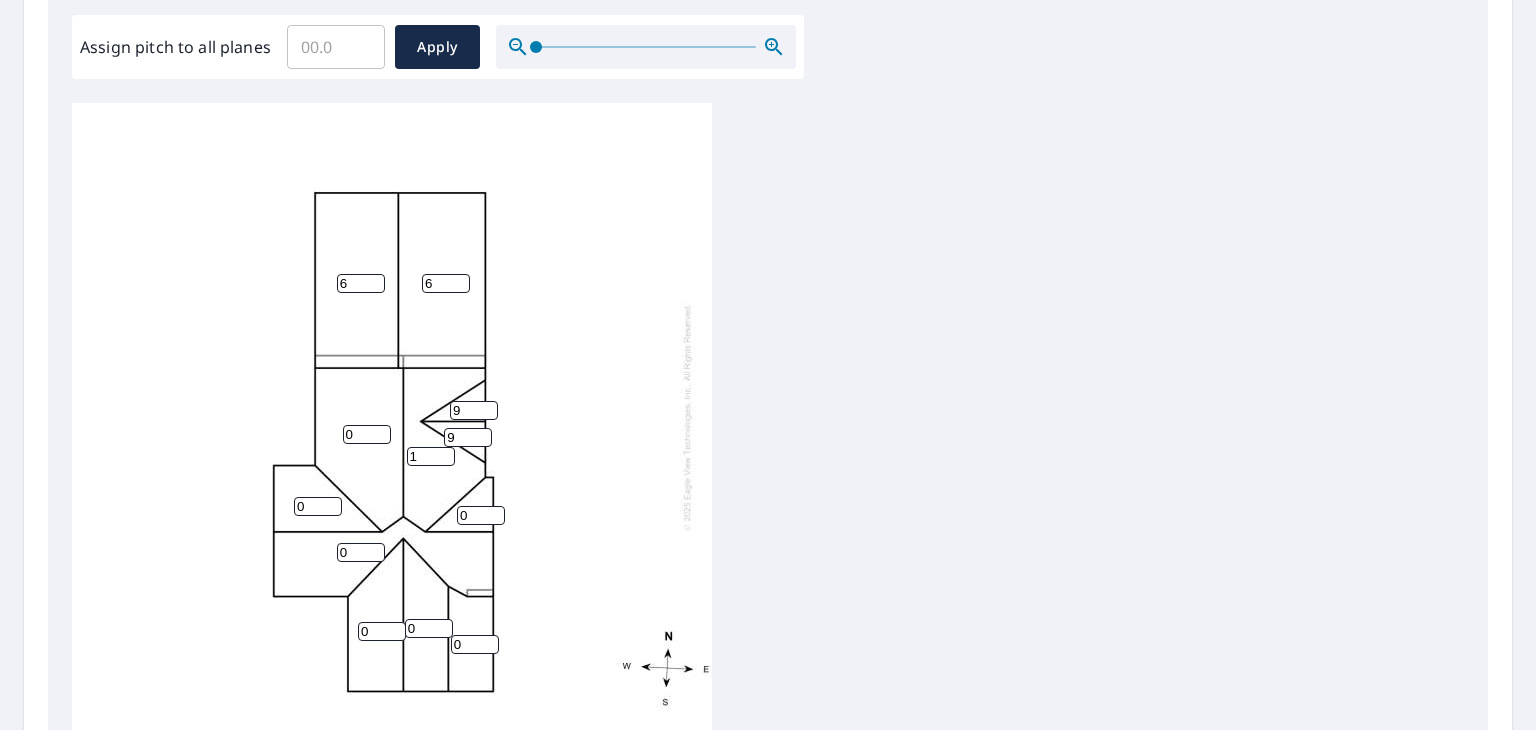 click on "1" at bounding box center [431, 456] 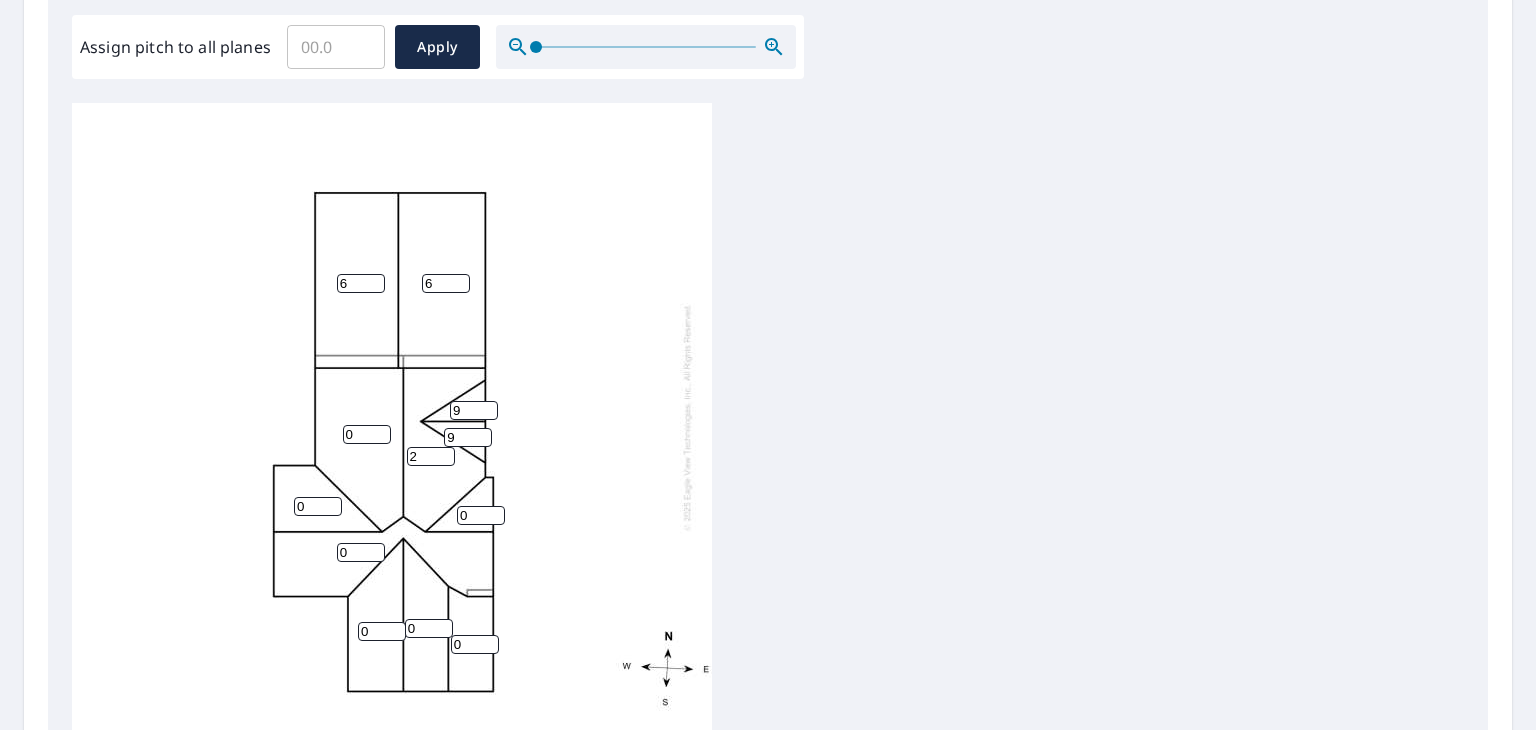 click on "2" at bounding box center [431, 456] 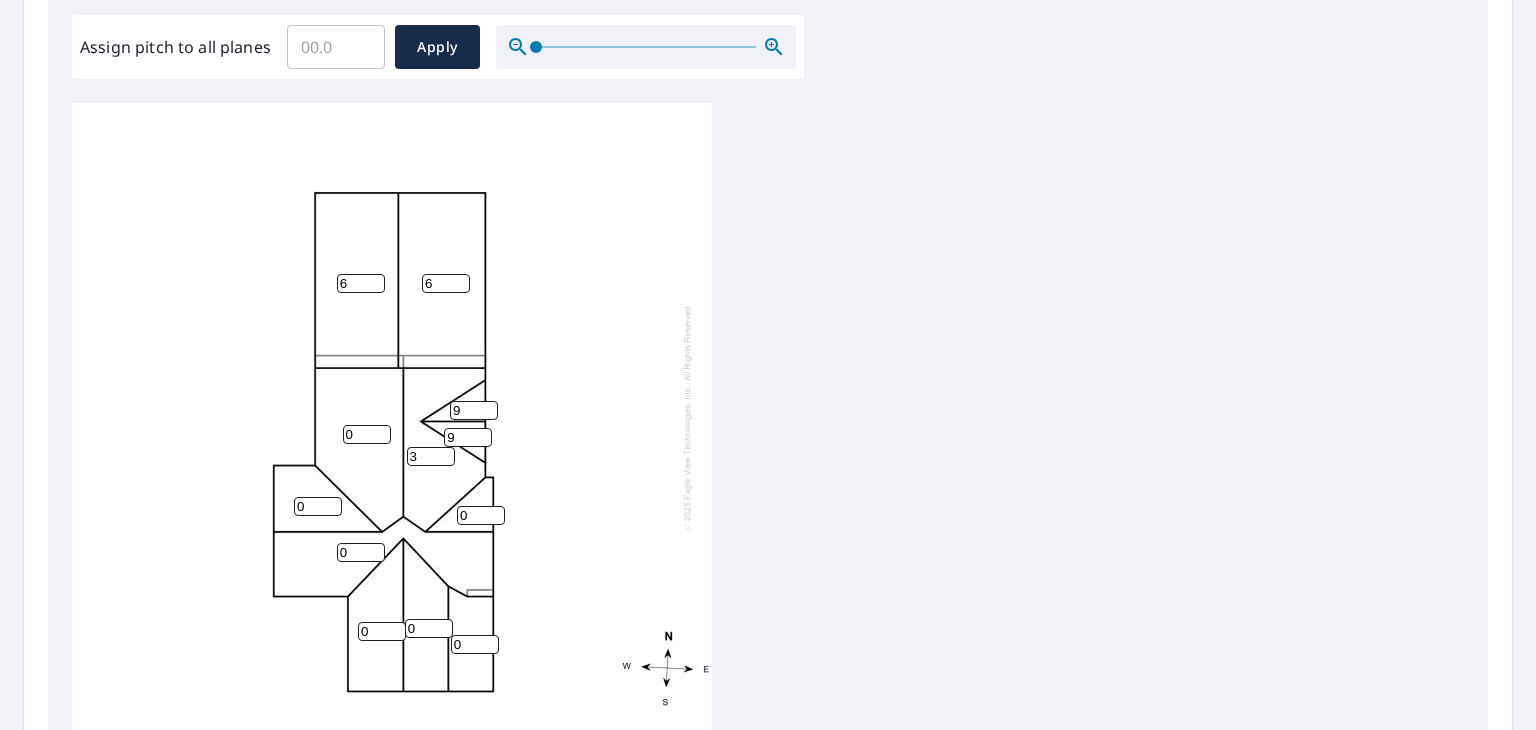click on "3" at bounding box center [431, 456] 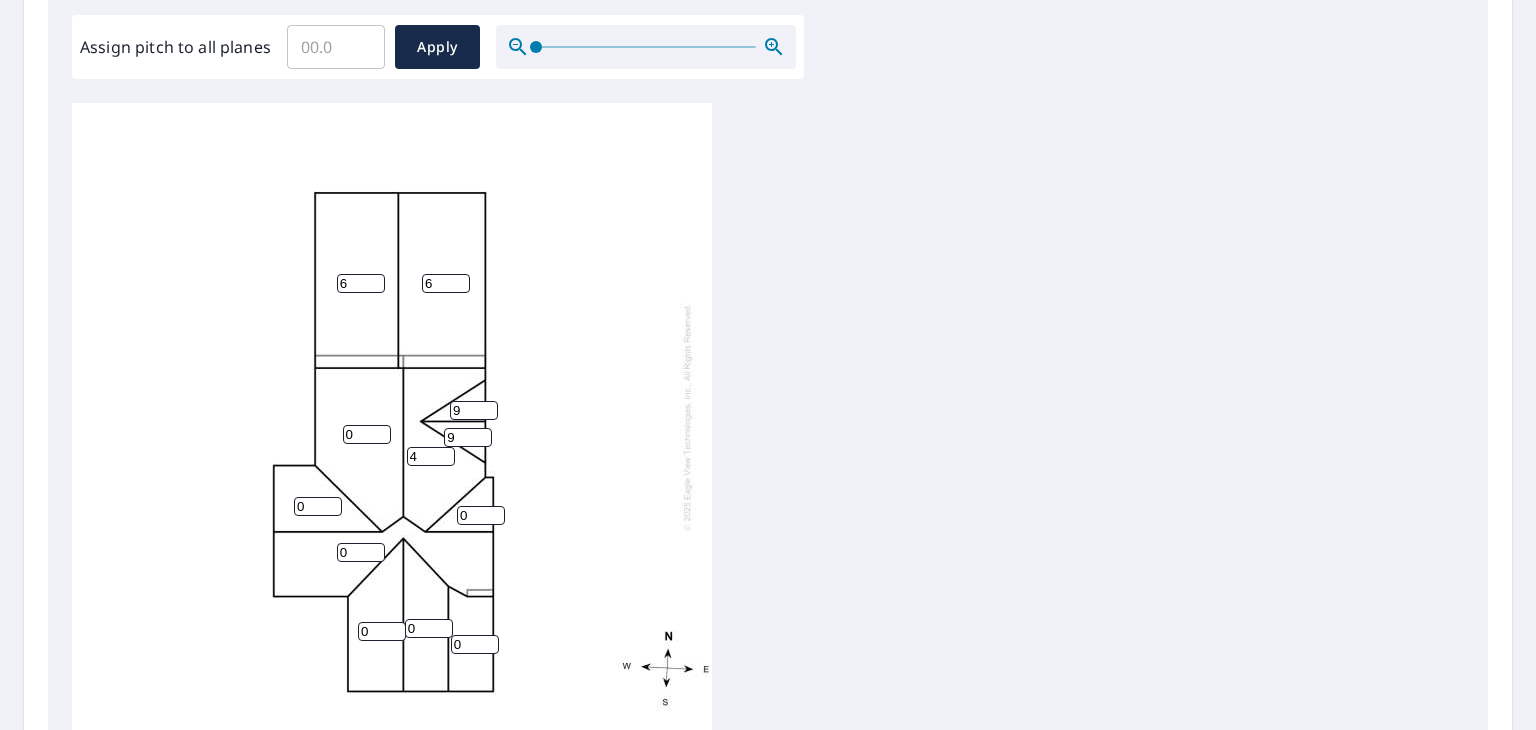 click on "4" at bounding box center (431, 456) 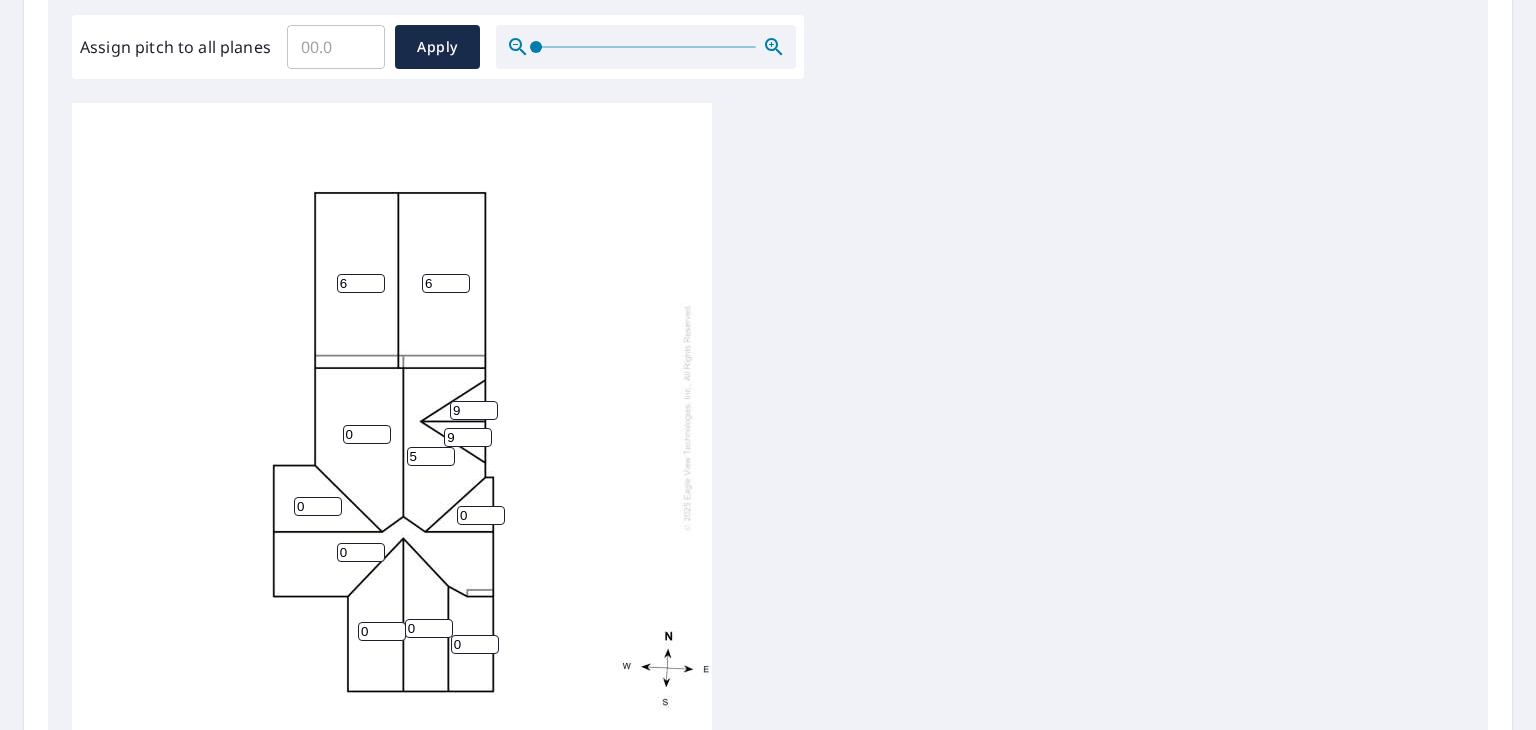 click on "5" at bounding box center [431, 456] 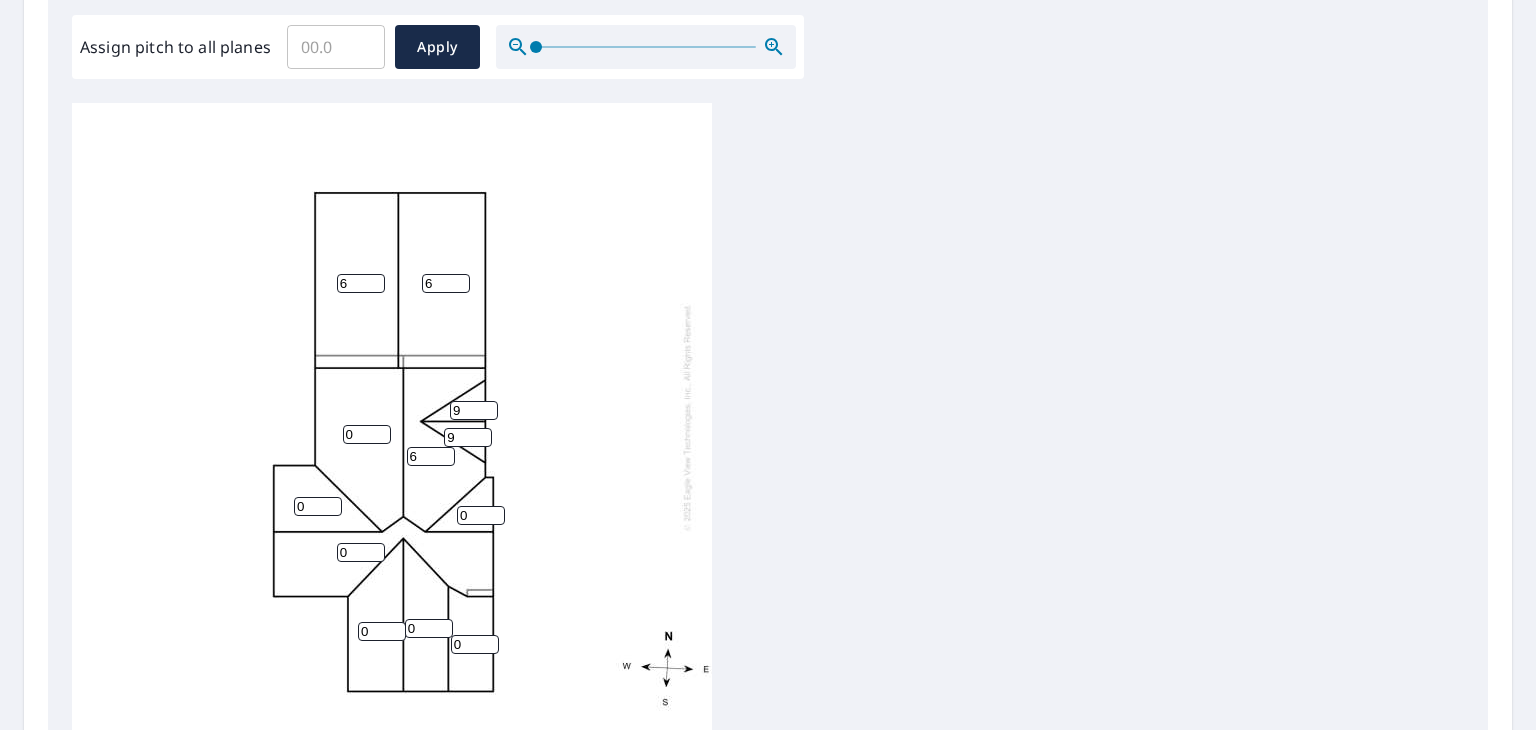 click on "6" at bounding box center (431, 456) 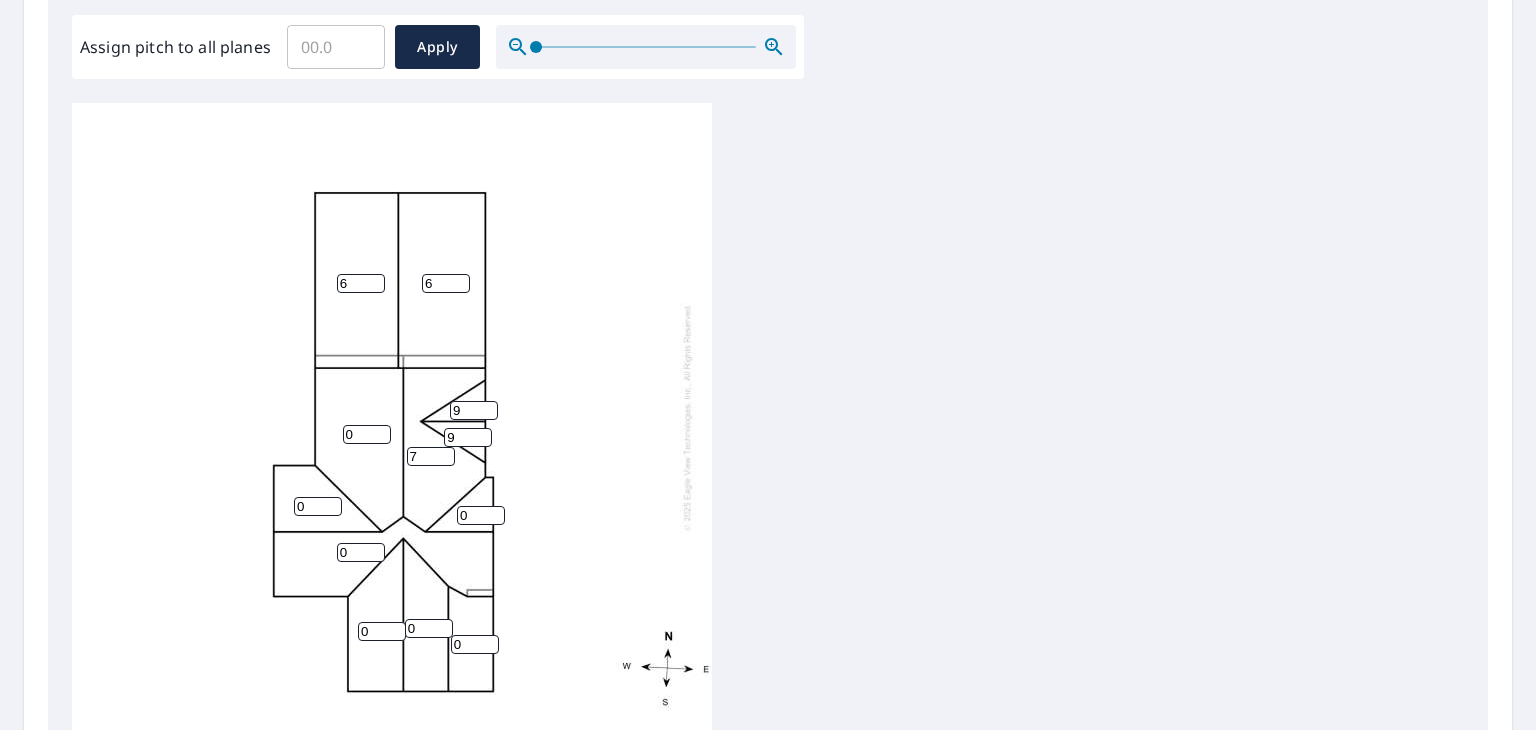 click on "7" at bounding box center [431, 456] 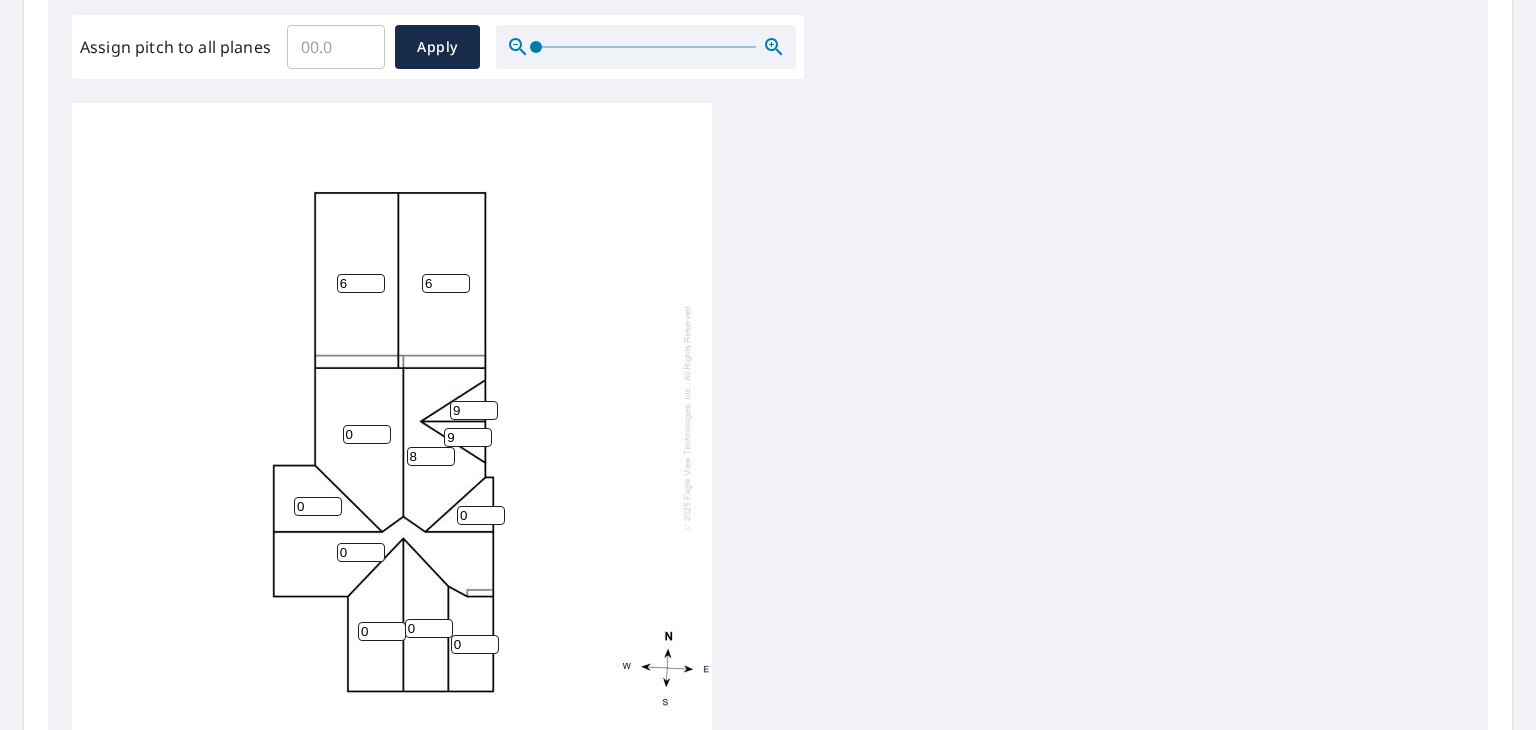 type on "8" 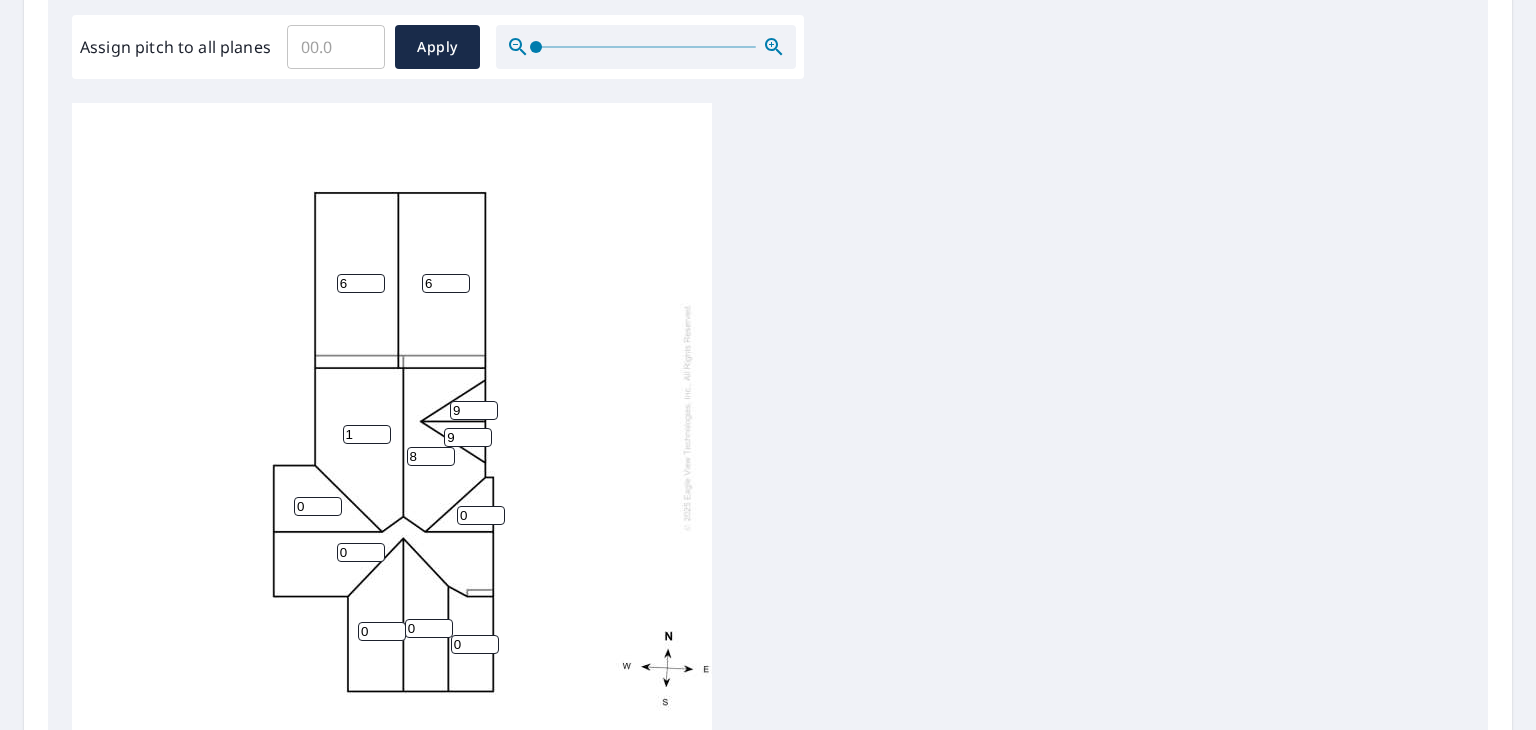 click on "1" at bounding box center (367, 434) 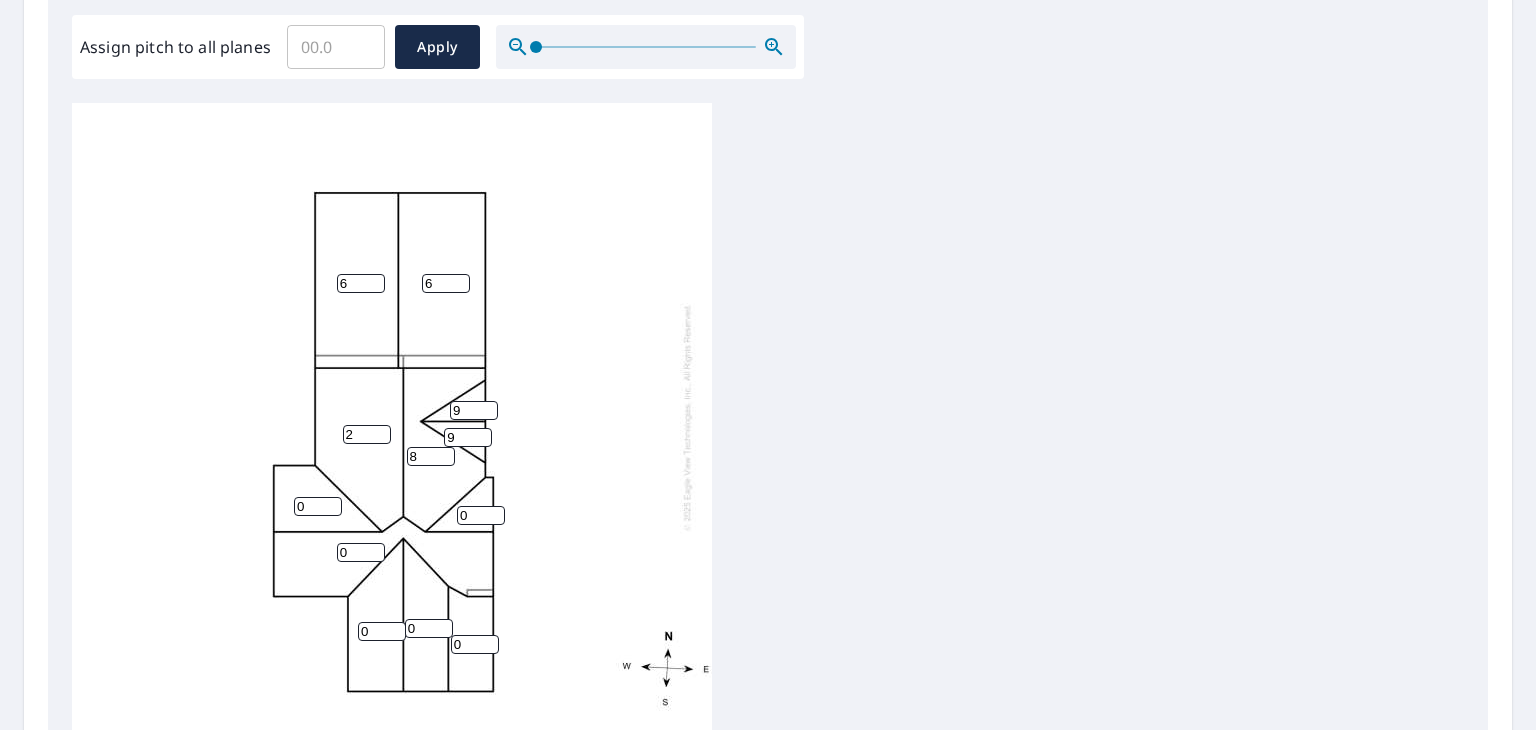 click on "2" at bounding box center (367, 434) 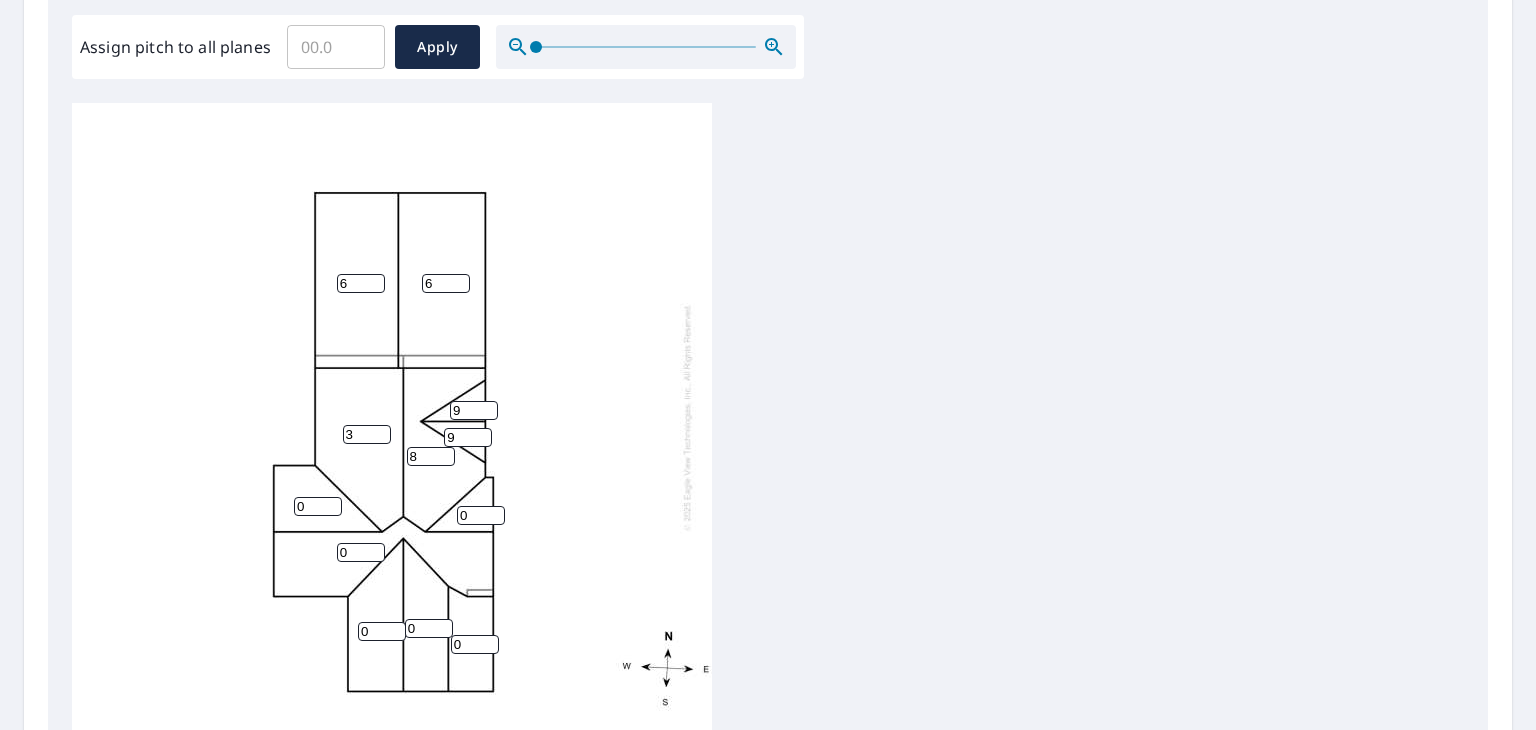 click on "3" at bounding box center (367, 434) 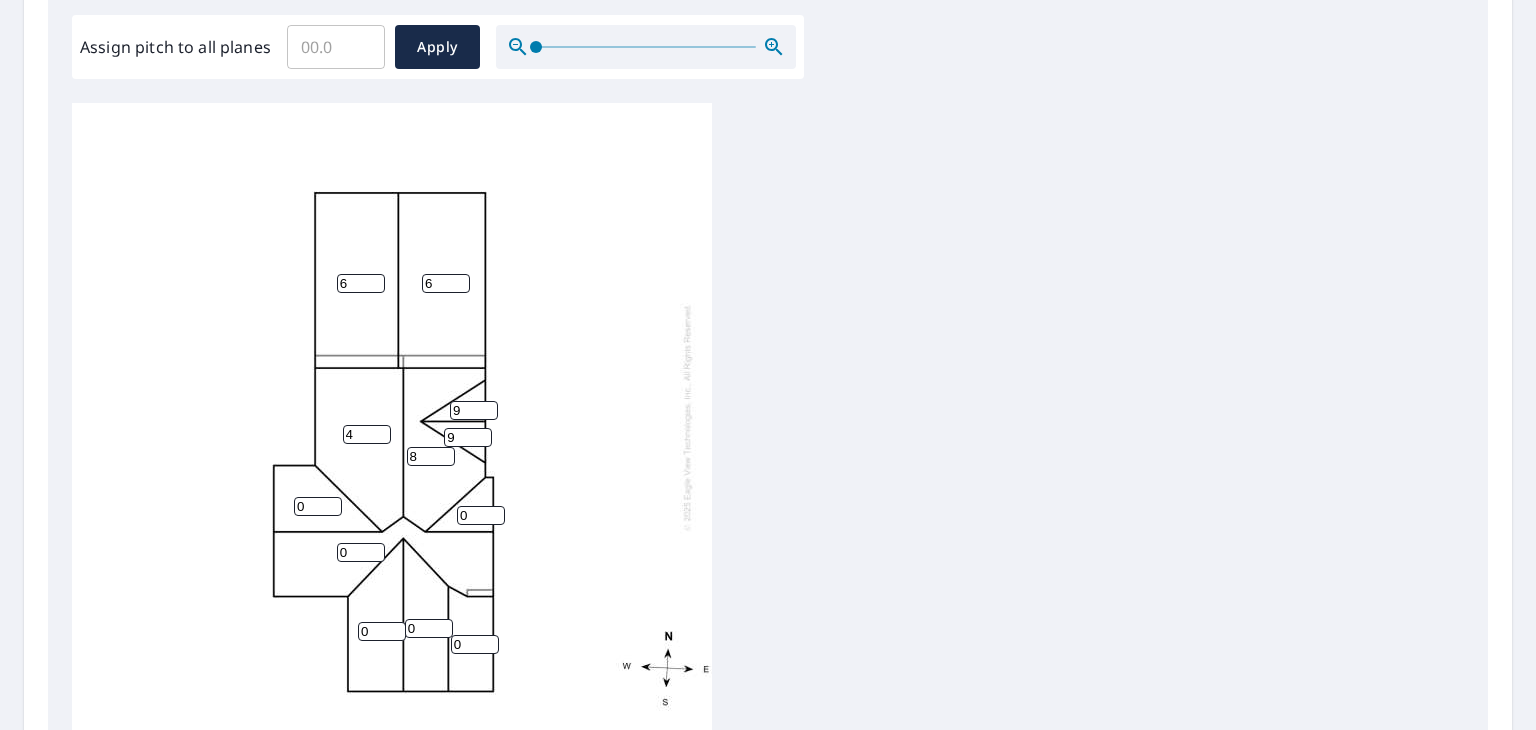 click on "4" at bounding box center [367, 434] 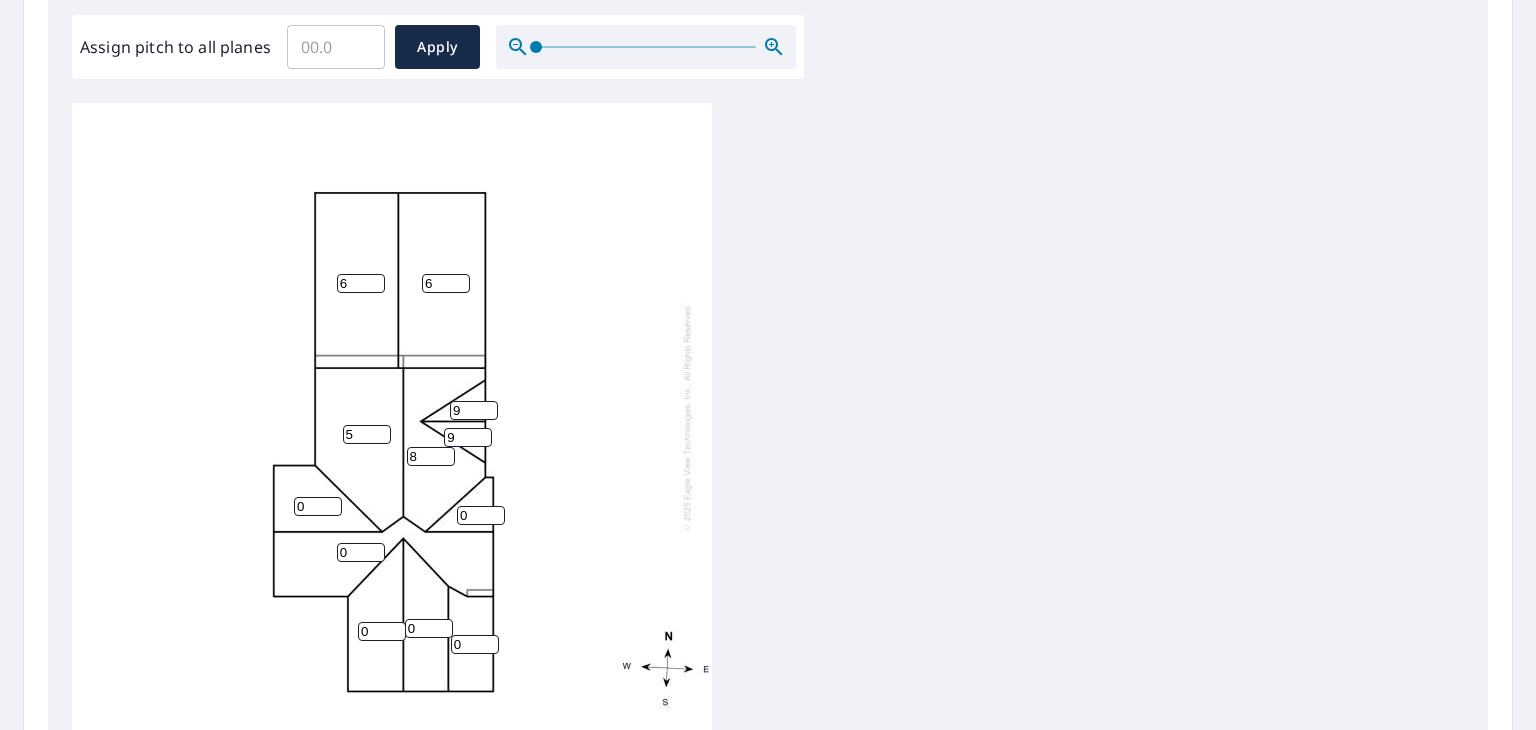click on "5" at bounding box center [367, 434] 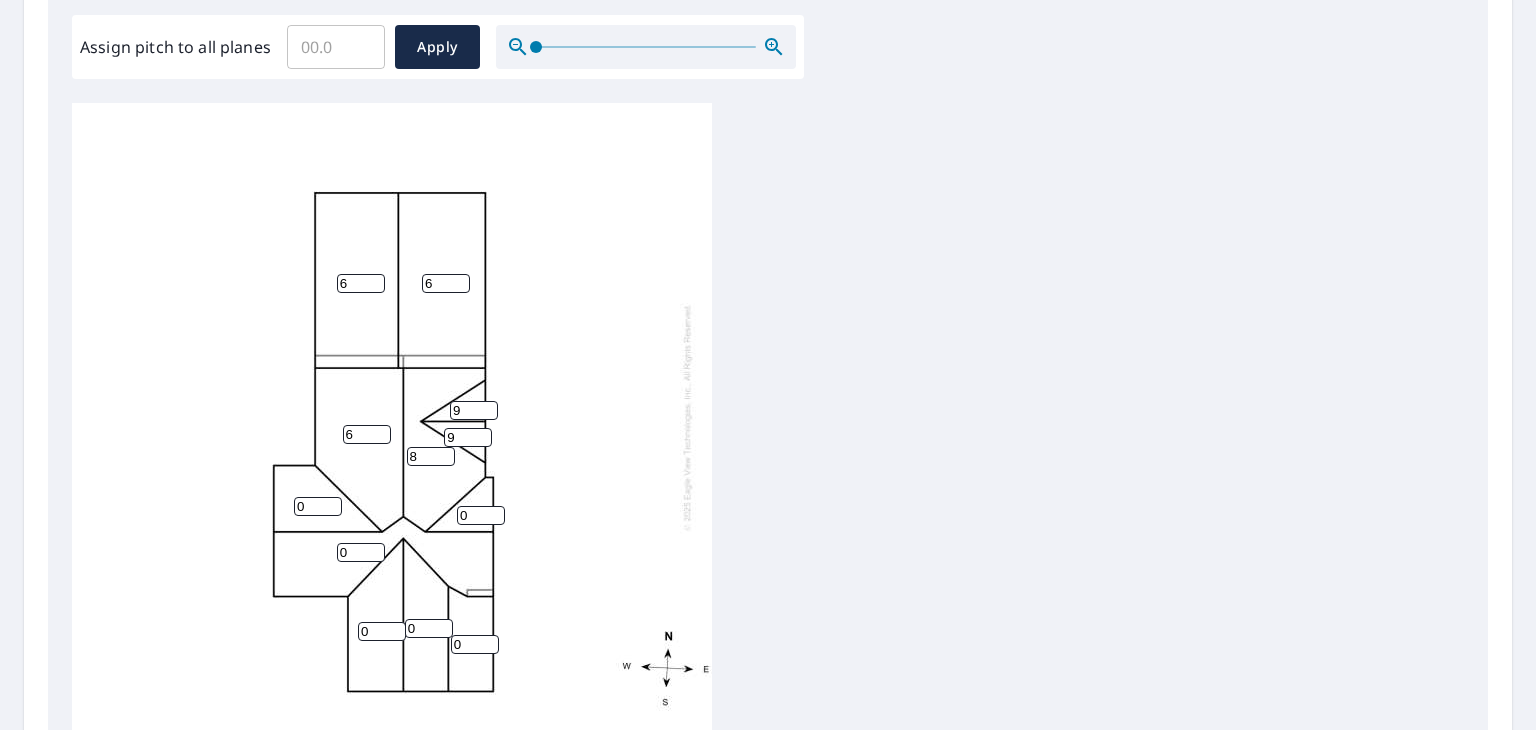 click on "6" at bounding box center (367, 434) 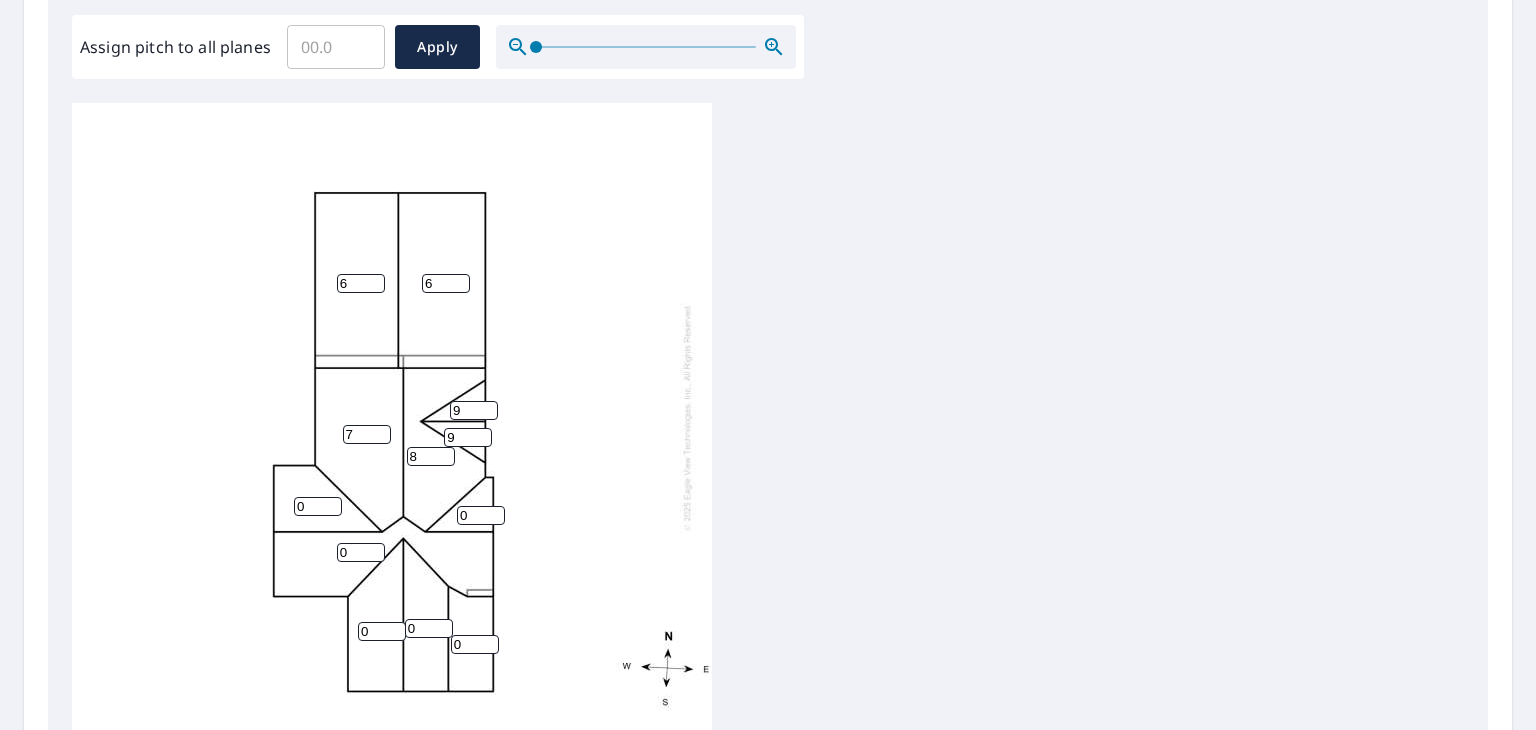 click on "7" at bounding box center [367, 434] 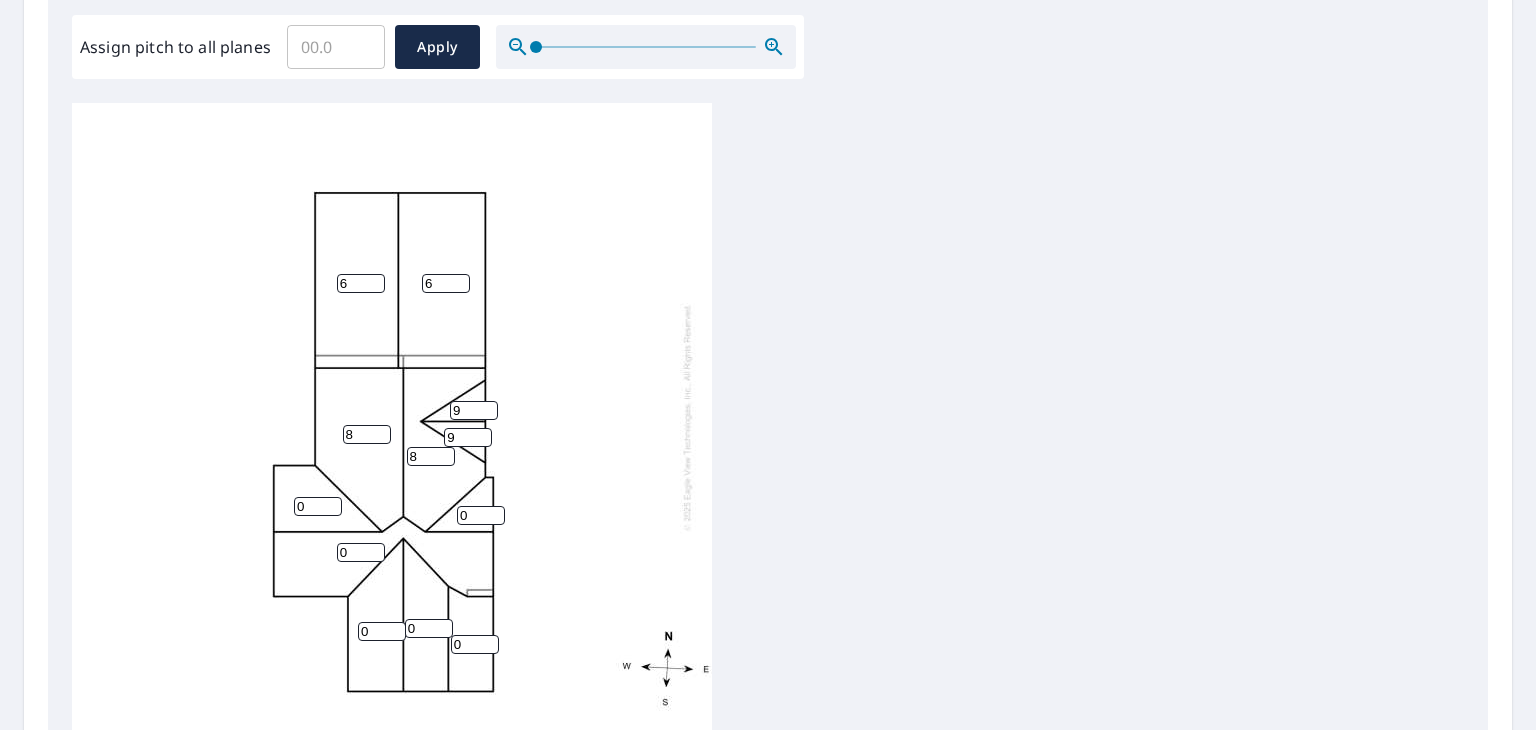type on "8" 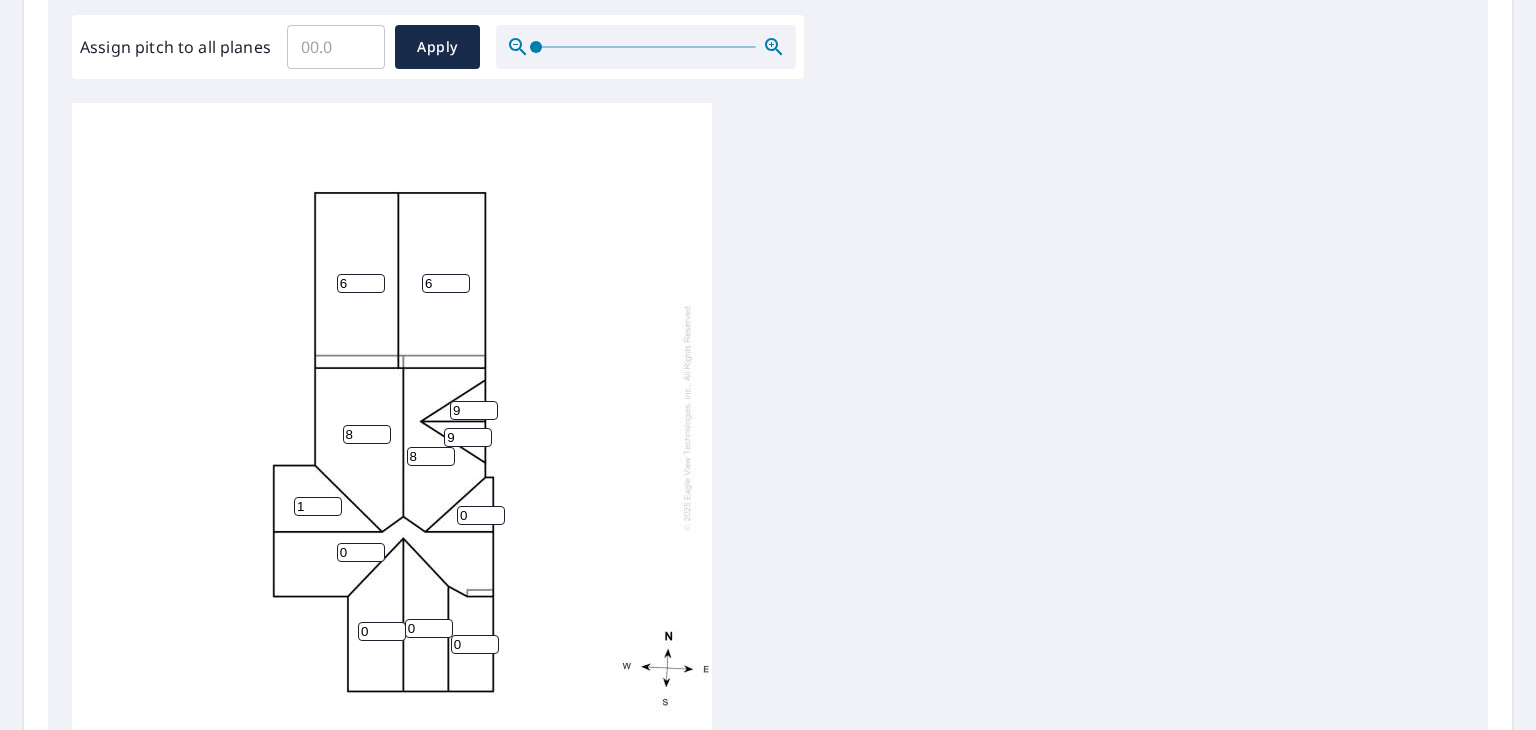 click on "1" at bounding box center (318, 506) 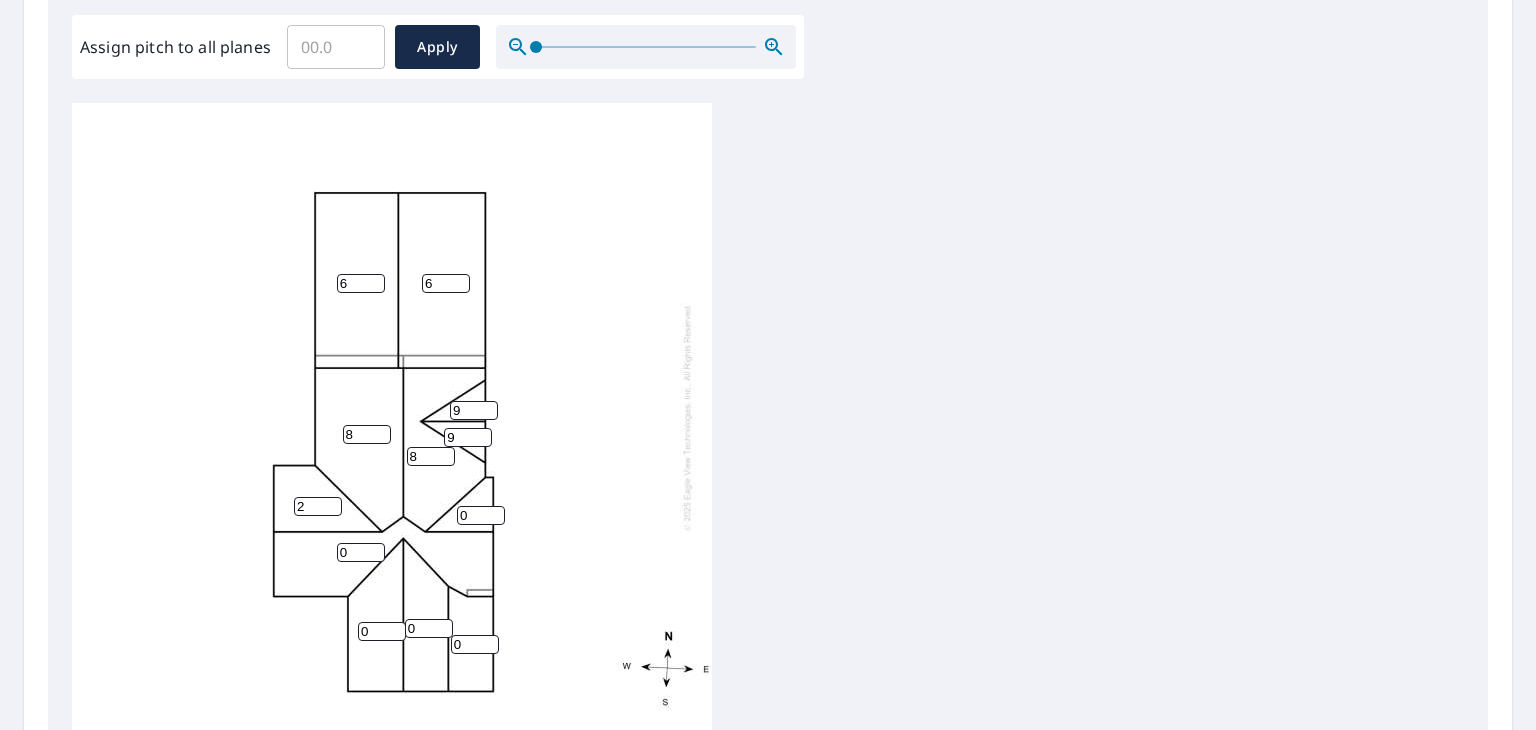 click on "2" at bounding box center [318, 506] 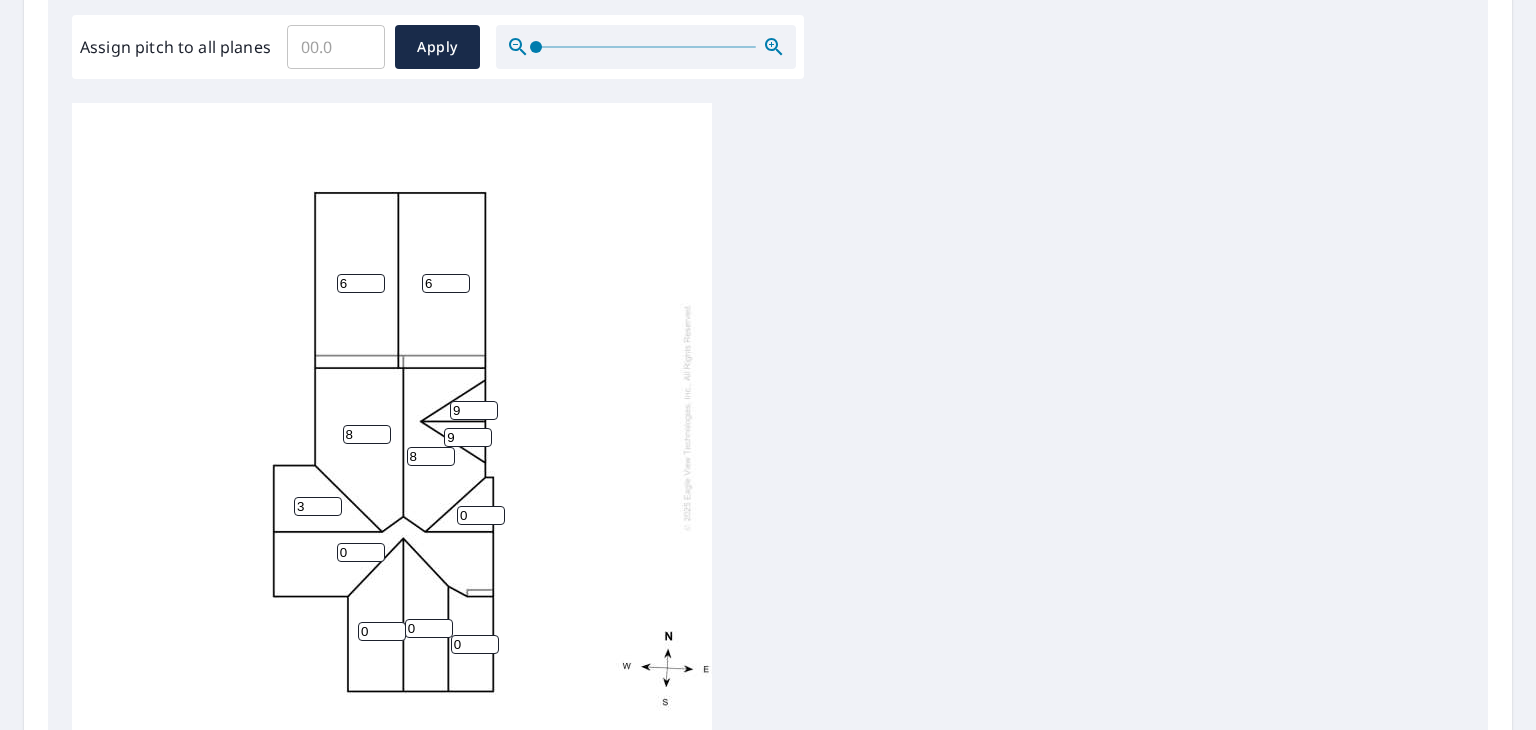 click on "3" at bounding box center [318, 506] 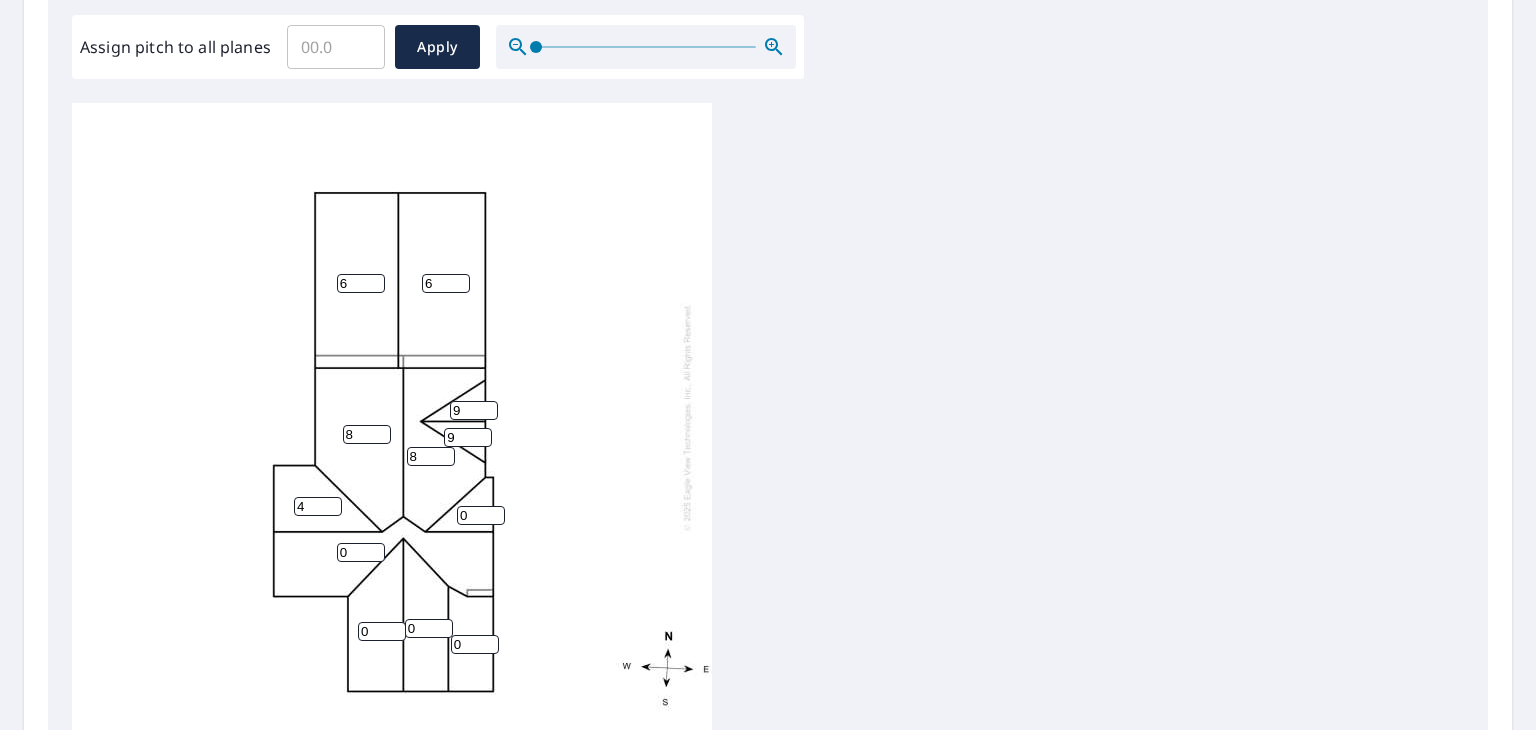 click on "4" at bounding box center [318, 506] 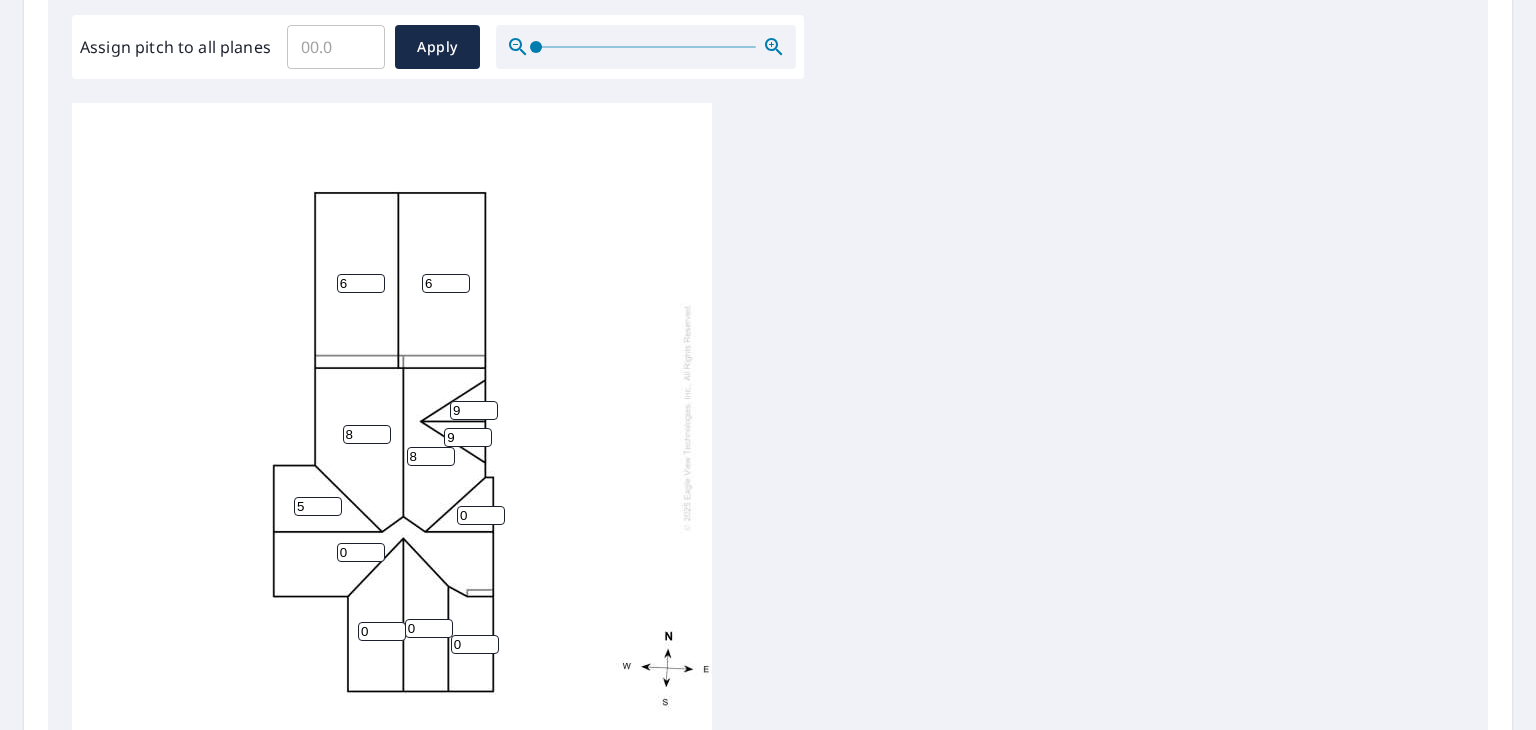 click on "5" at bounding box center (318, 506) 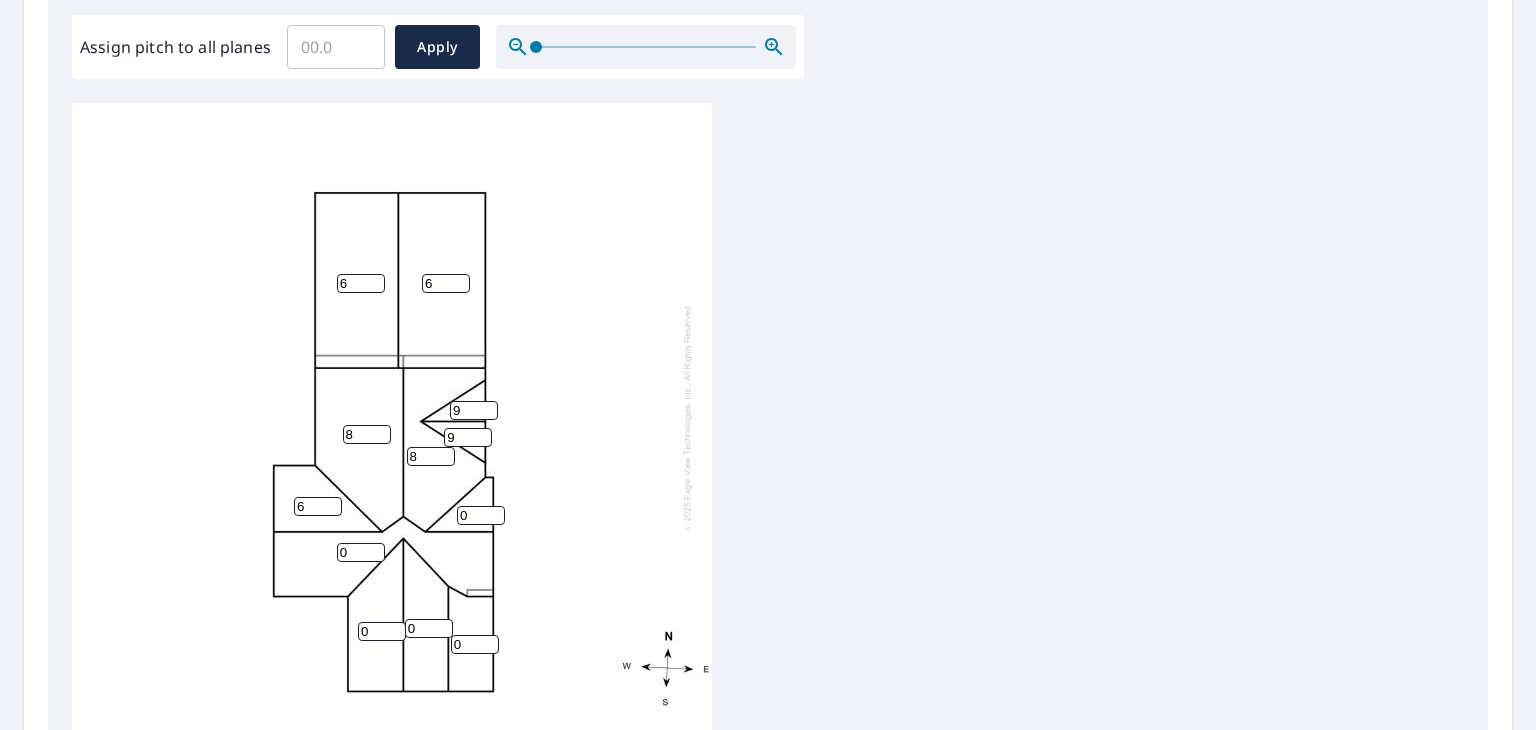 click on "6" at bounding box center (318, 506) 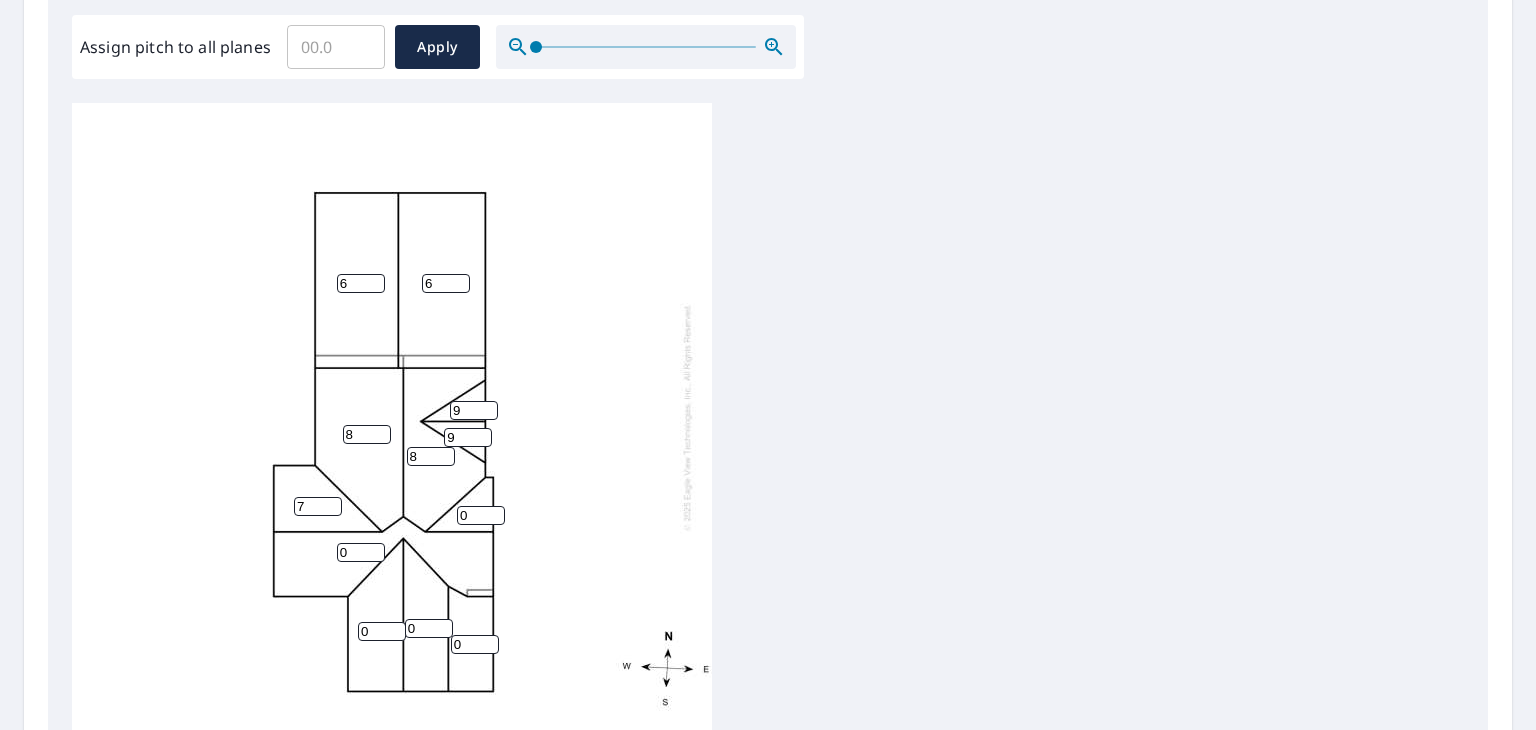 click on "7" at bounding box center (318, 506) 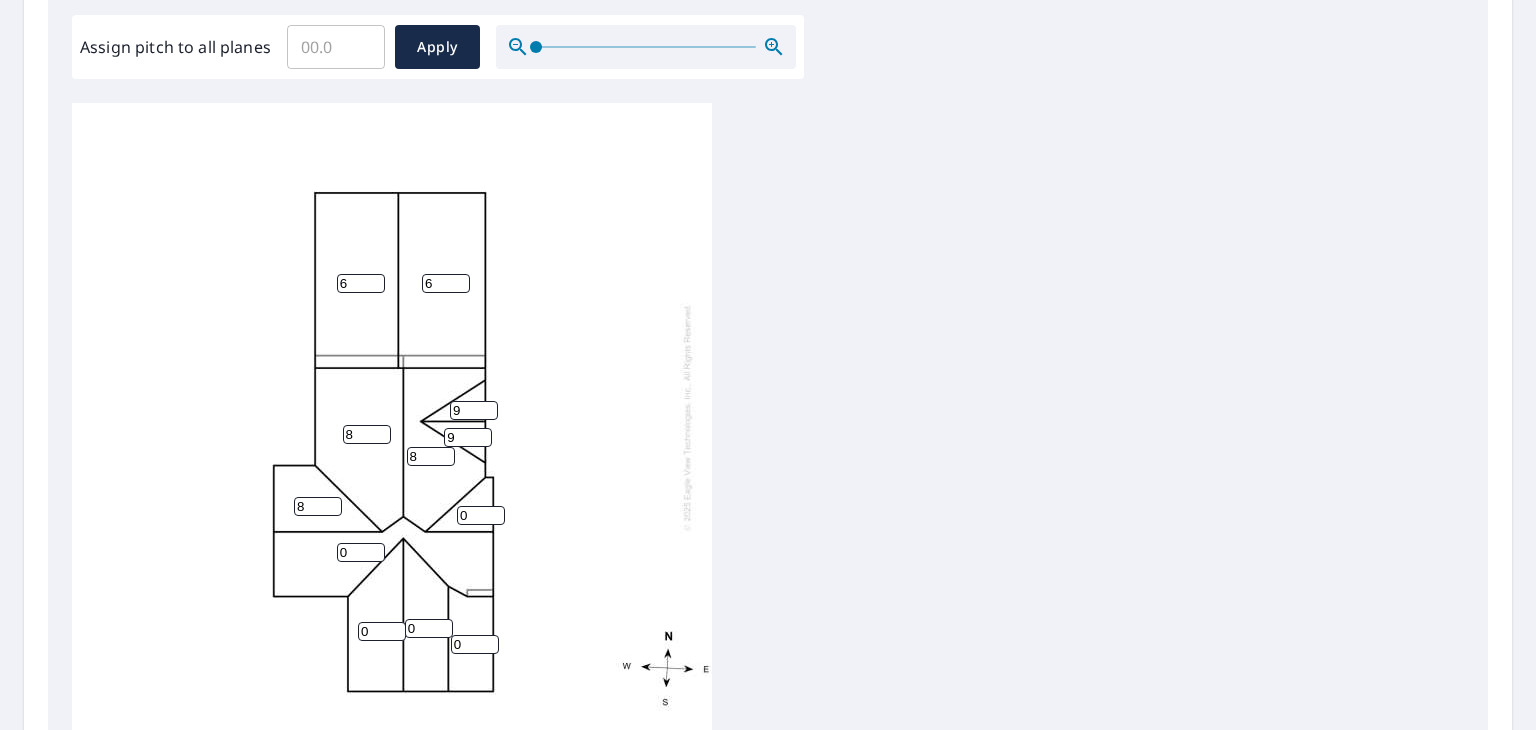 type on "8" 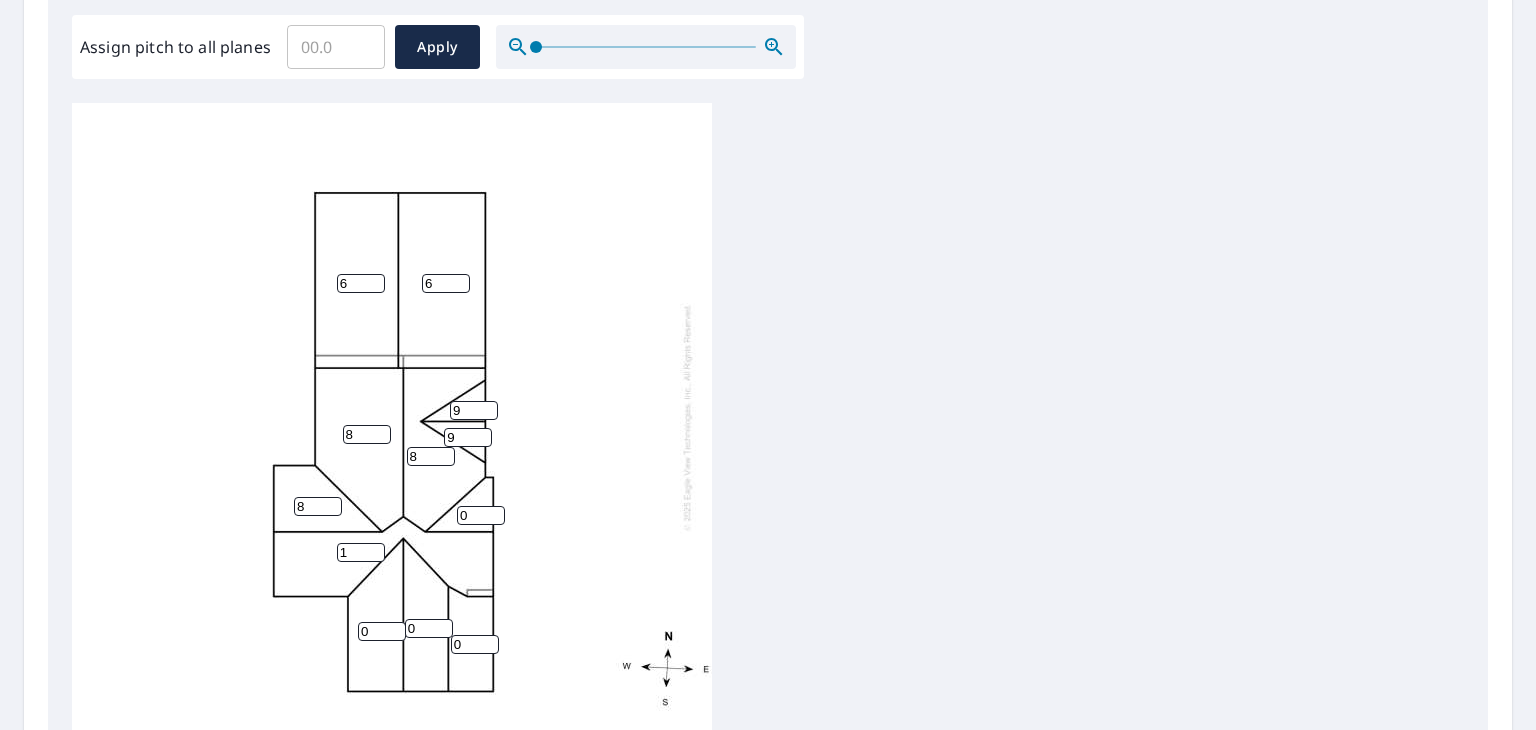 click on "1" at bounding box center [361, 552] 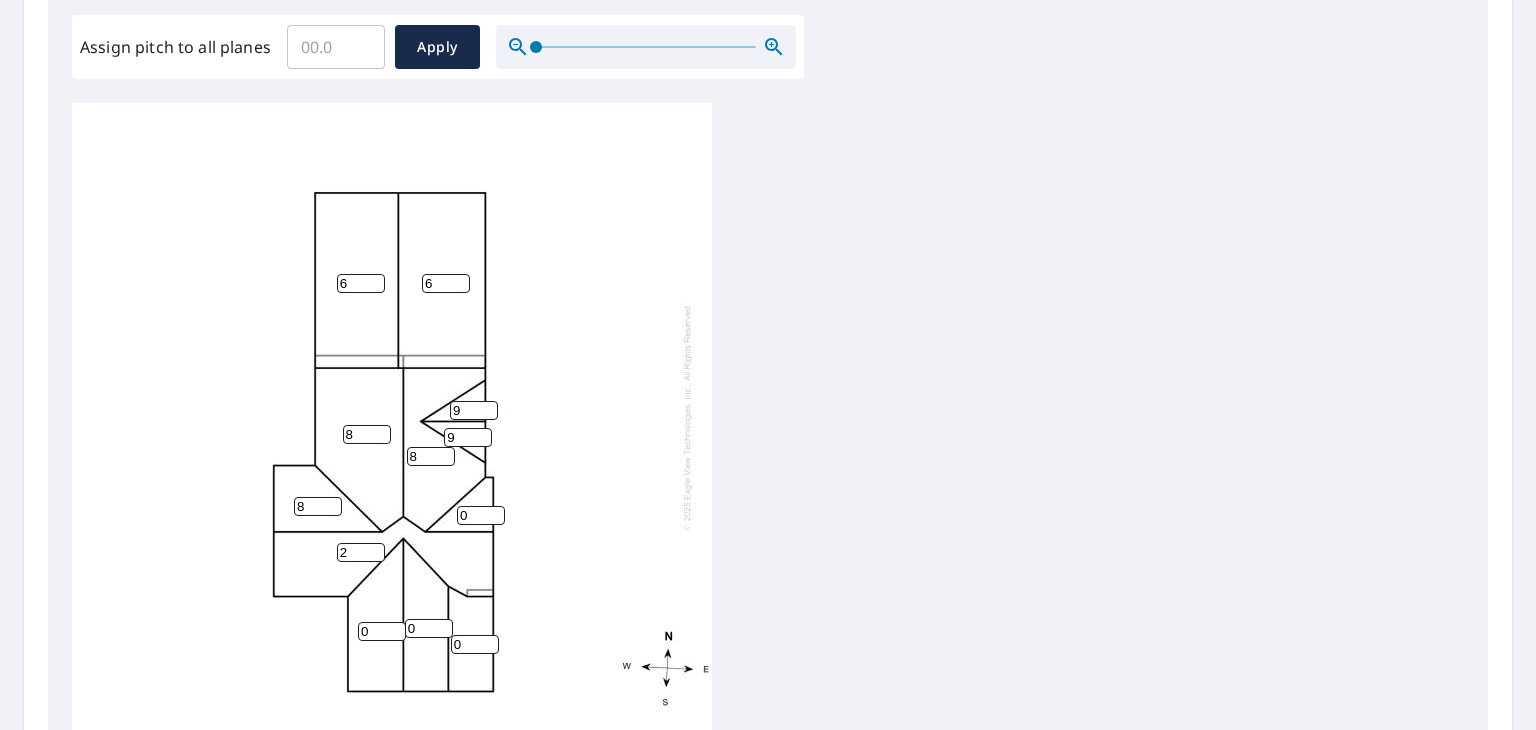 click on "2" at bounding box center [361, 552] 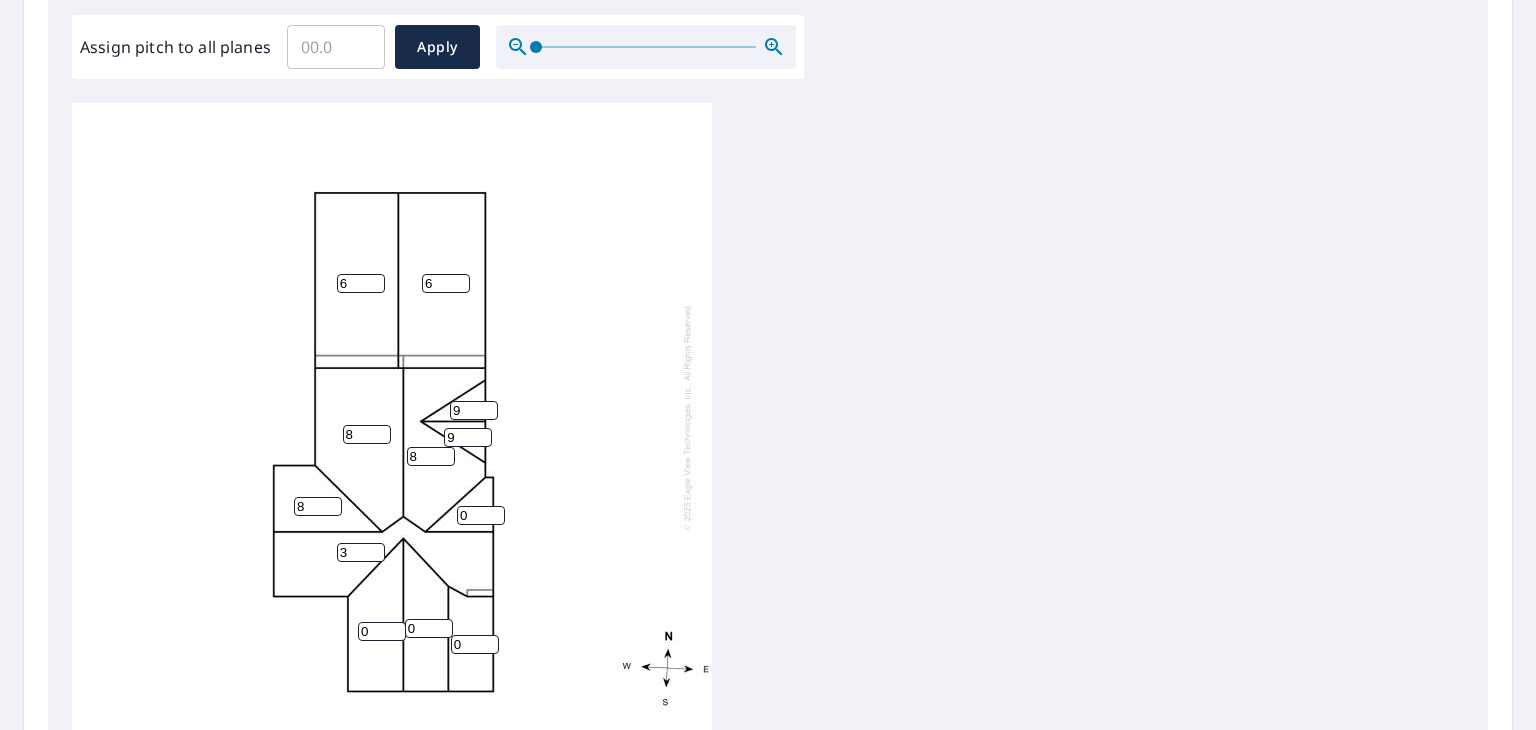 click on "3" at bounding box center (361, 552) 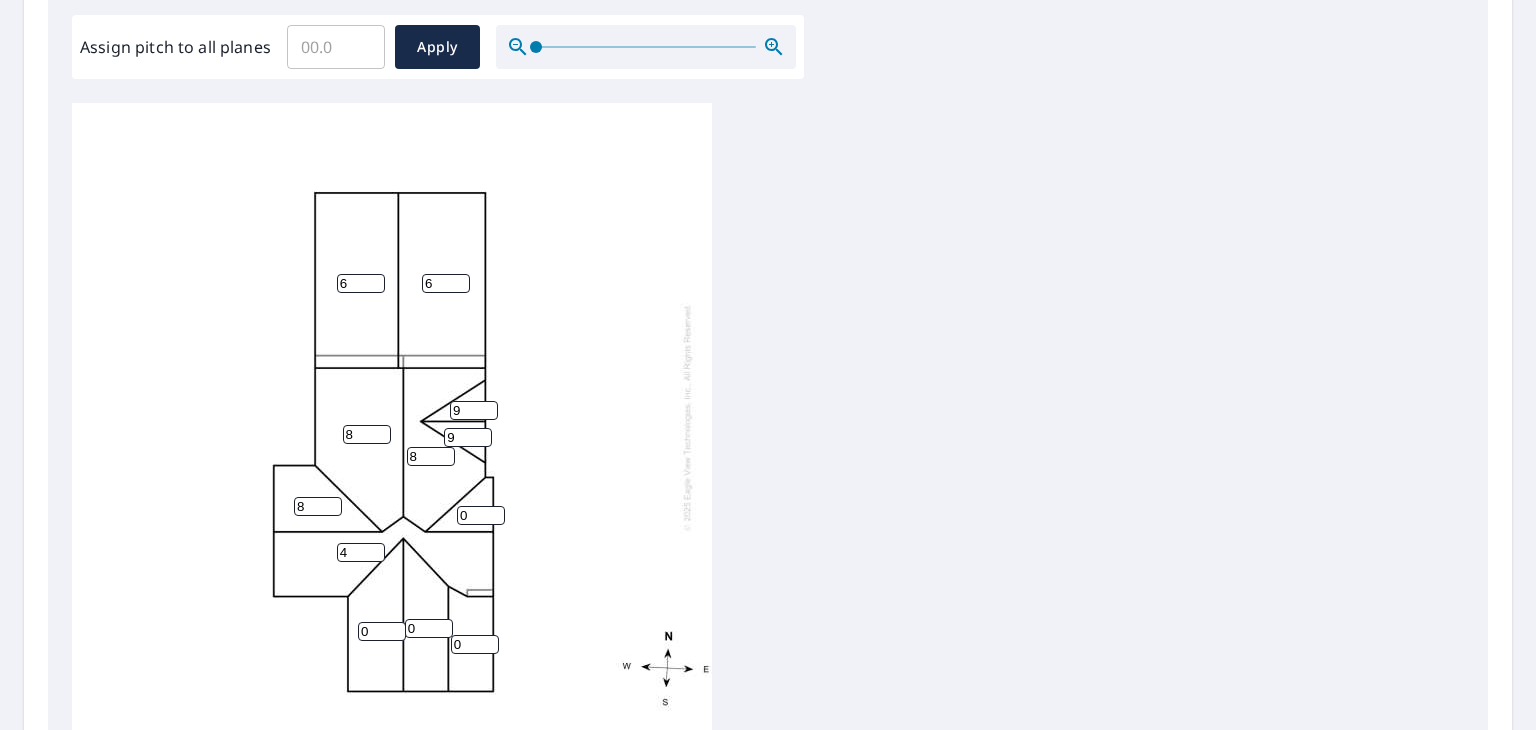 click on "4" at bounding box center (361, 552) 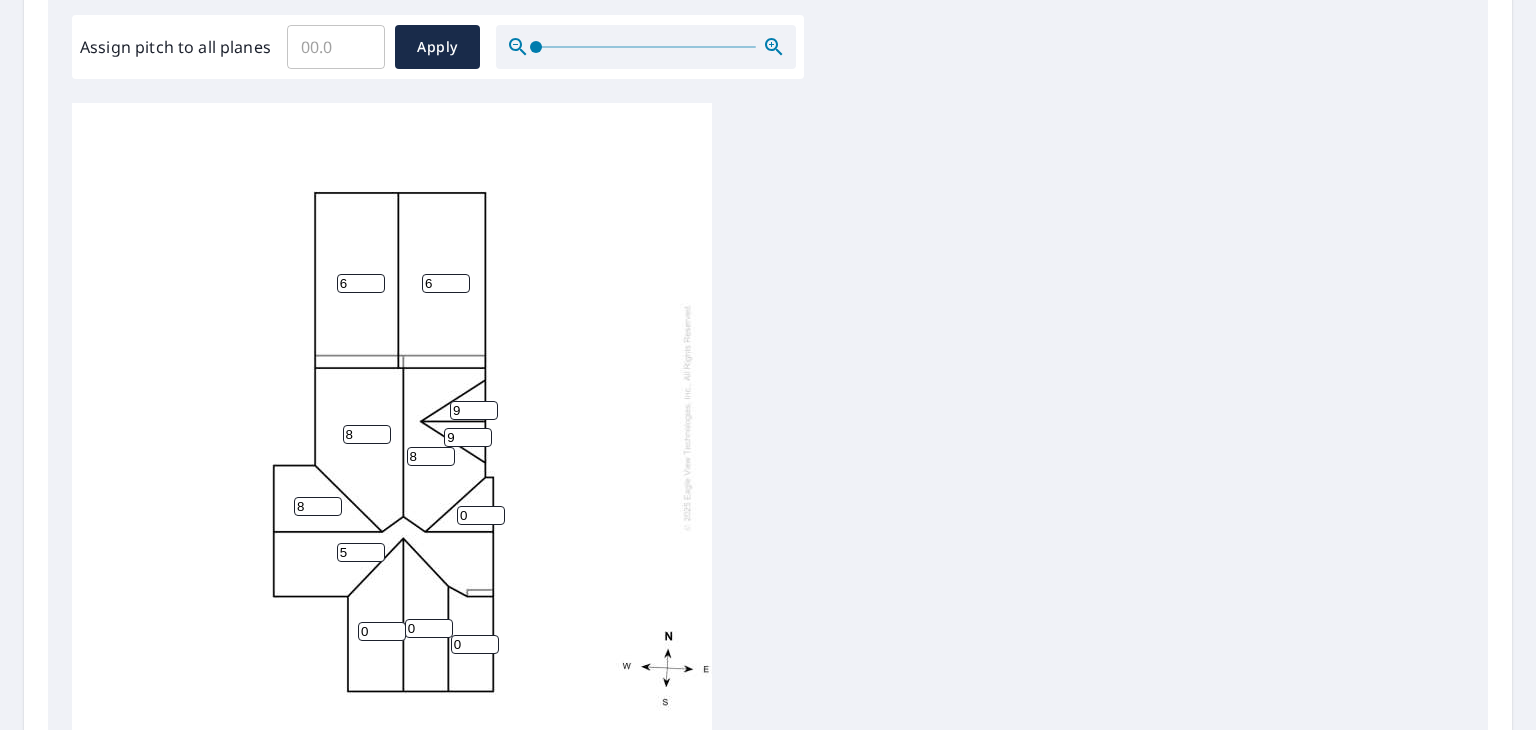 click on "5" at bounding box center (361, 552) 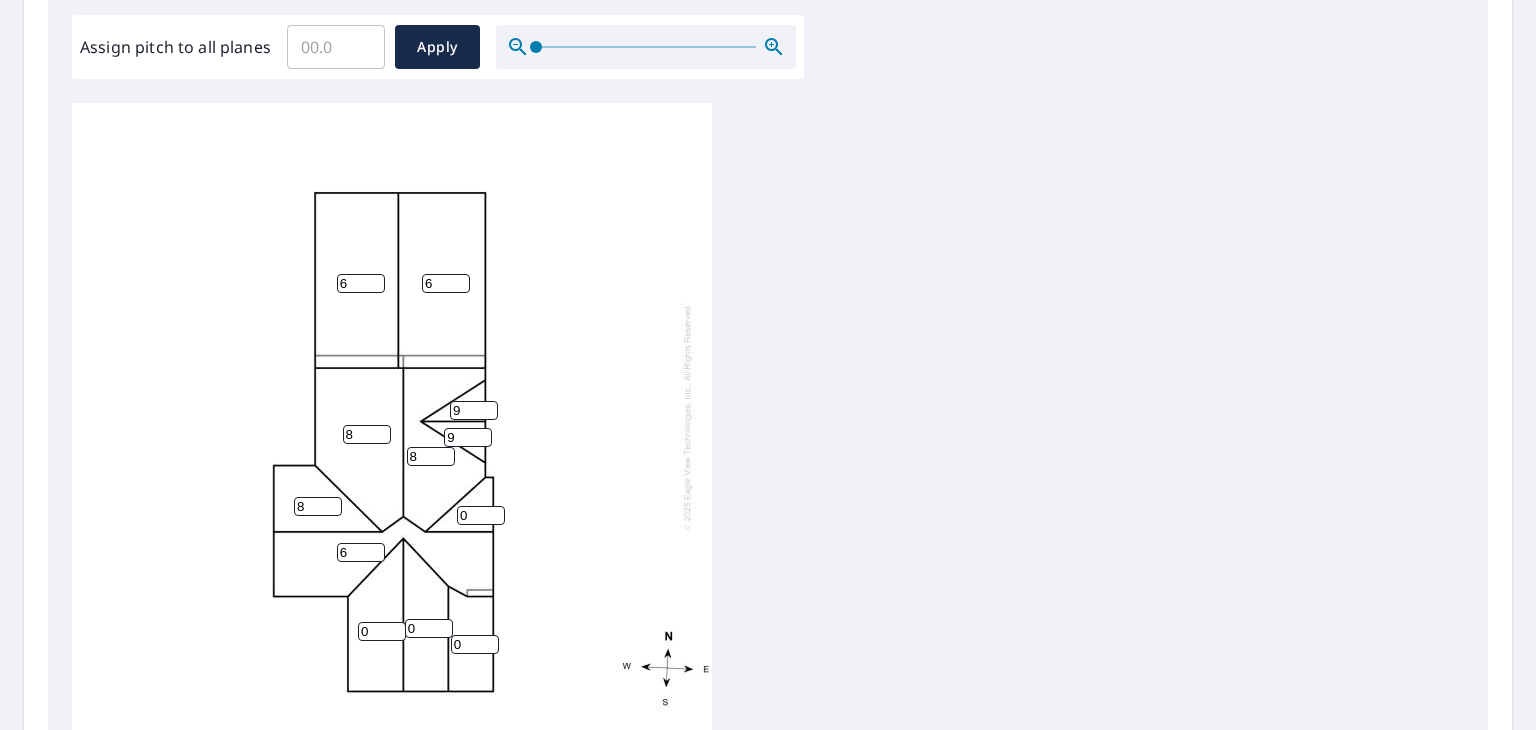 click on "6" at bounding box center (361, 552) 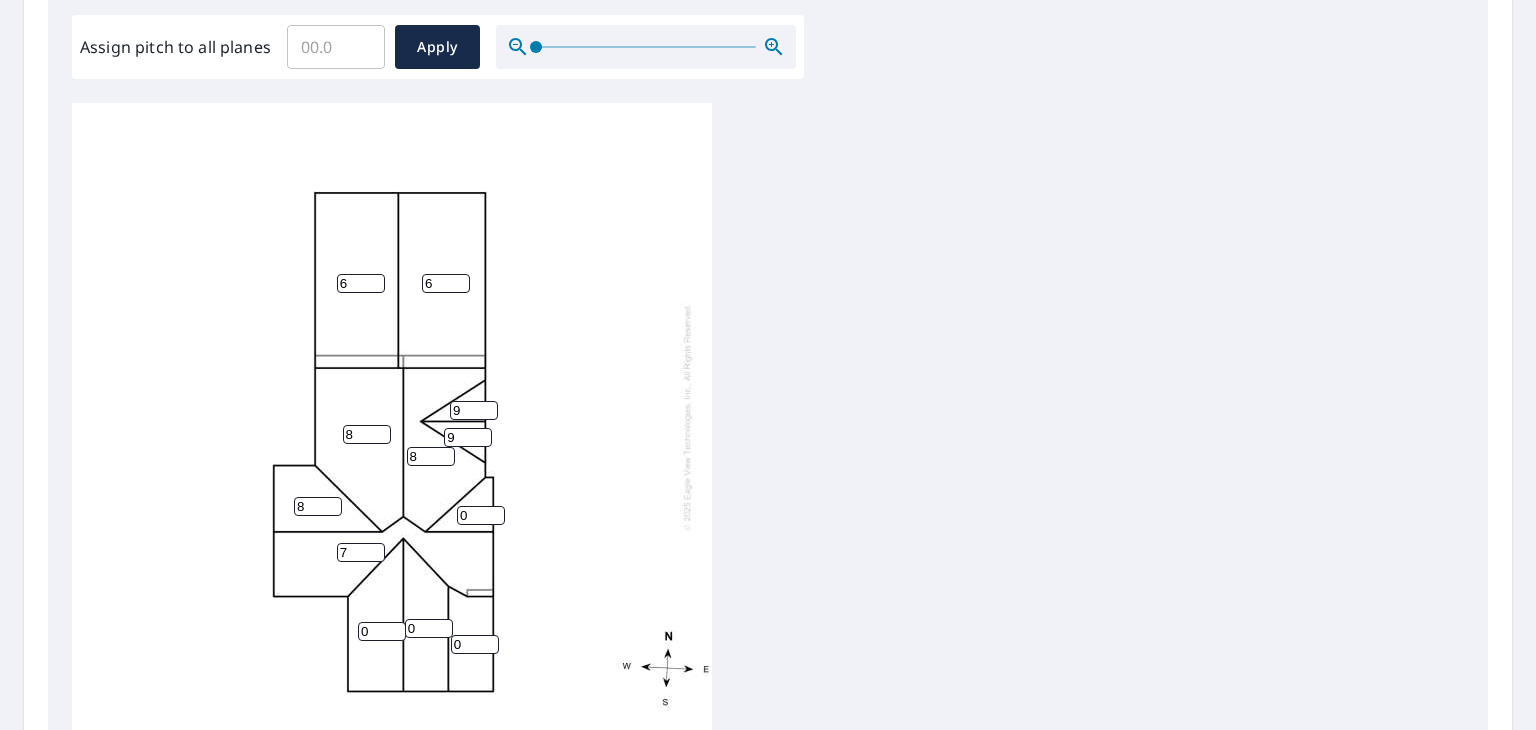 click on "7" at bounding box center (361, 552) 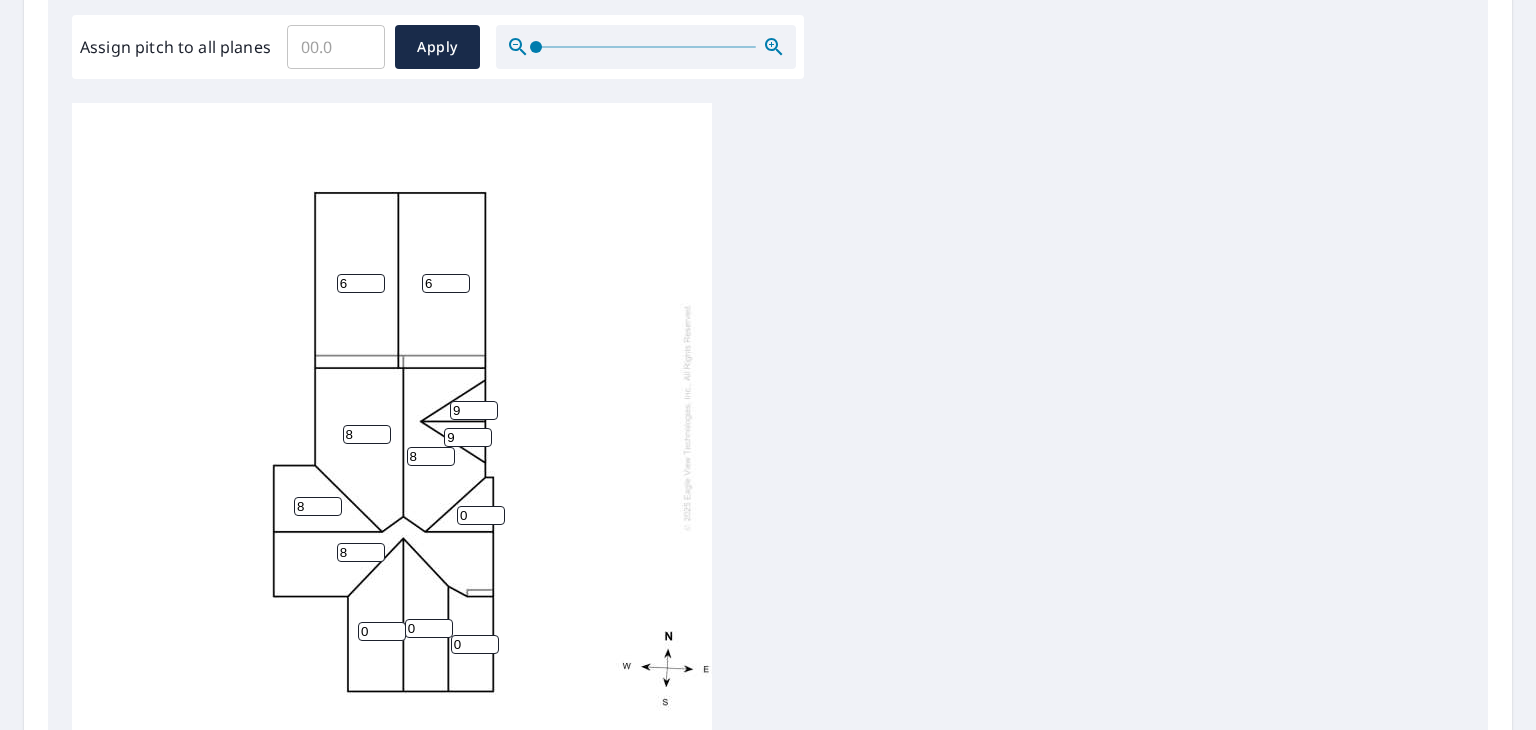 type on "8" 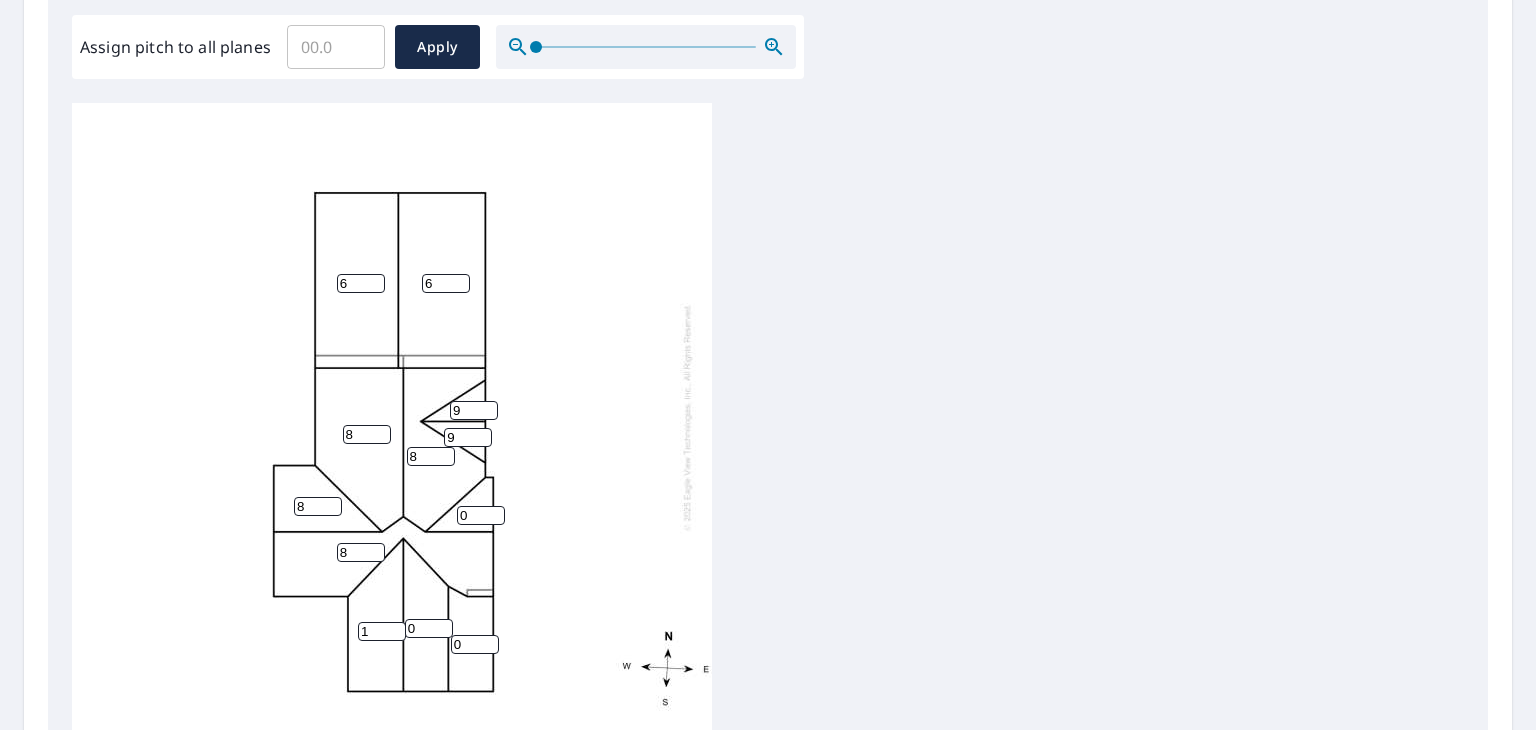 click on "1" at bounding box center [382, 631] 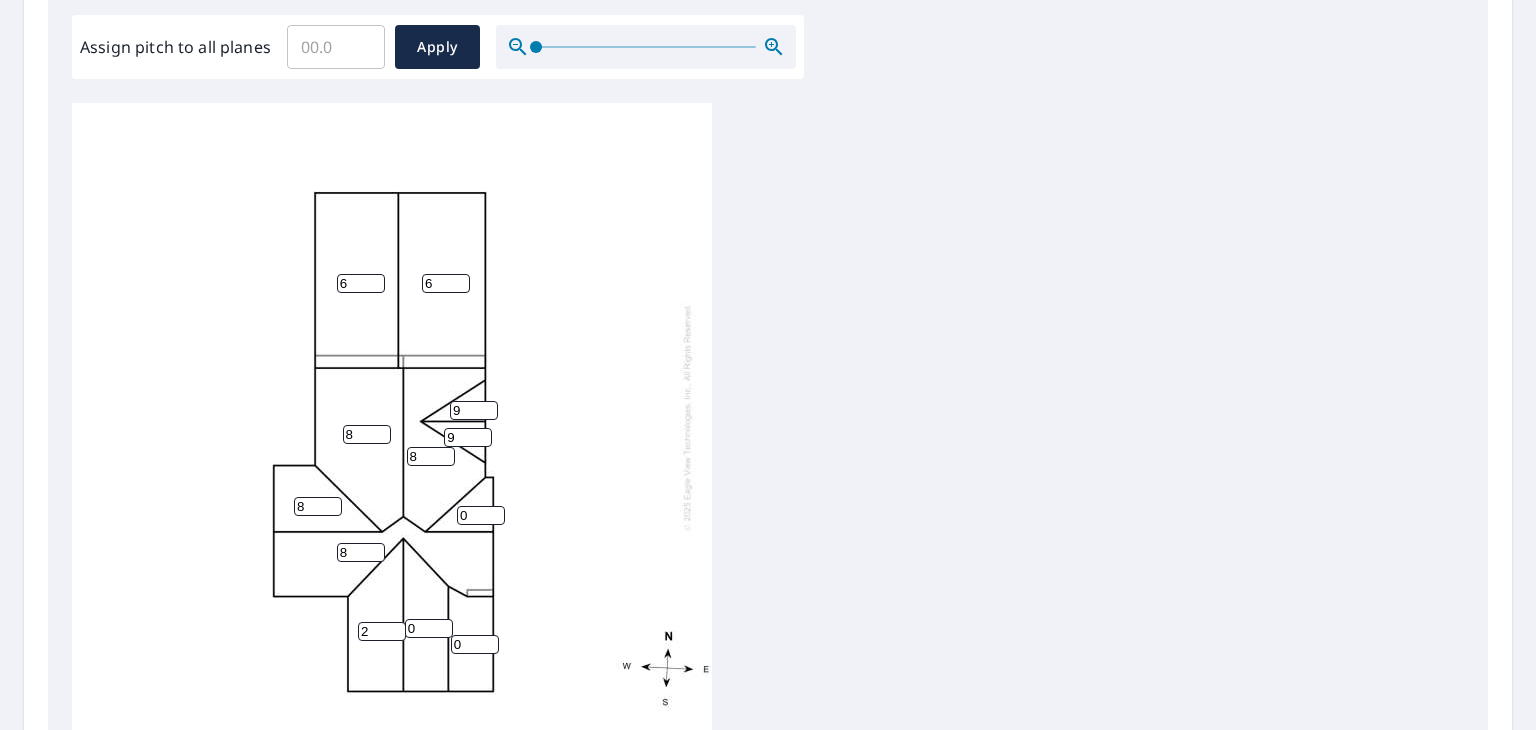 click on "2" at bounding box center [382, 631] 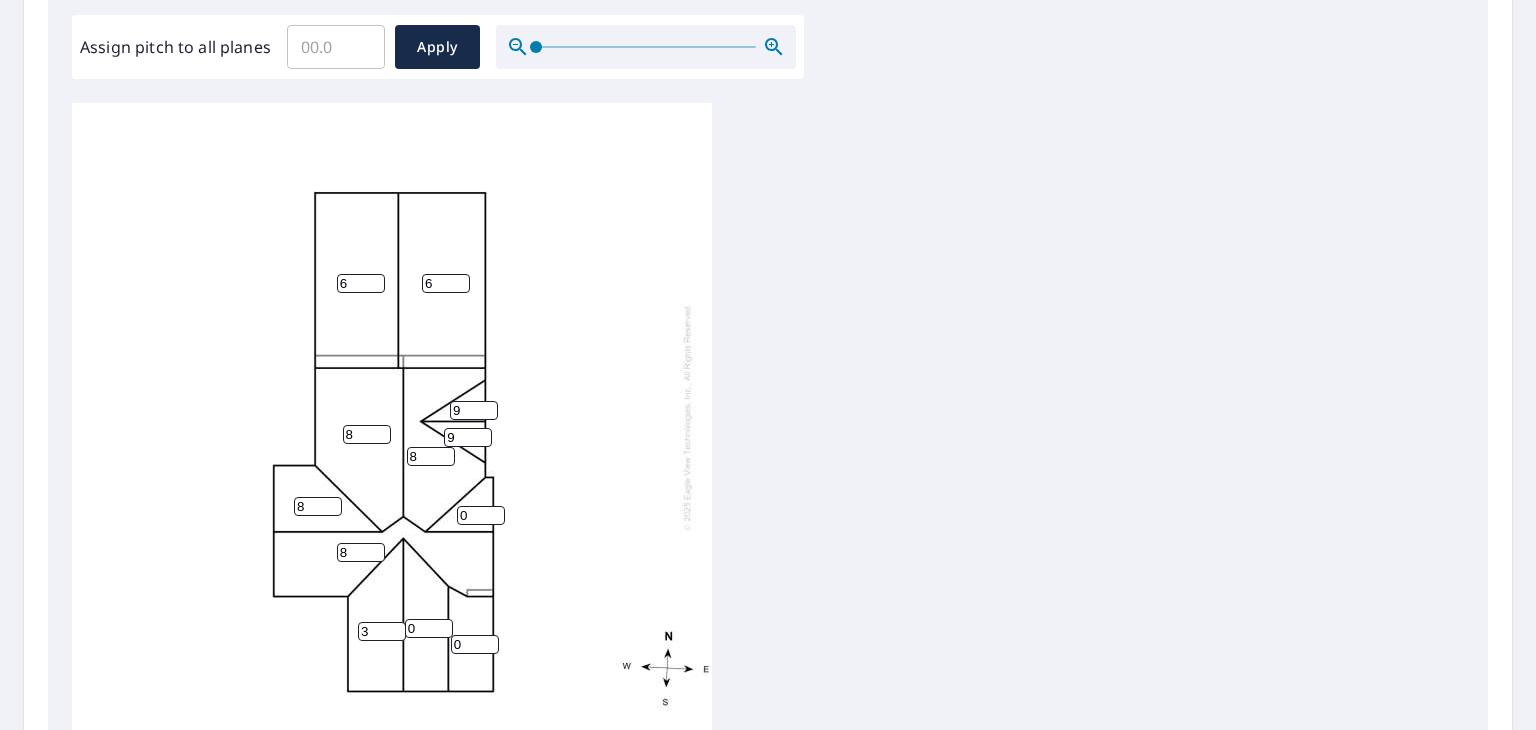 click on "3" at bounding box center (382, 631) 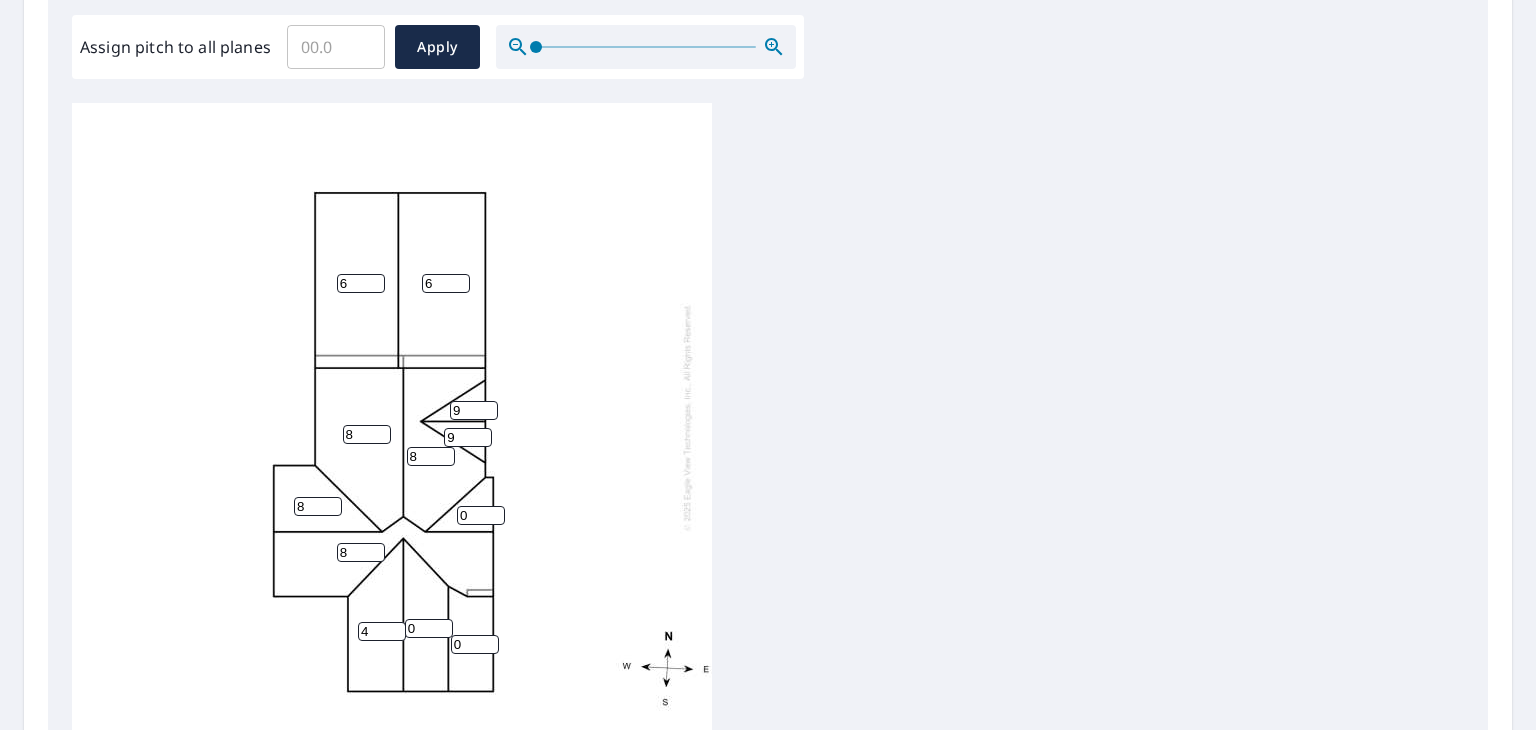 click on "4" at bounding box center [382, 631] 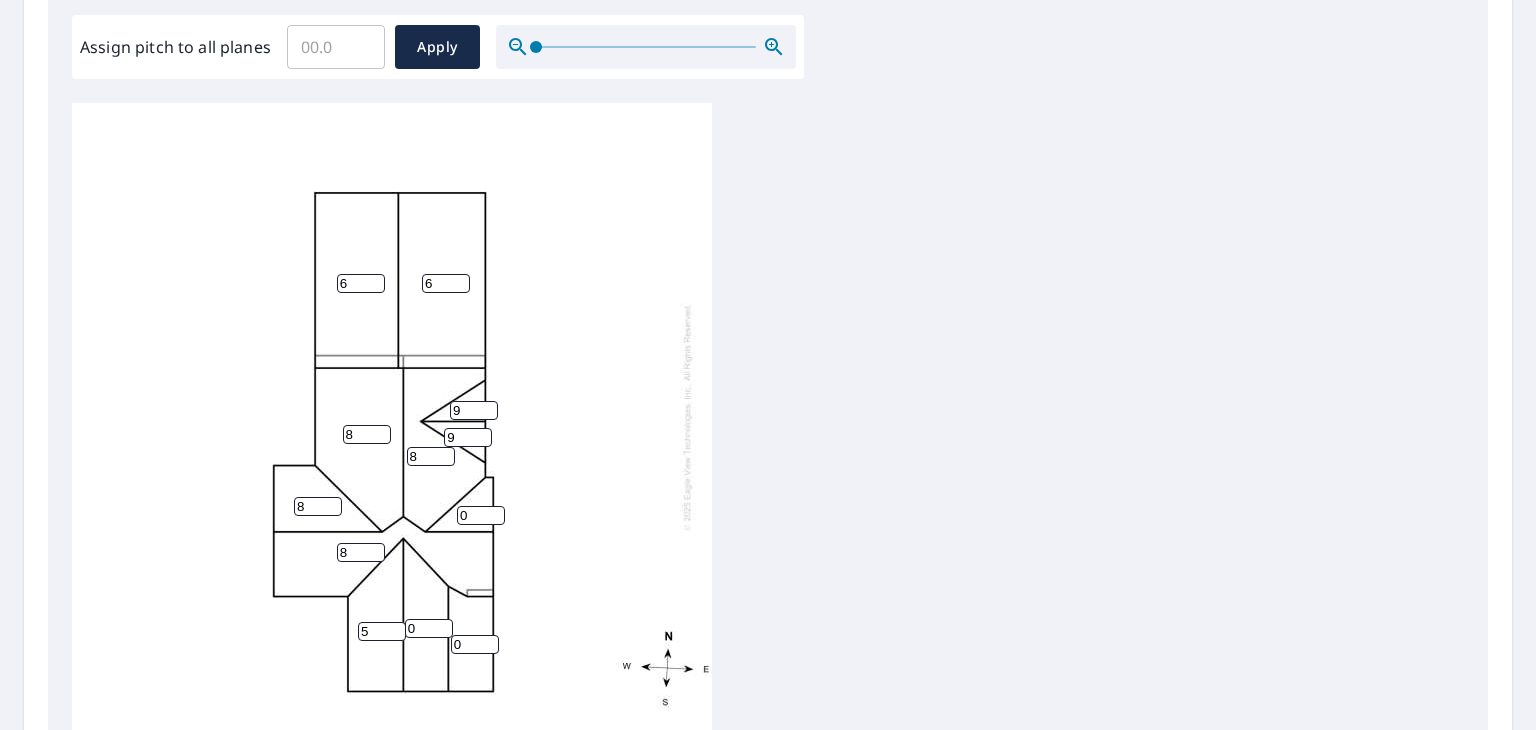 click on "5" at bounding box center (382, 631) 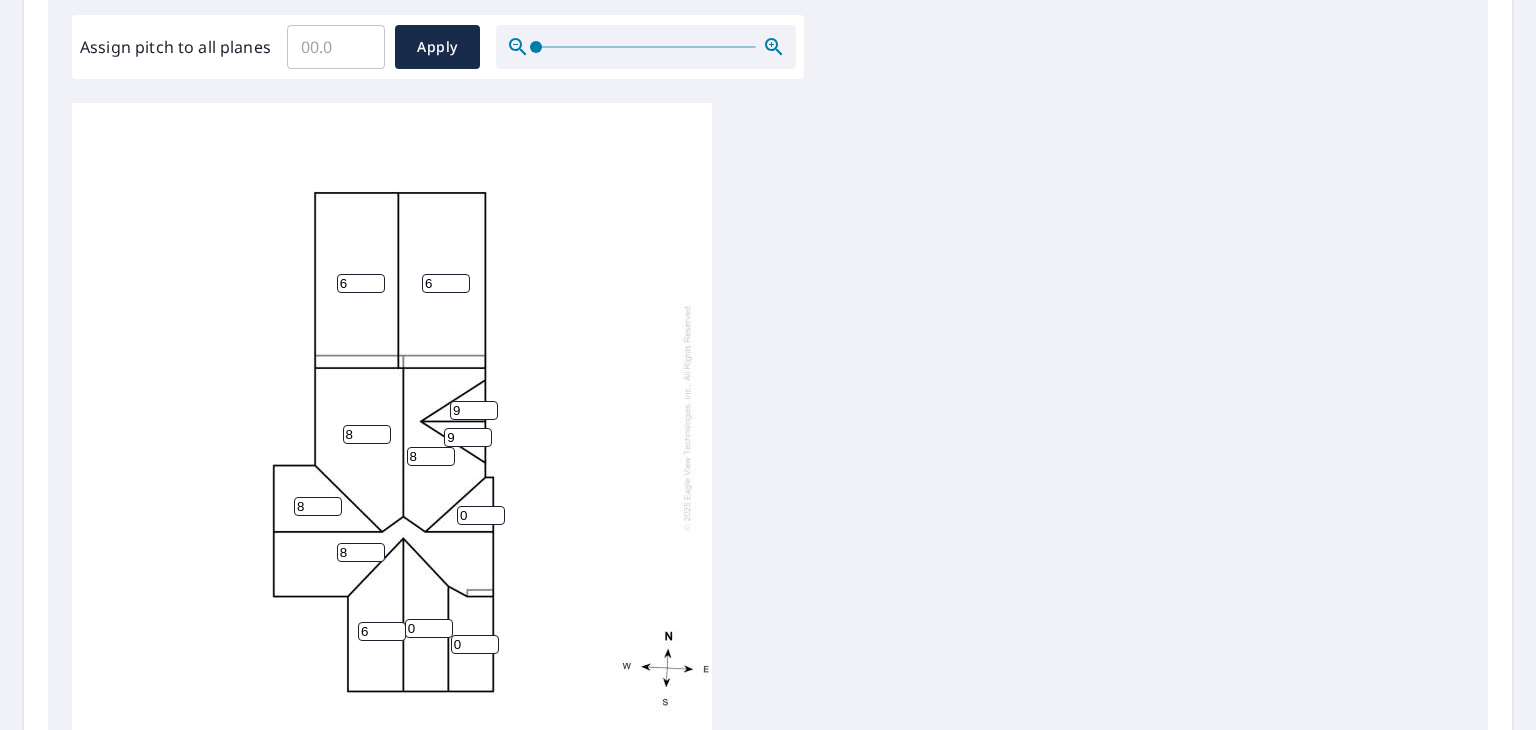 click on "6" at bounding box center (382, 631) 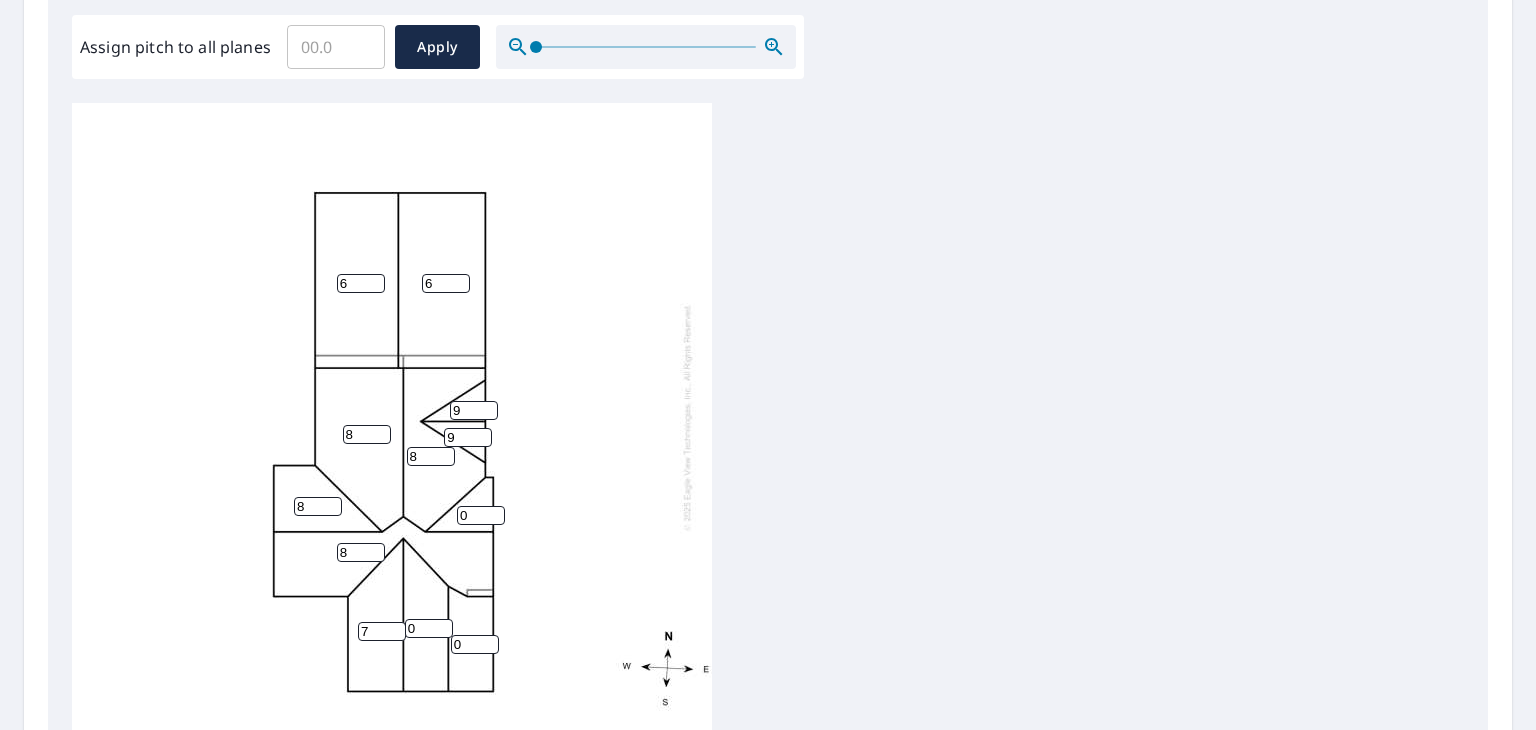 click on "7" at bounding box center (382, 631) 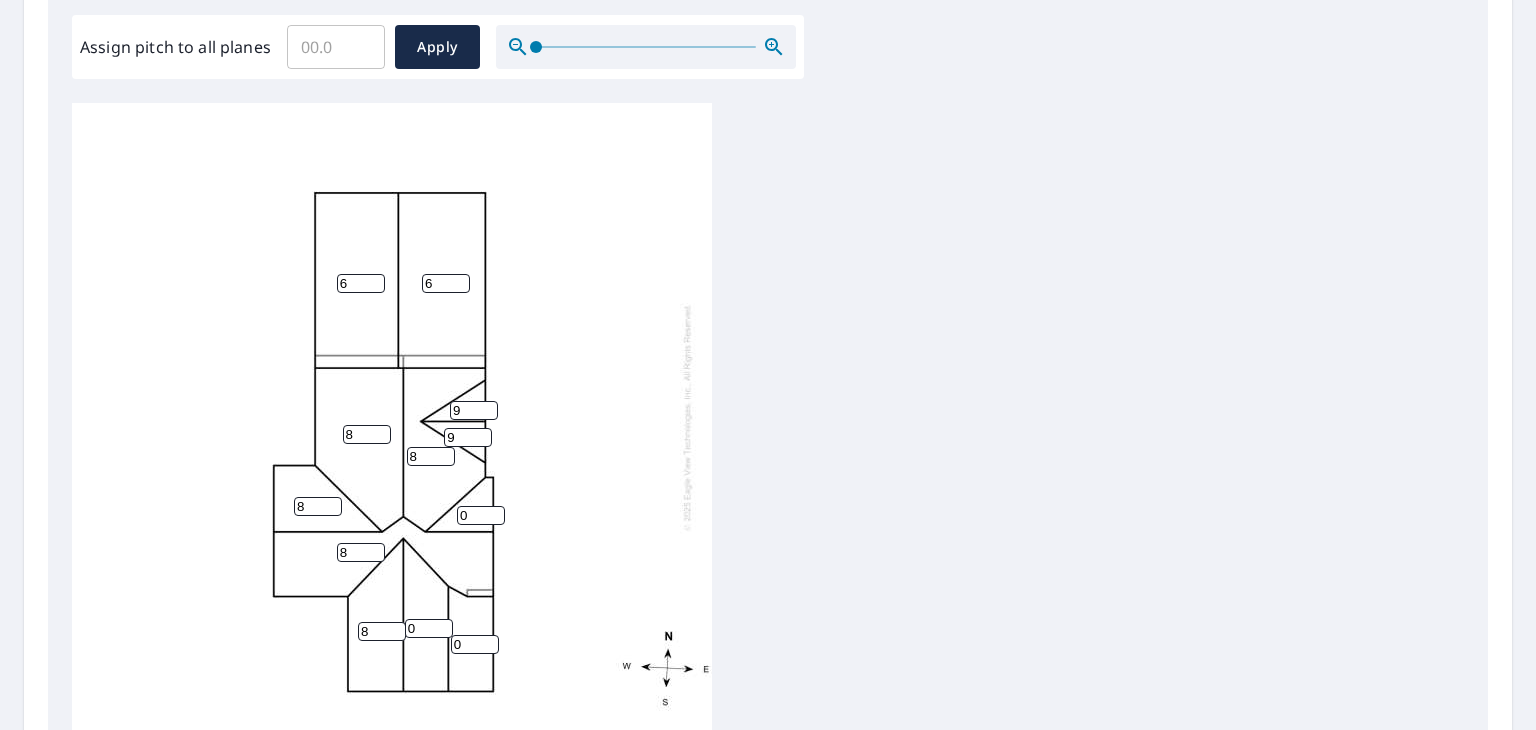 type on "8" 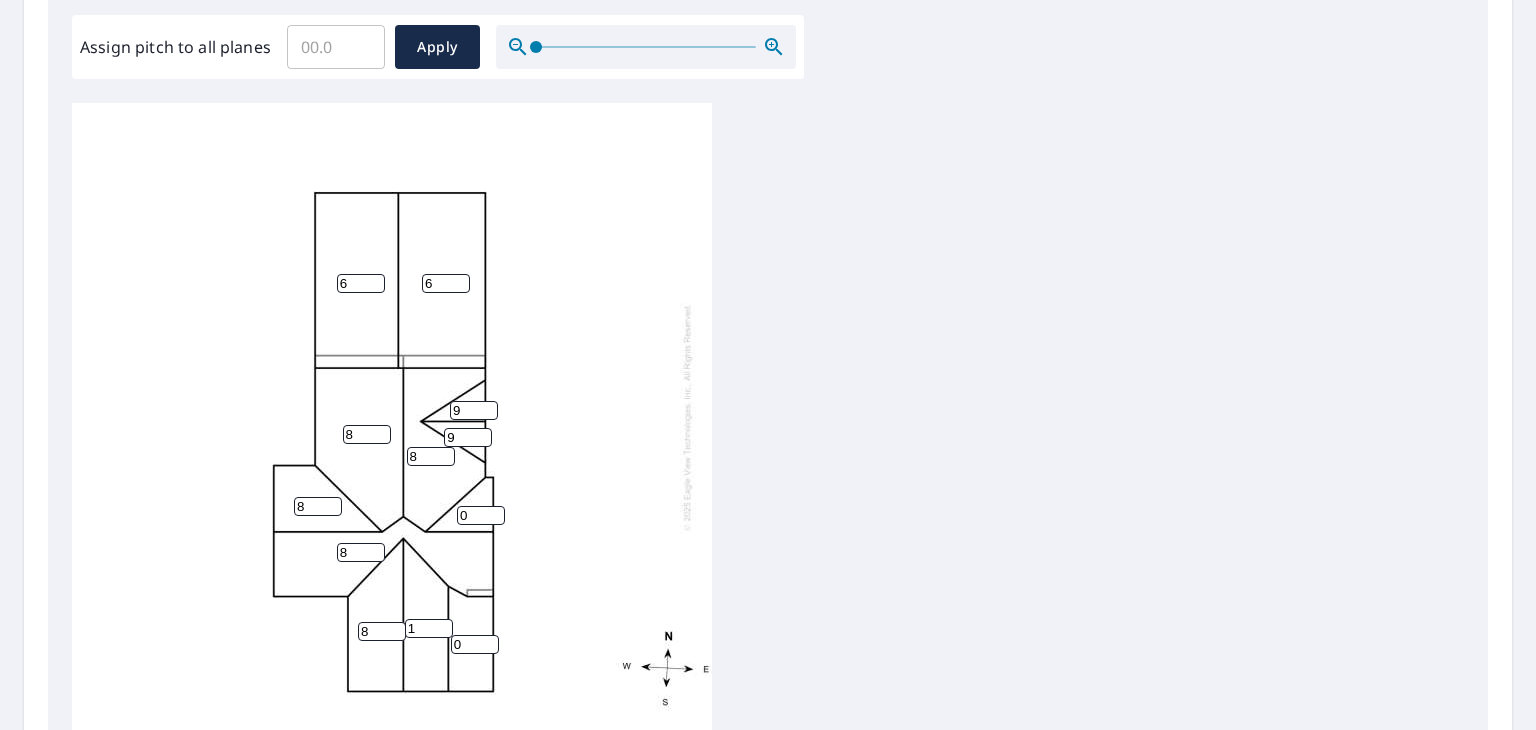 click on "1" at bounding box center [429, 628] 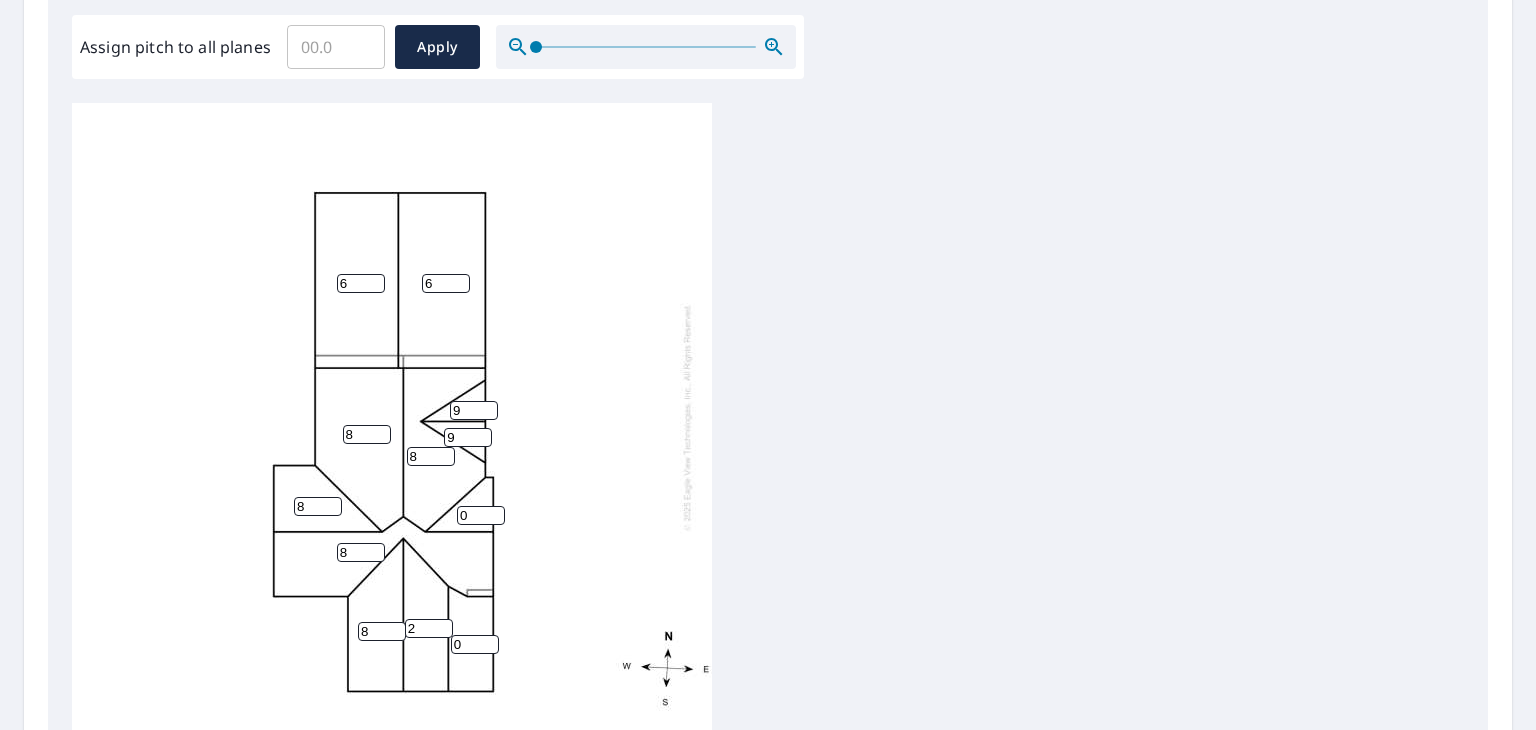 click on "2" at bounding box center (429, 628) 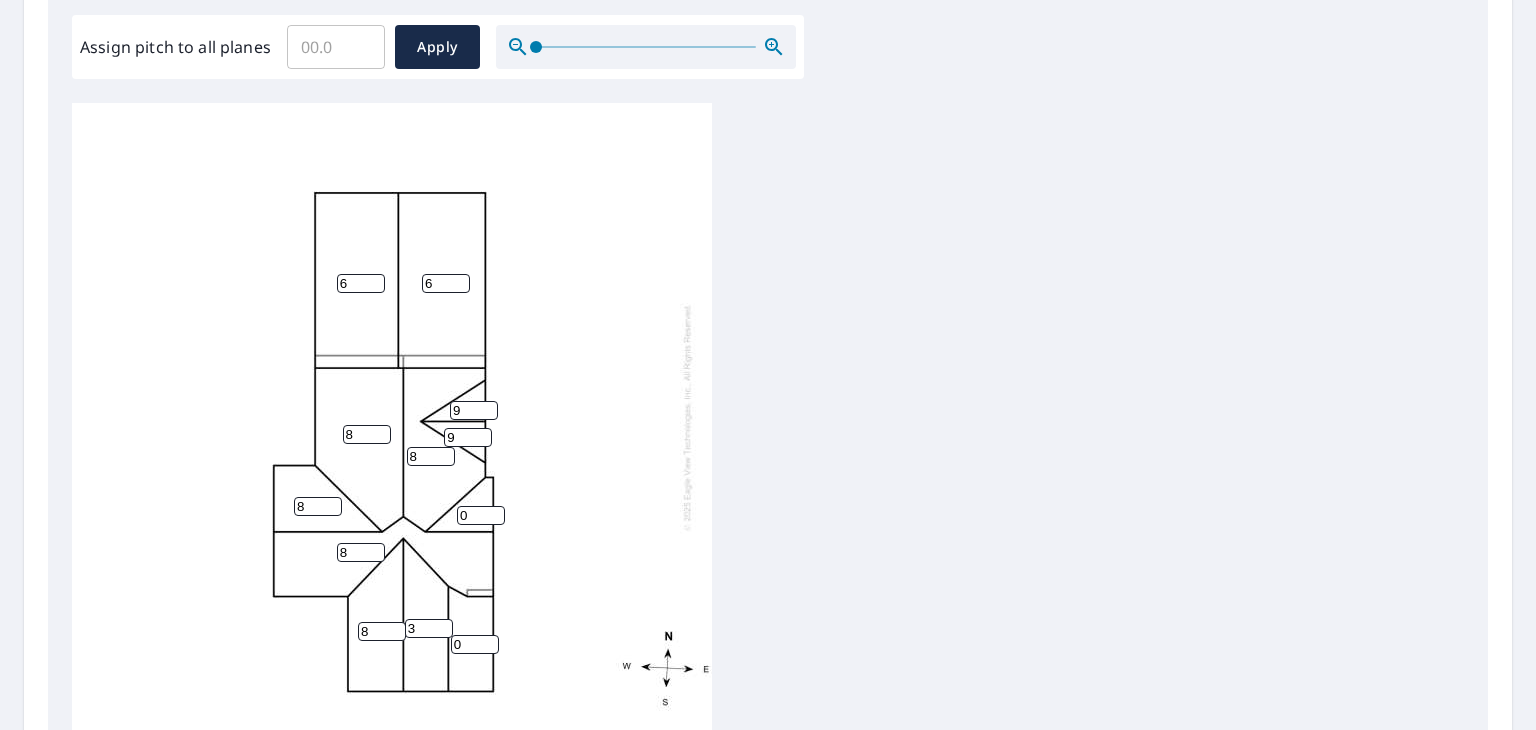 click on "3" at bounding box center (429, 628) 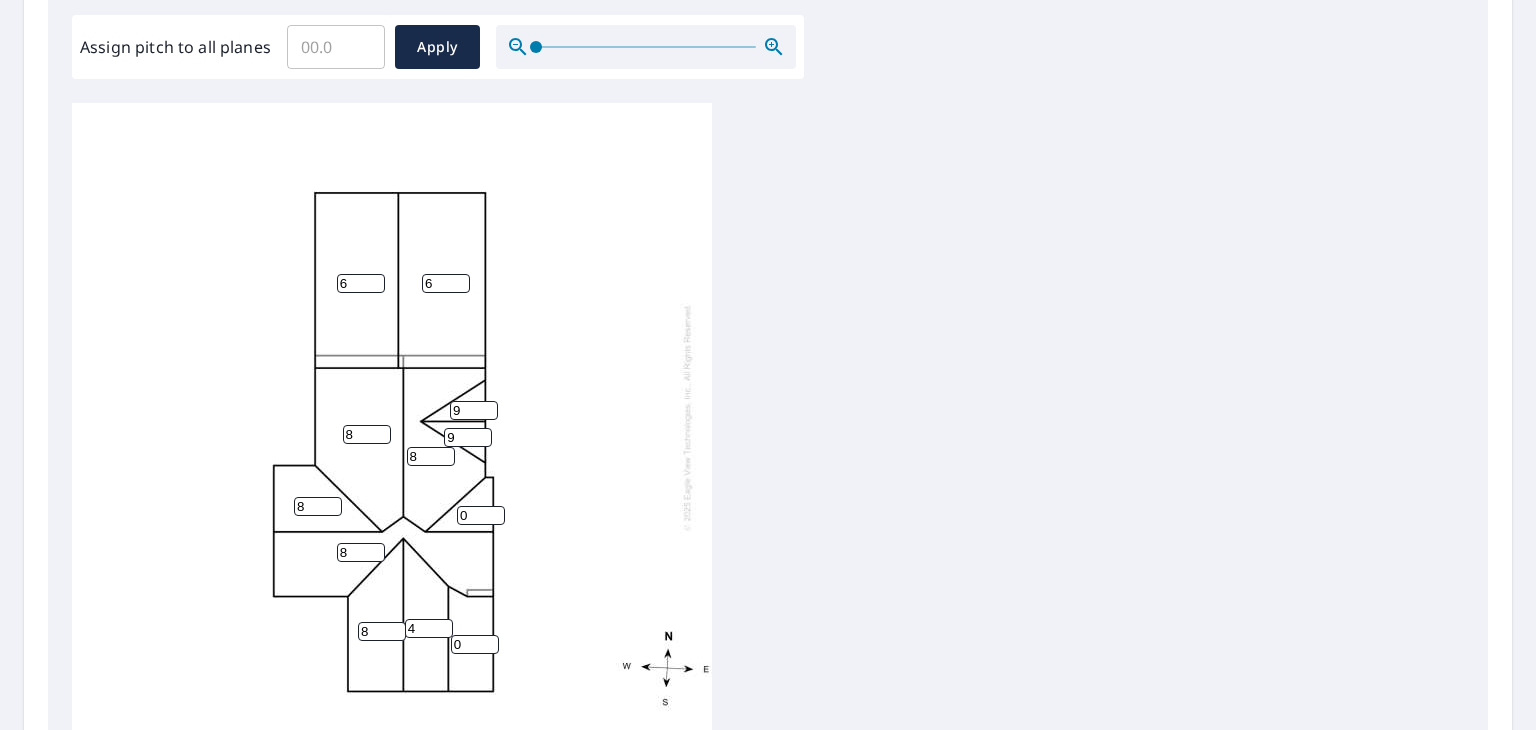 click on "4" at bounding box center (429, 628) 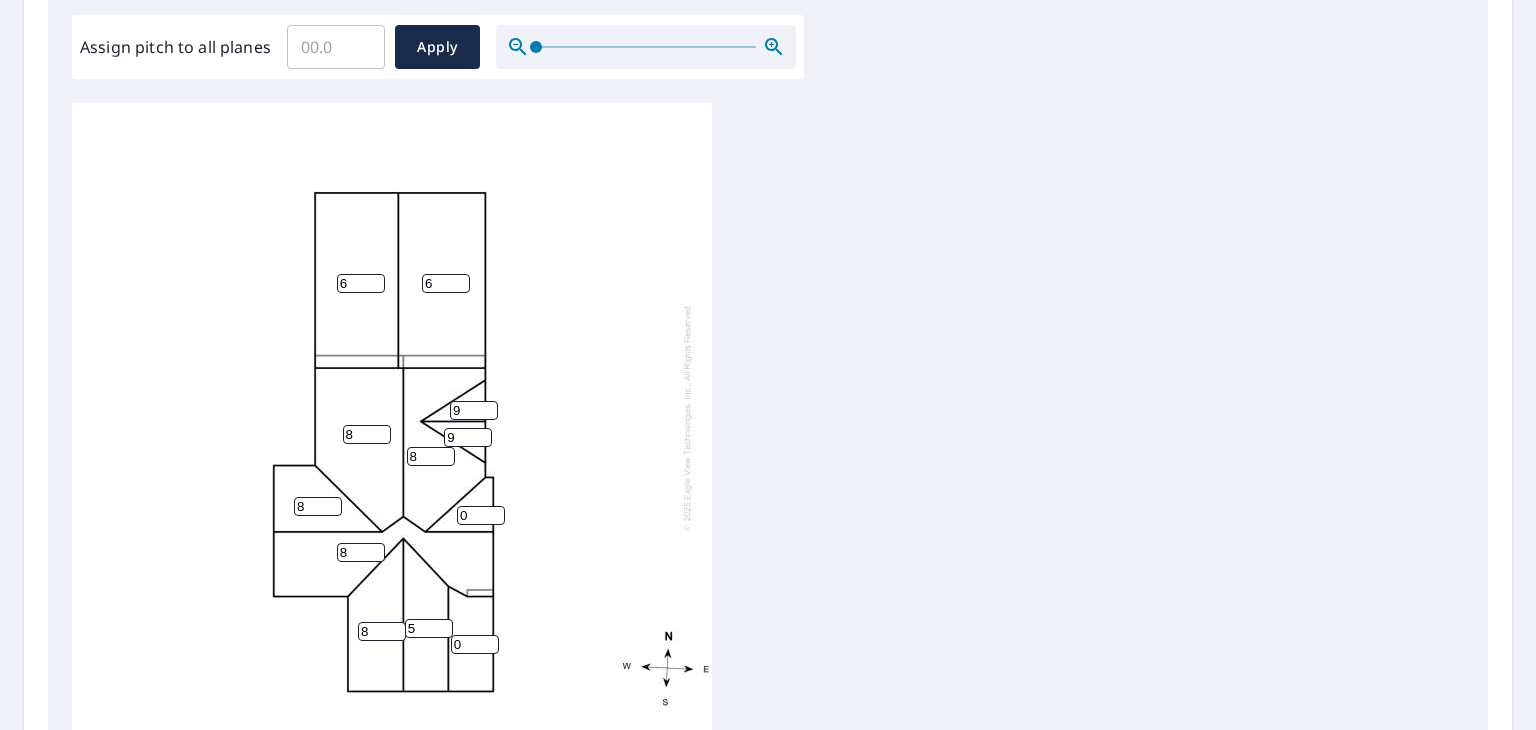 click on "5" at bounding box center (429, 628) 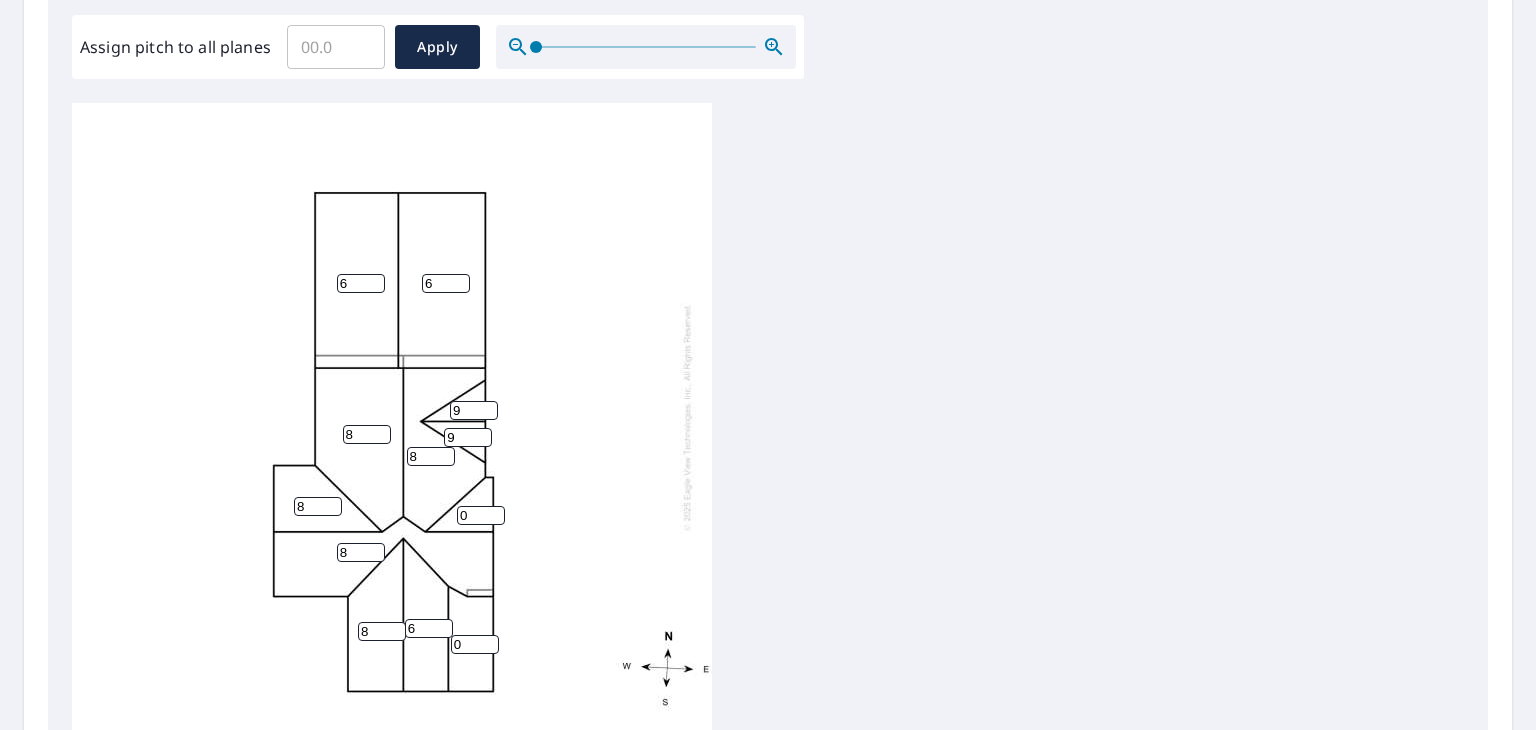 click on "6" at bounding box center [429, 628] 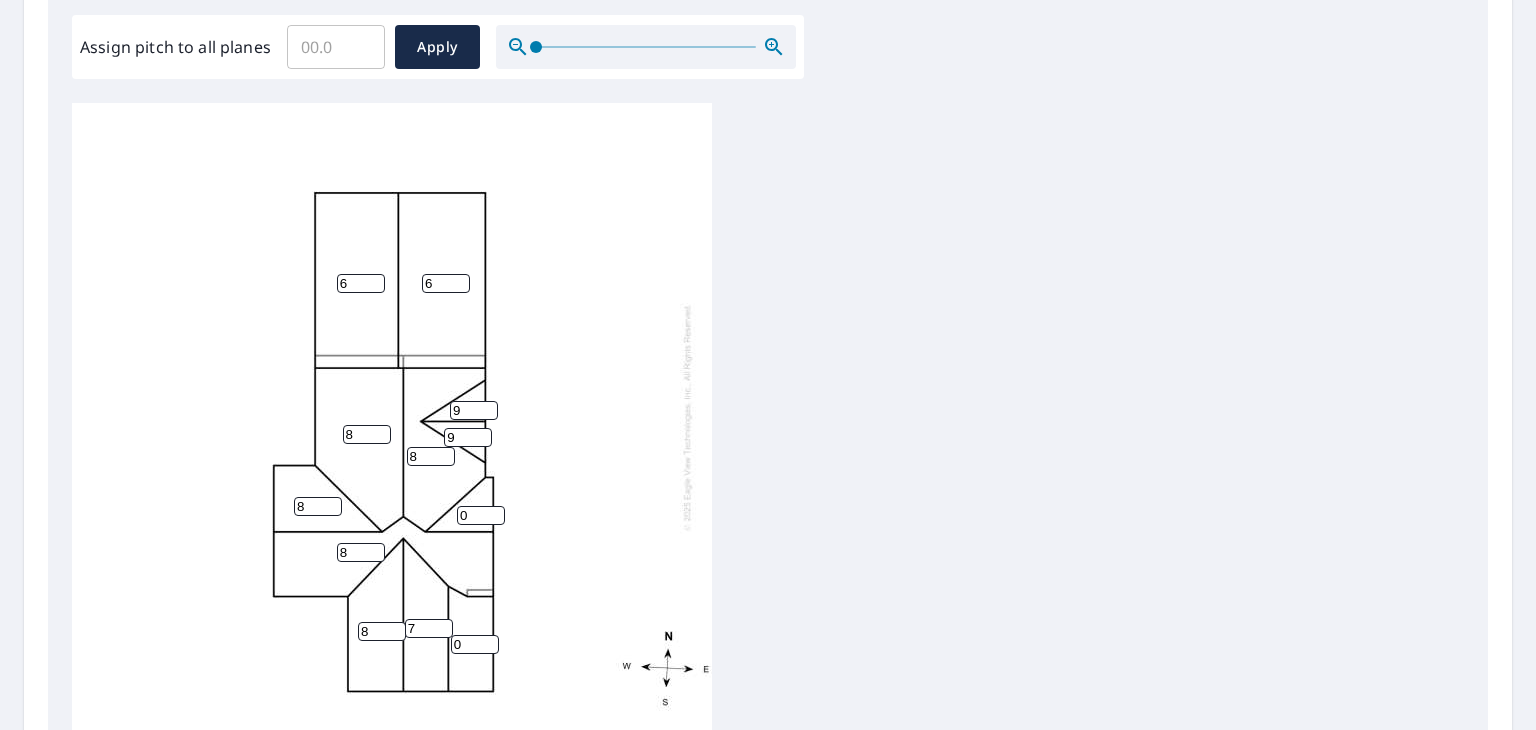 click on "7" at bounding box center [429, 628] 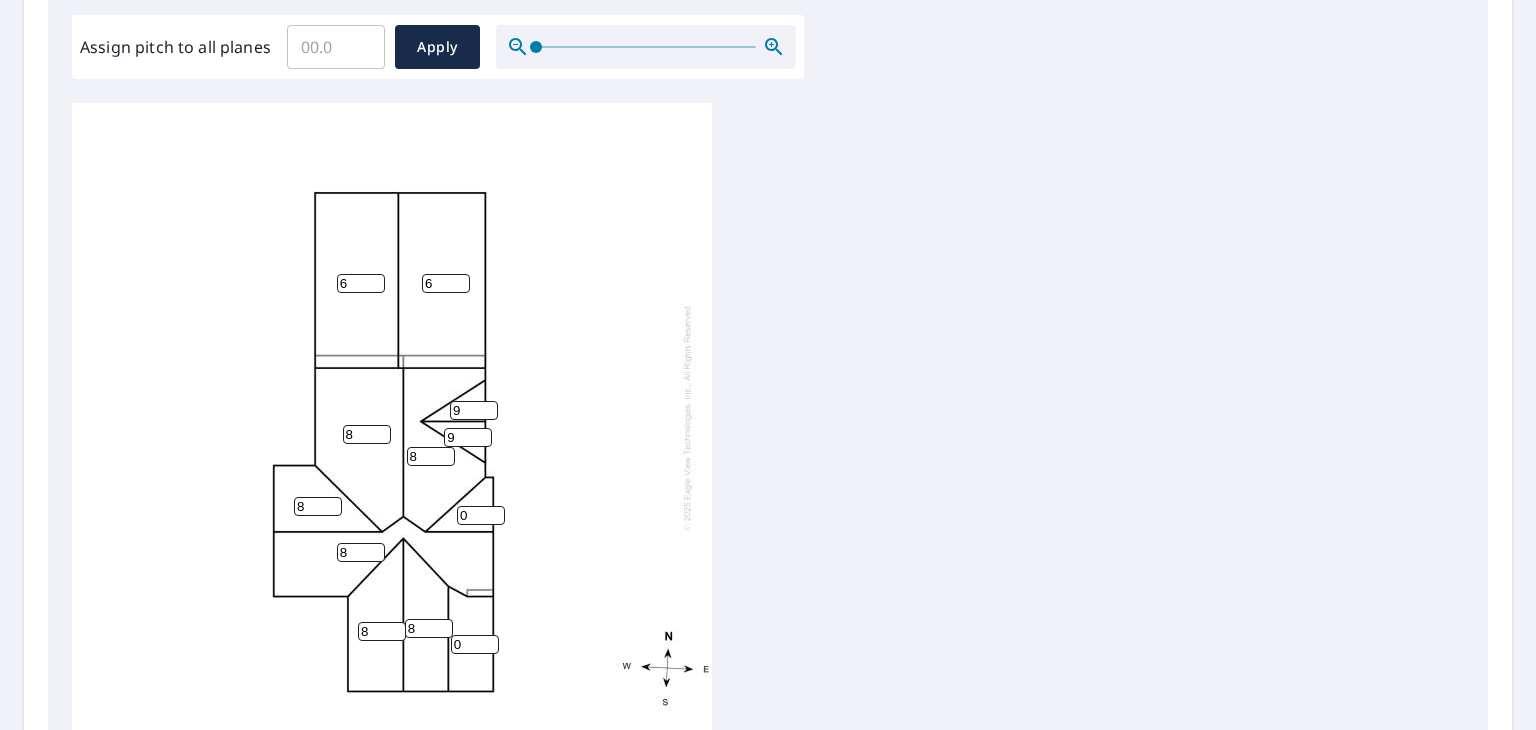 type on "8" 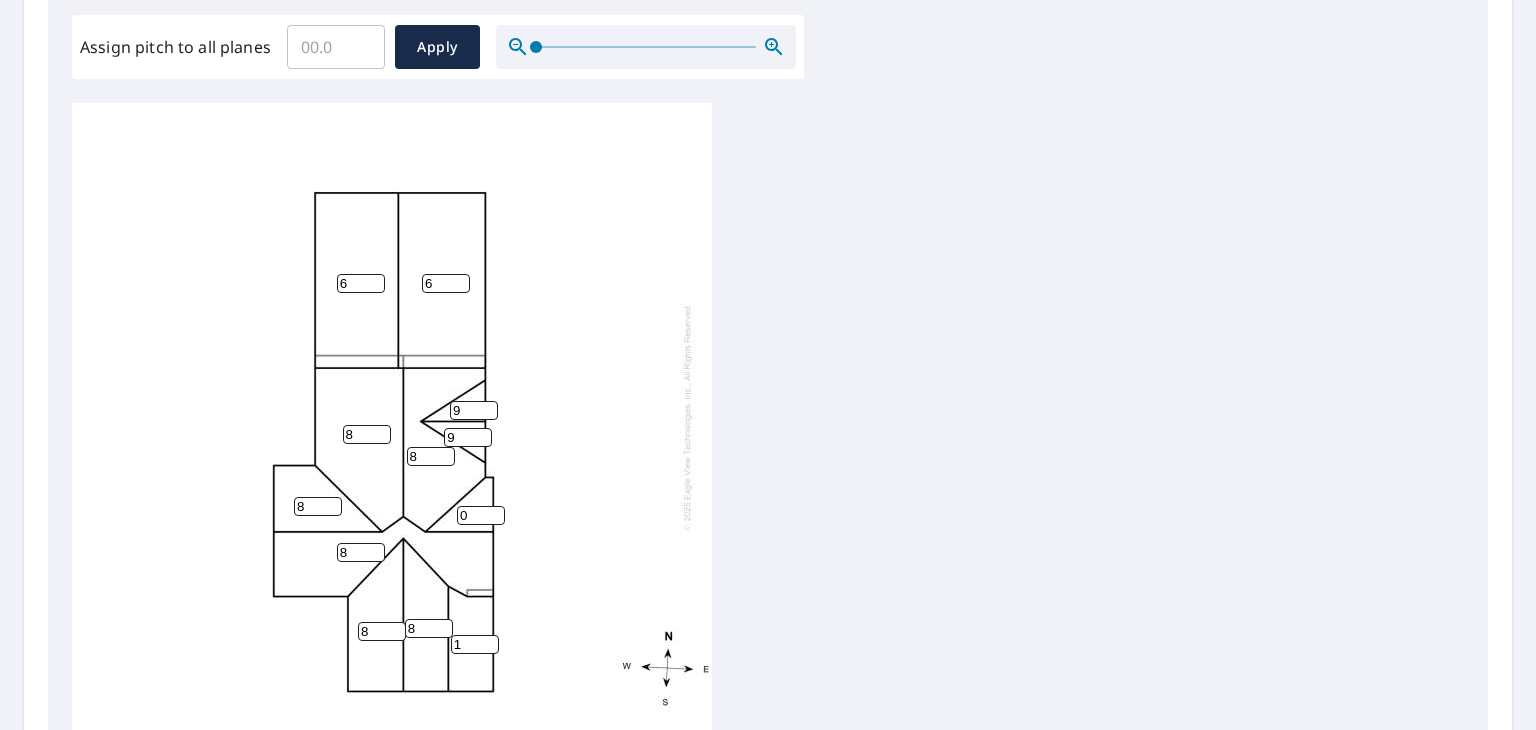 click on "1" at bounding box center (475, 644) 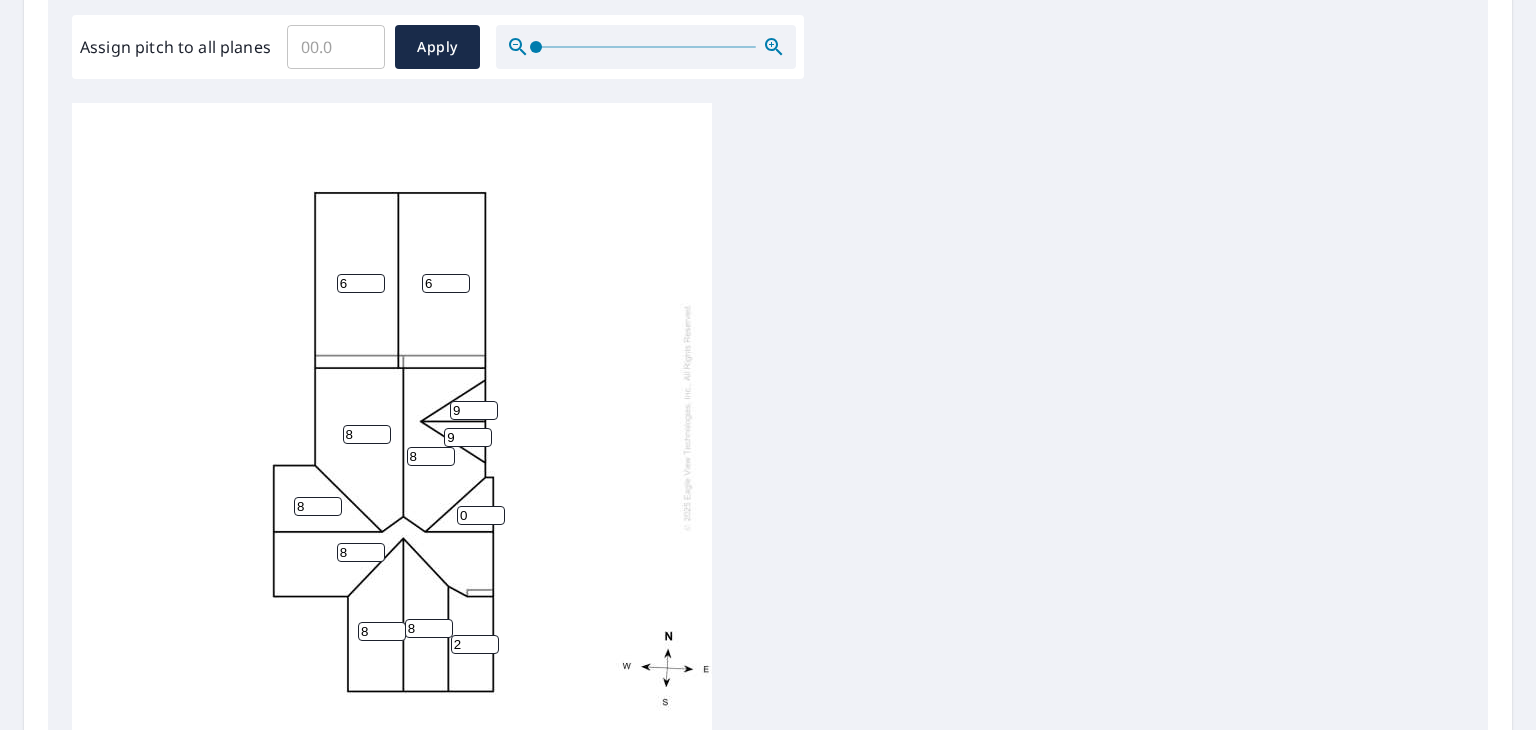 click on "2" at bounding box center (475, 644) 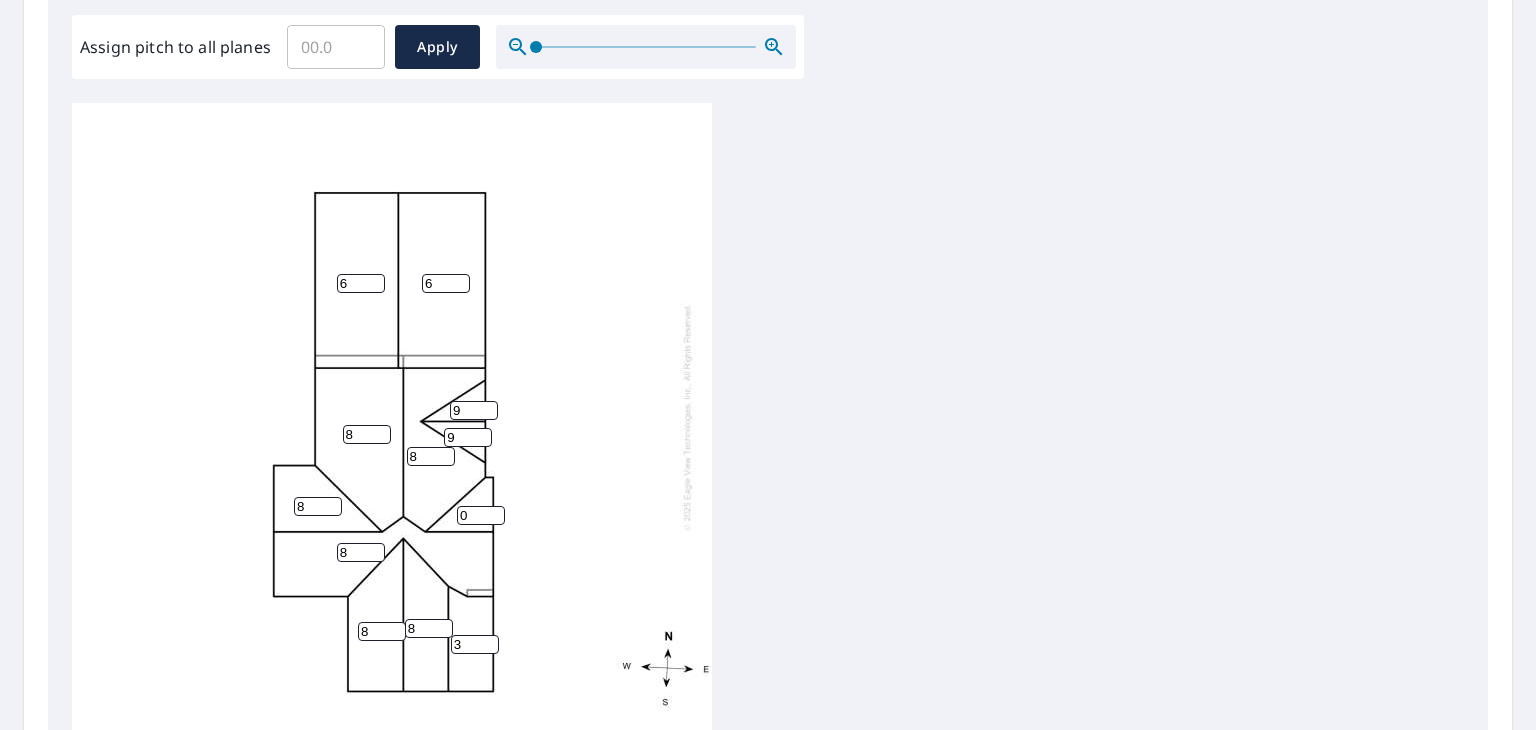 click on "3" at bounding box center (475, 644) 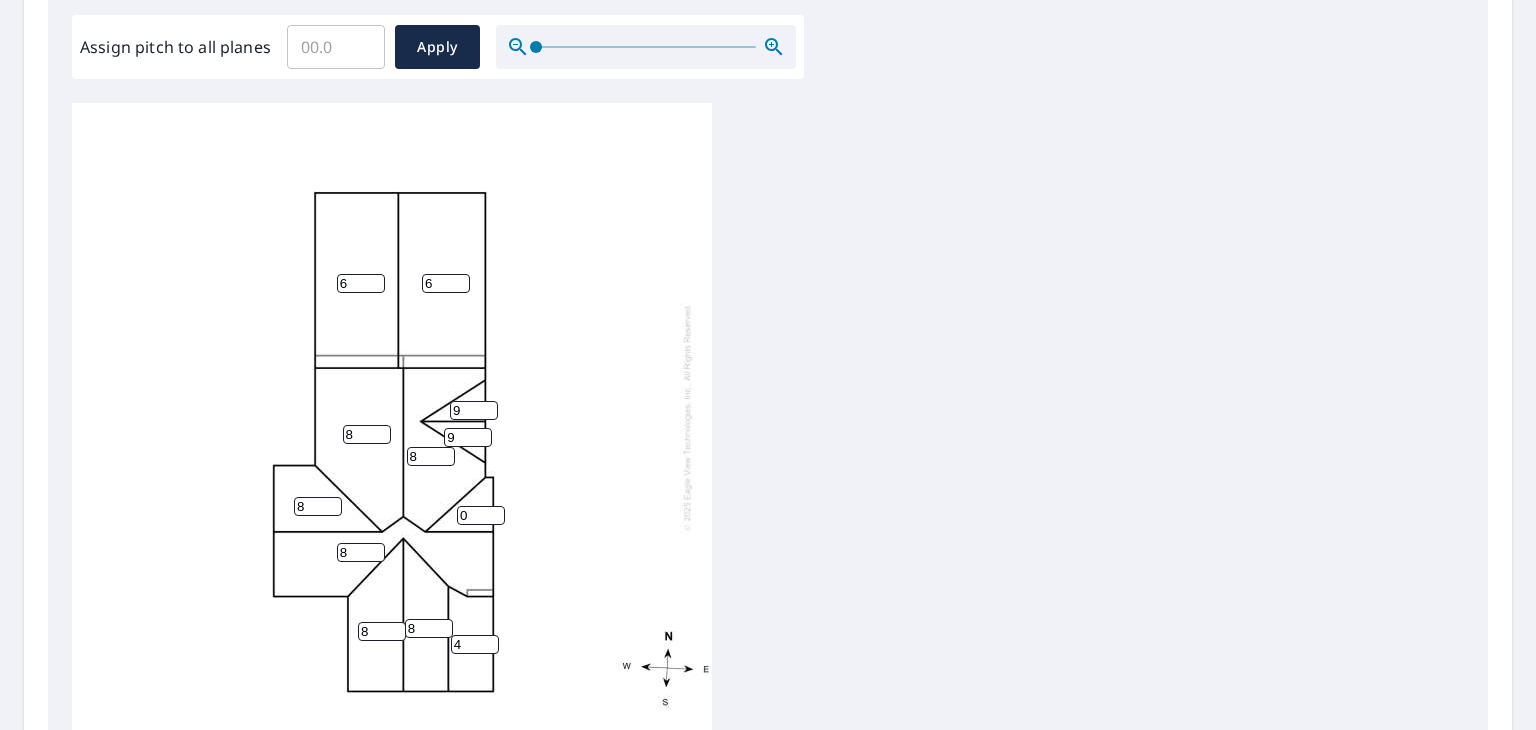 click on "4" at bounding box center [475, 644] 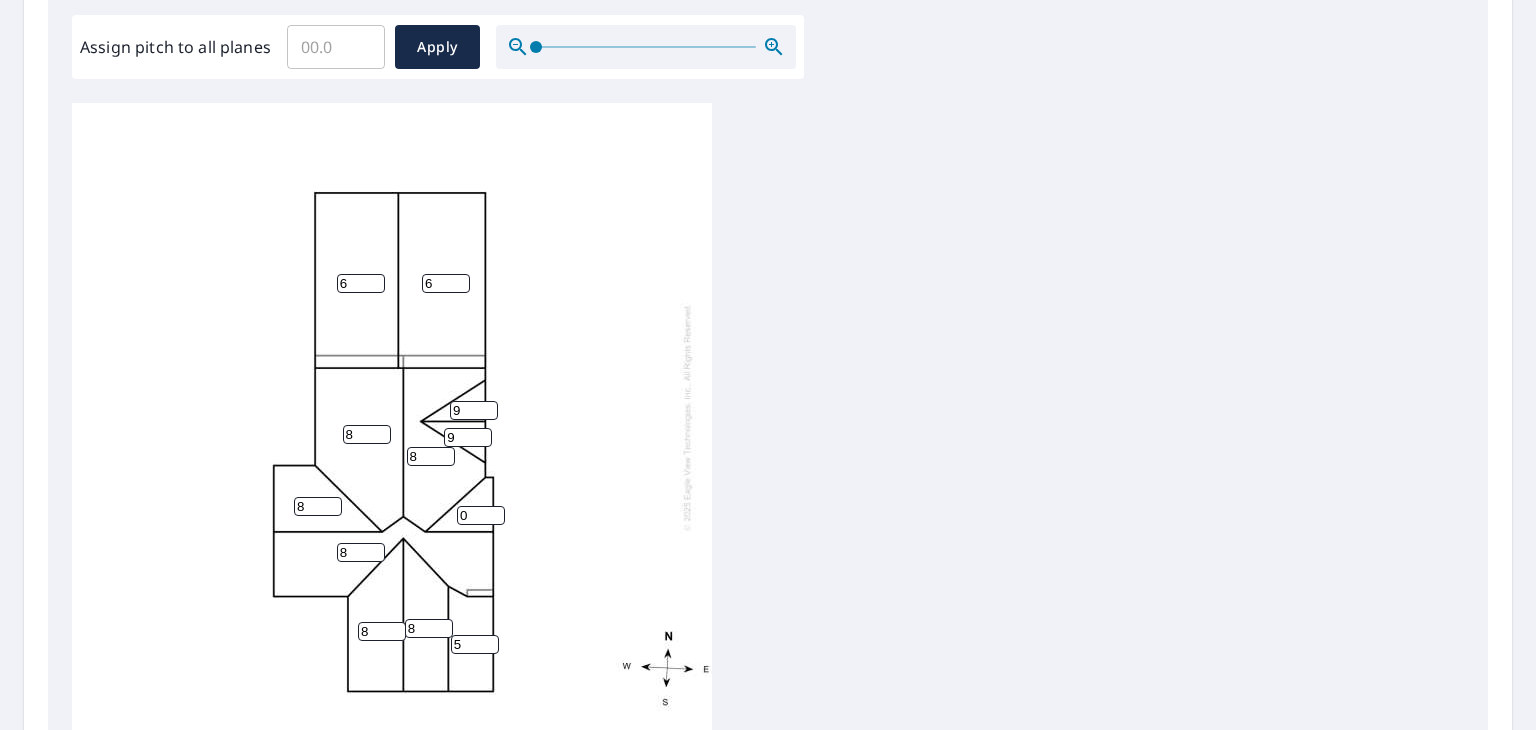 click on "5" at bounding box center [475, 644] 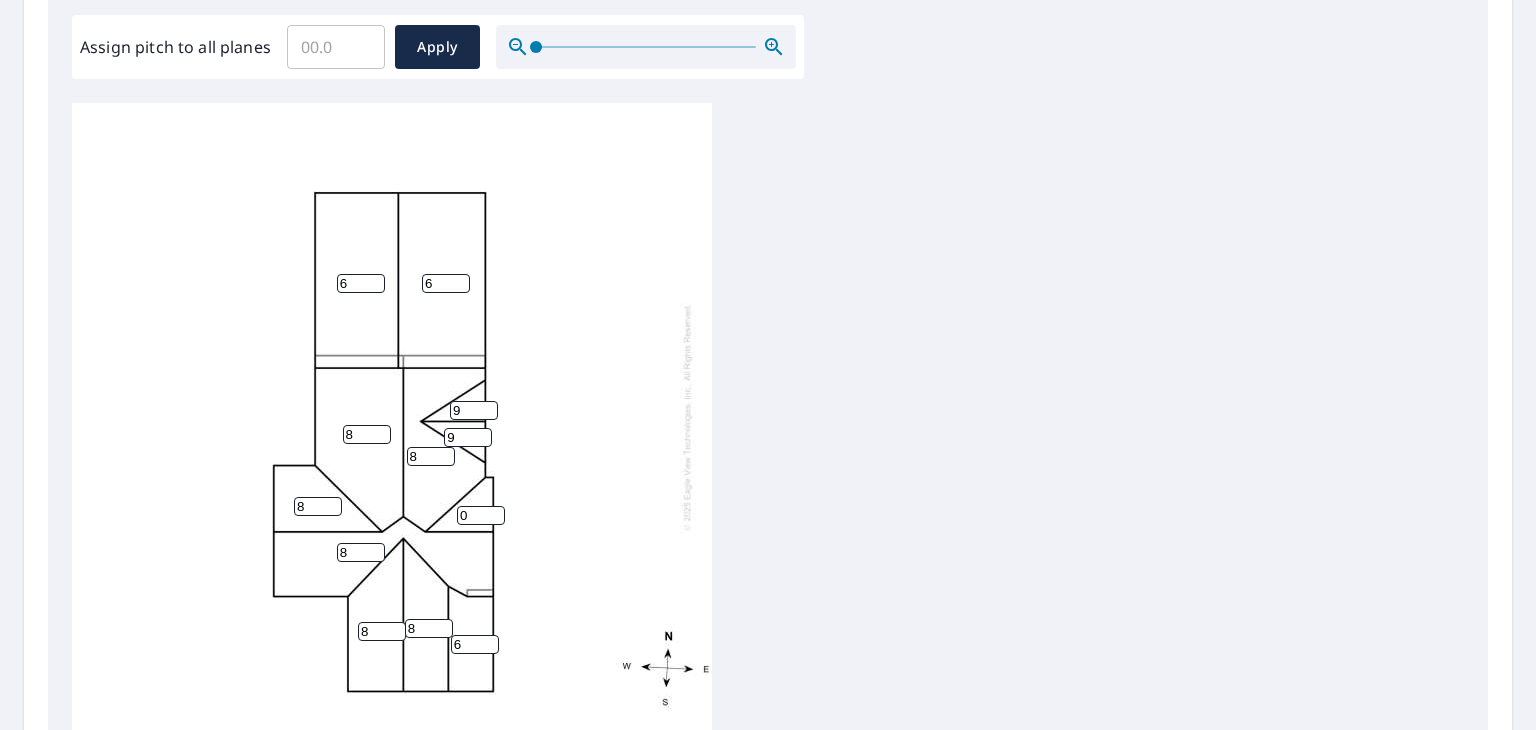 type on "6" 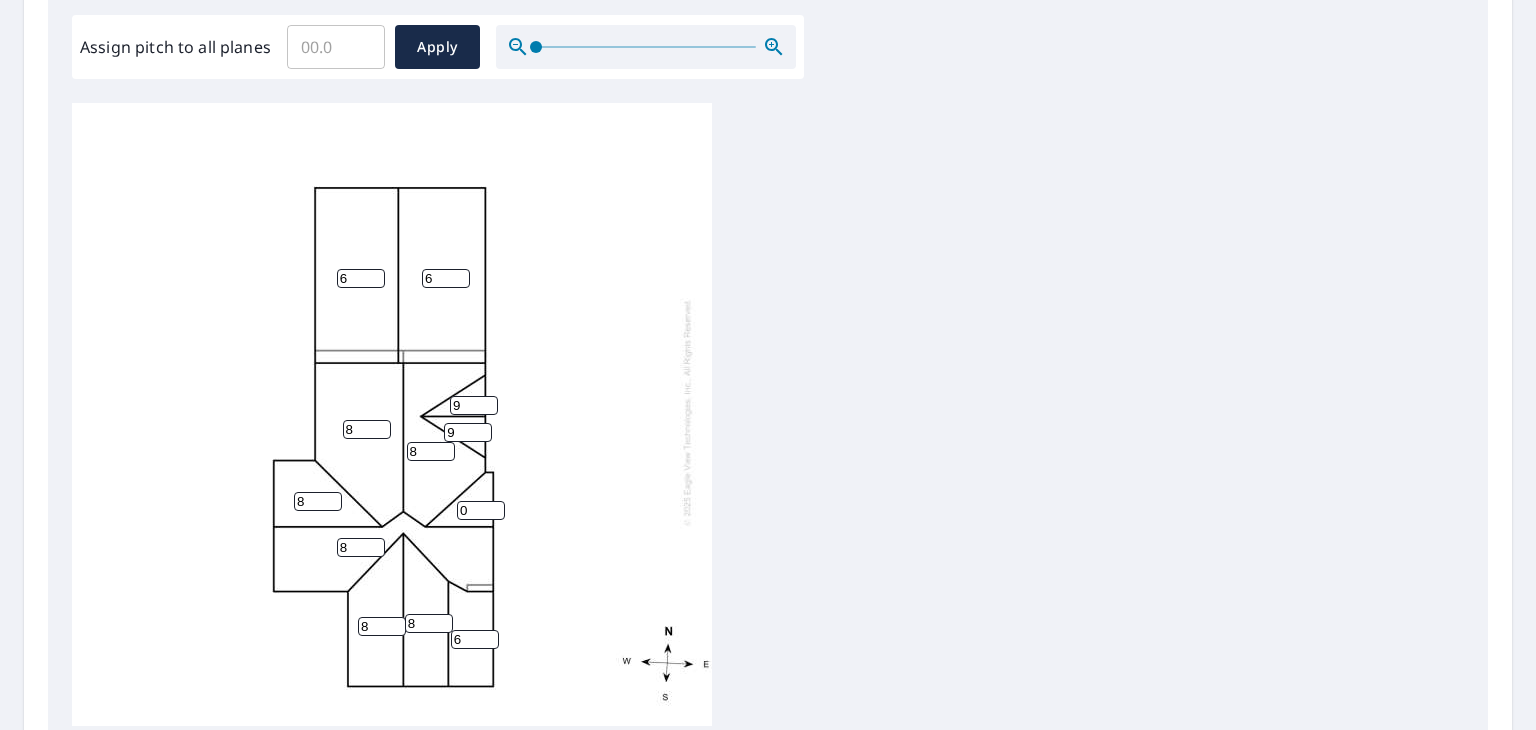 scroll, scrollTop: 20, scrollLeft: 0, axis: vertical 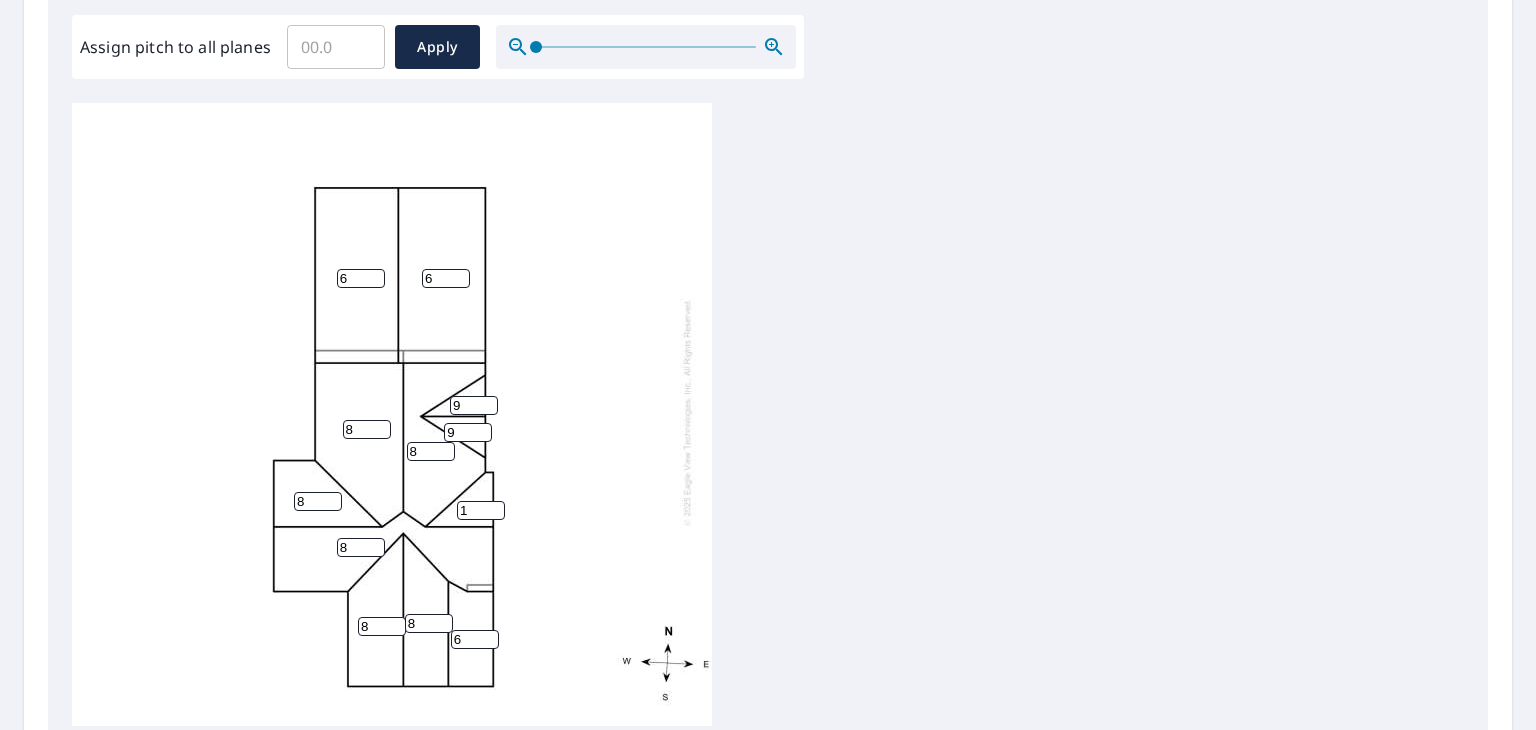 click on "1" at bounding box center [481, 510] 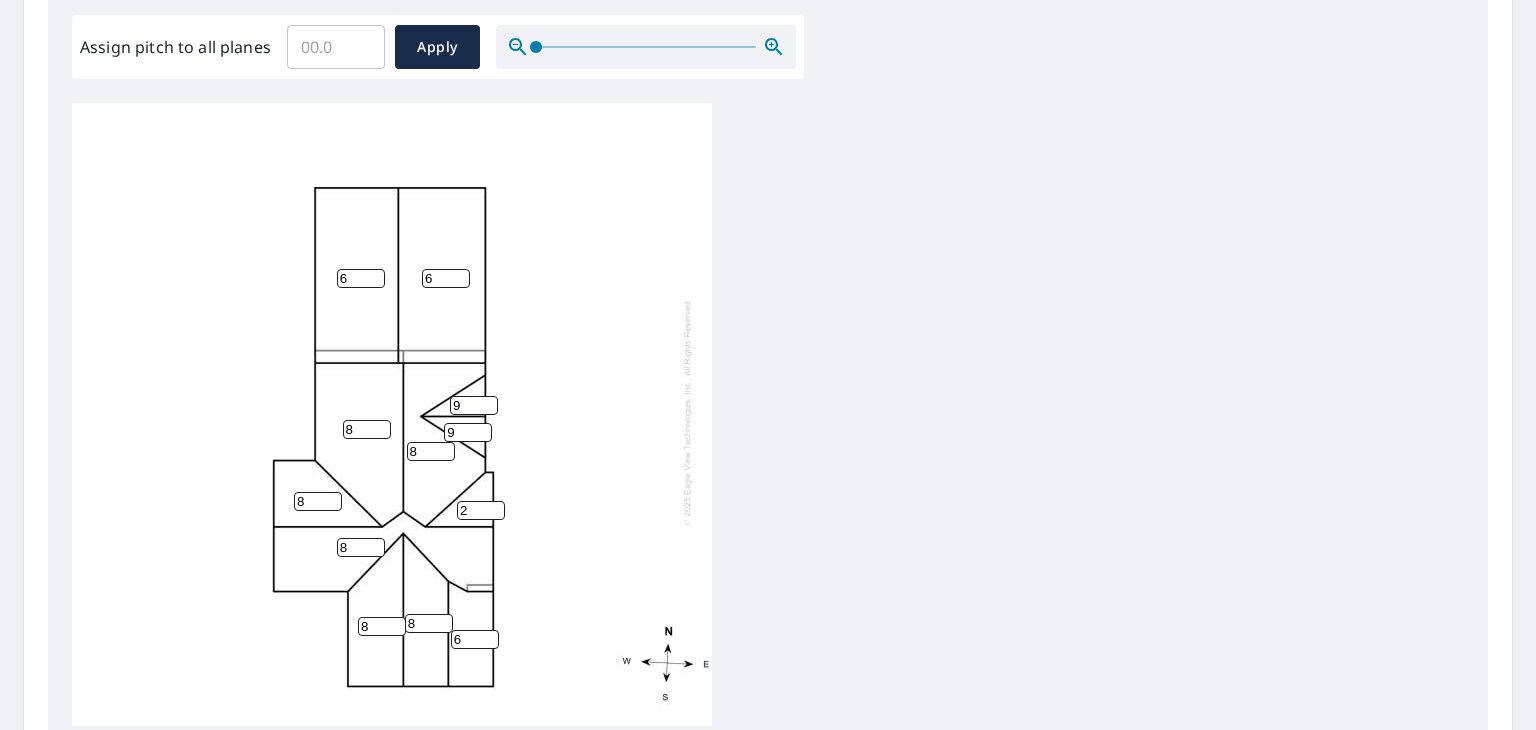 click on "2" at bounding box center (481, 510) 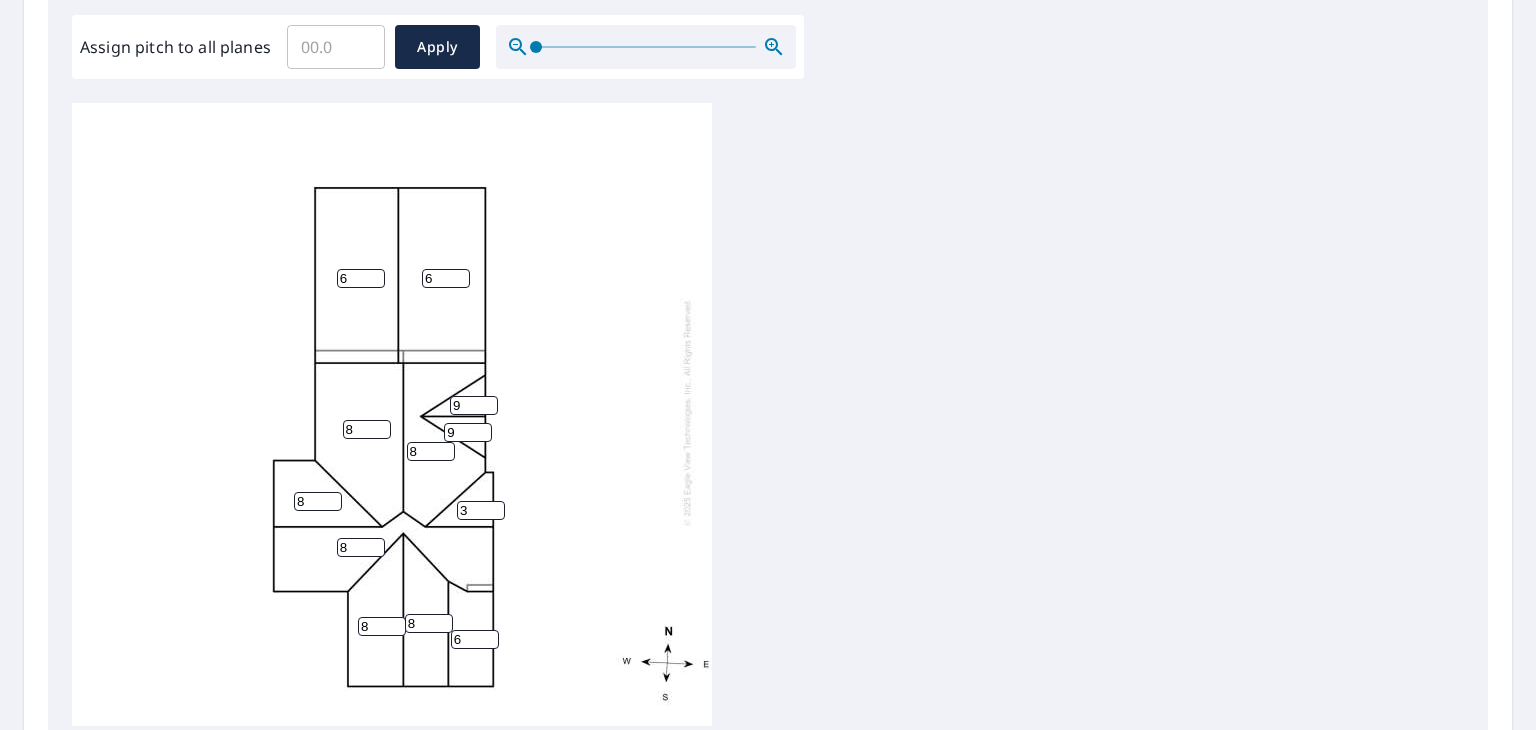 click on "3" at bounding box center [481, 510] 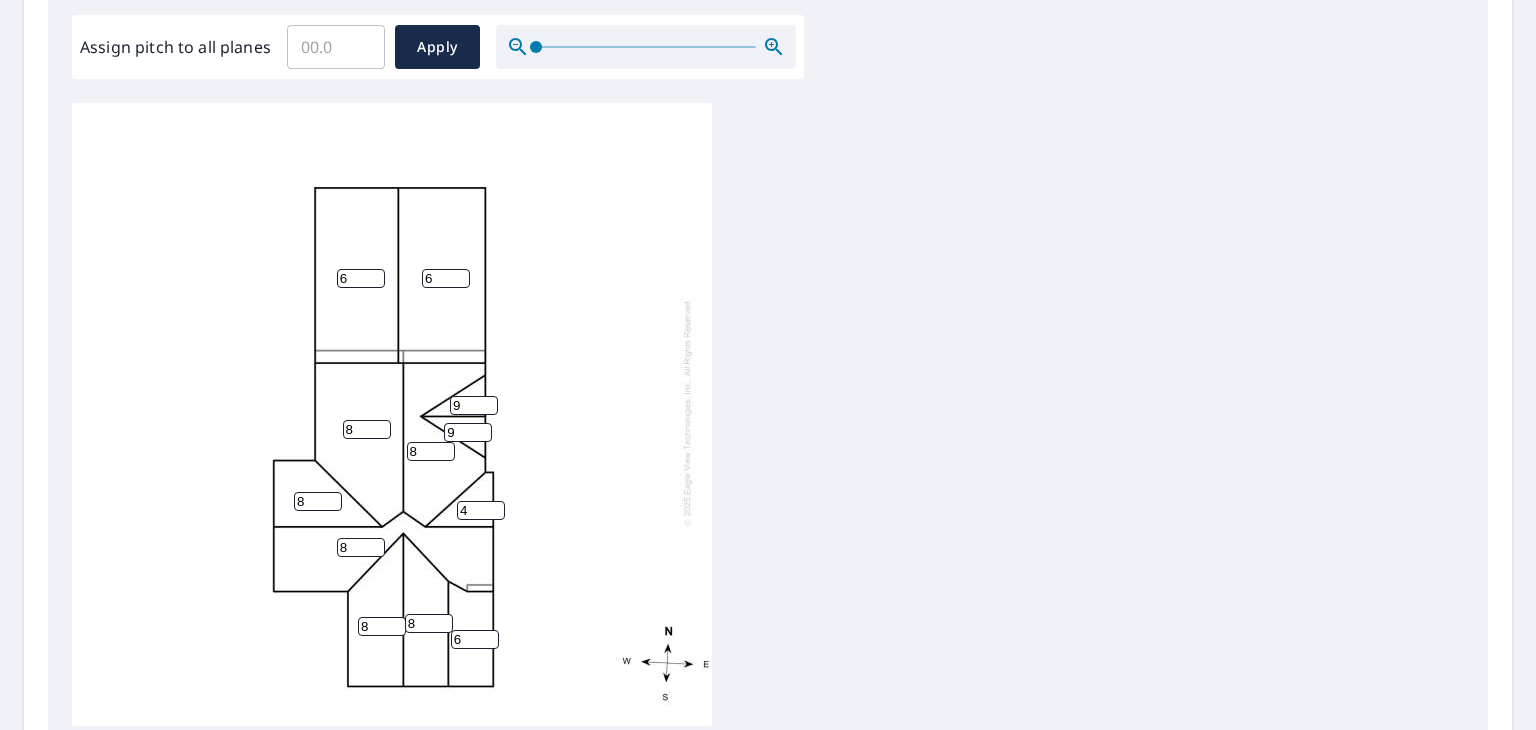 click on "4" at bounding box center [481, 510] 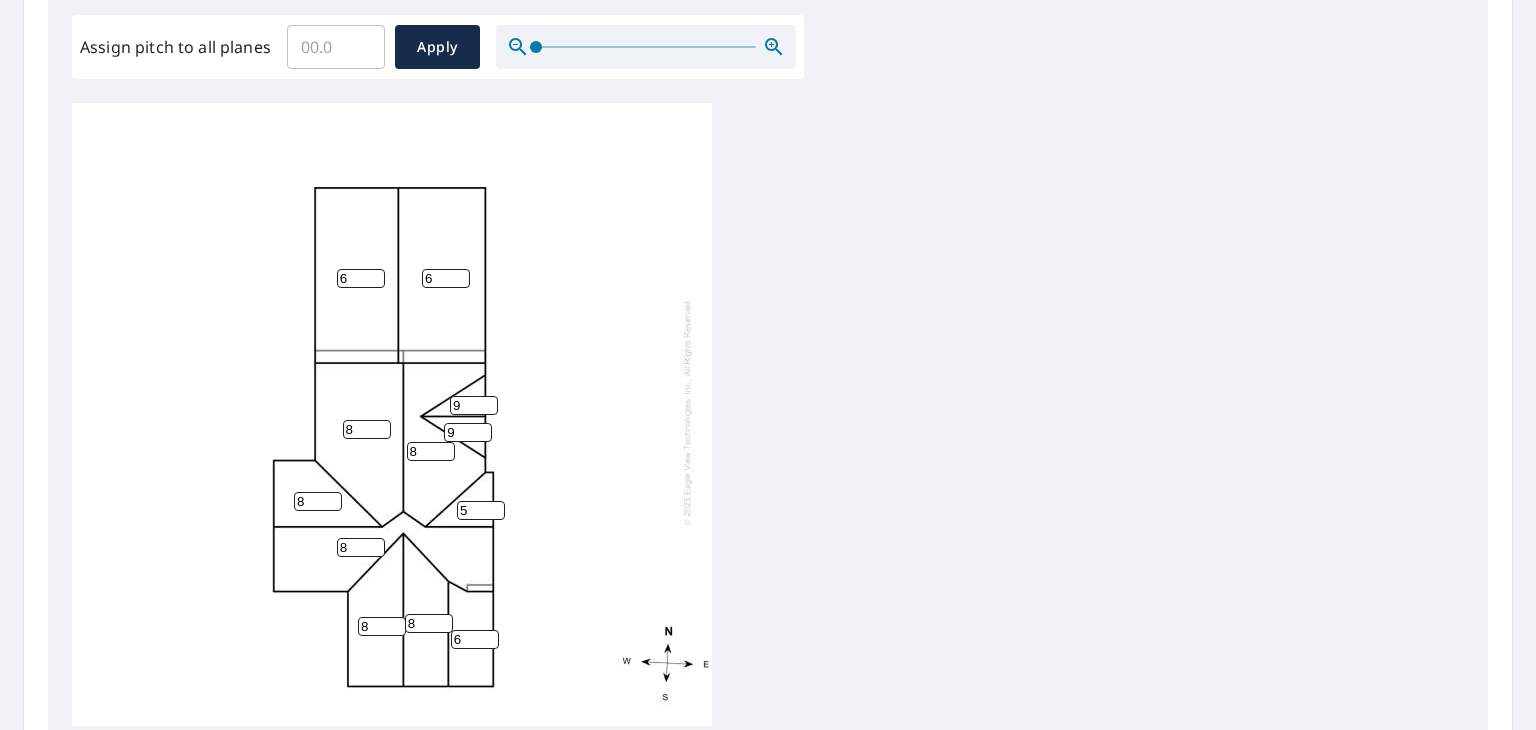 click on "5" at bounding box center (481, 510) 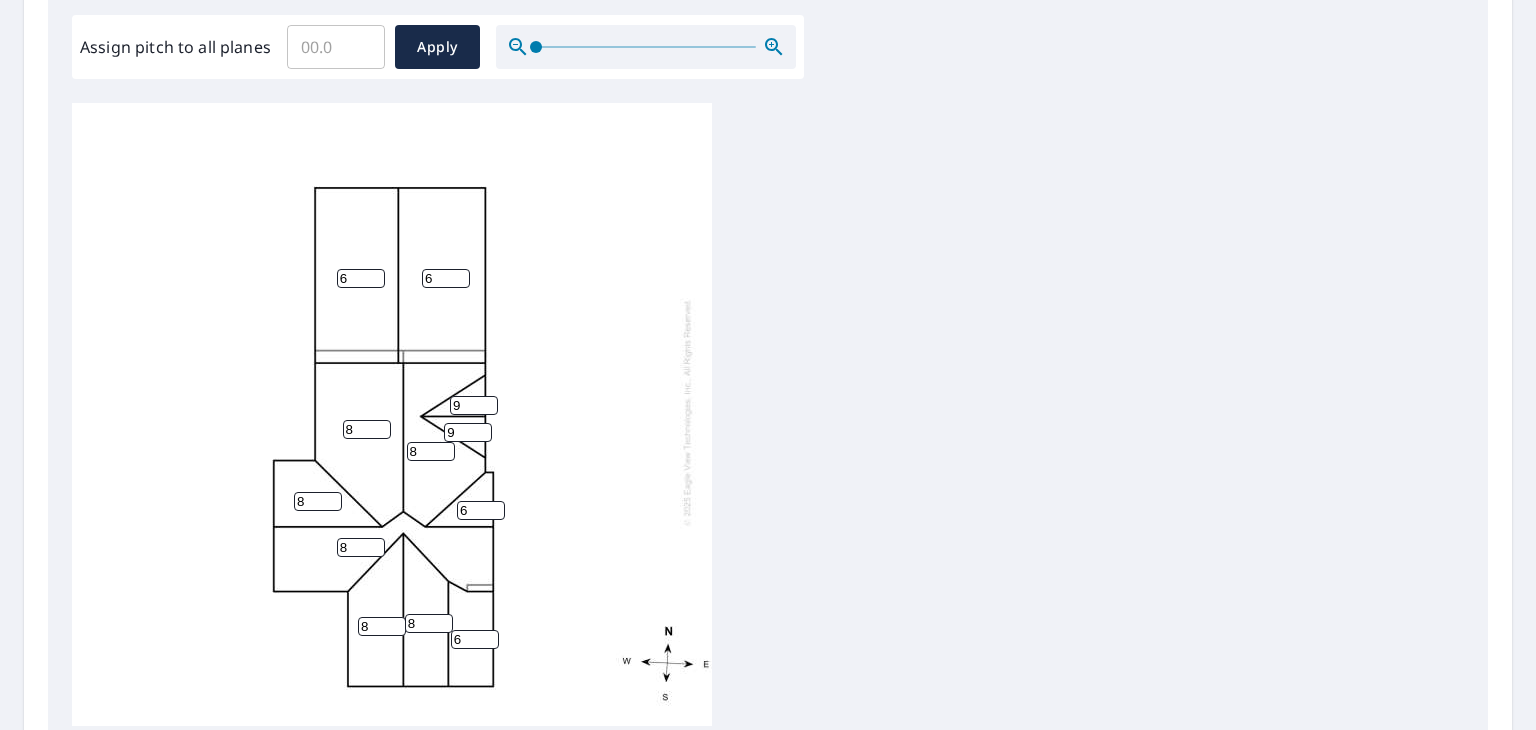 click on "6" at bounding box center [481, 510] 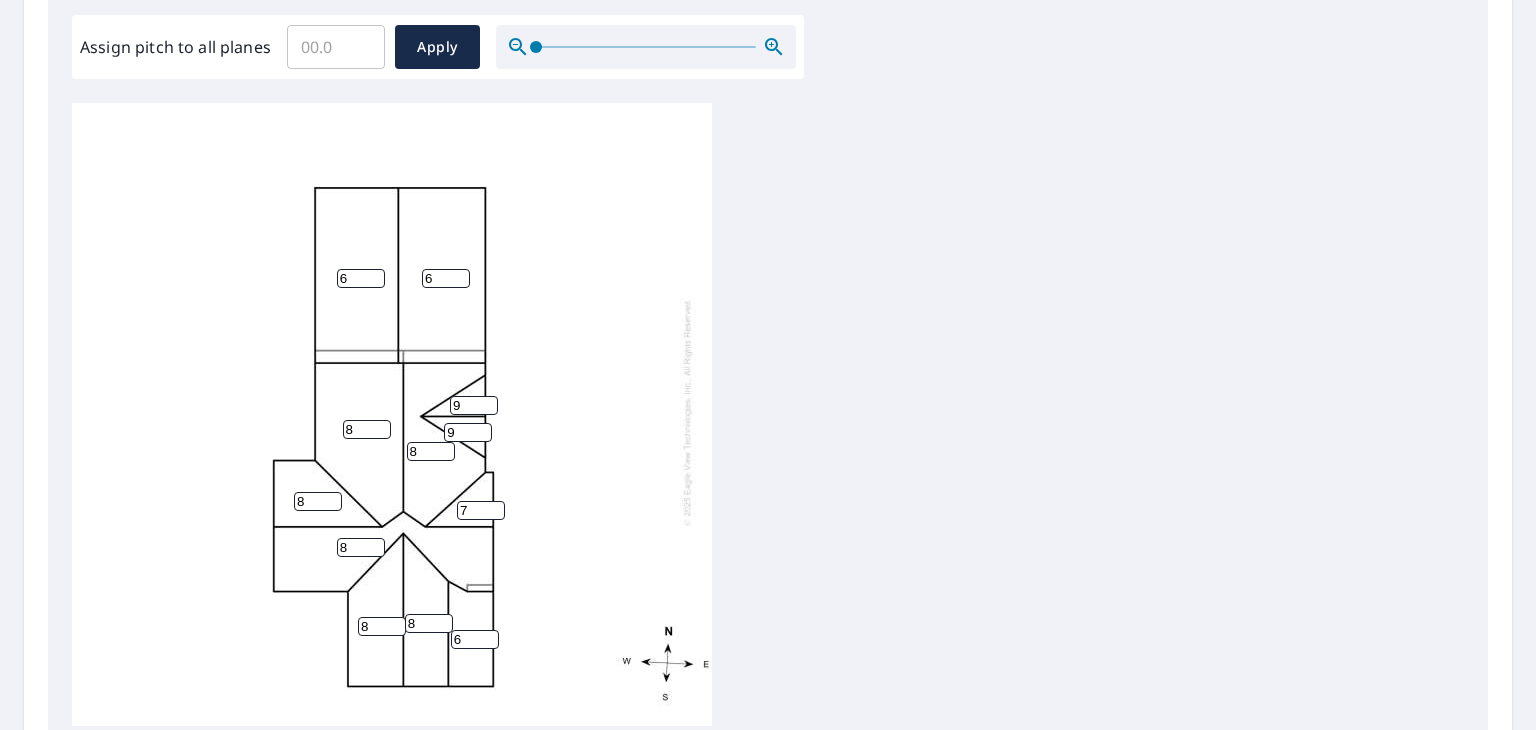 click on "7" at bounding box center [481, 510] 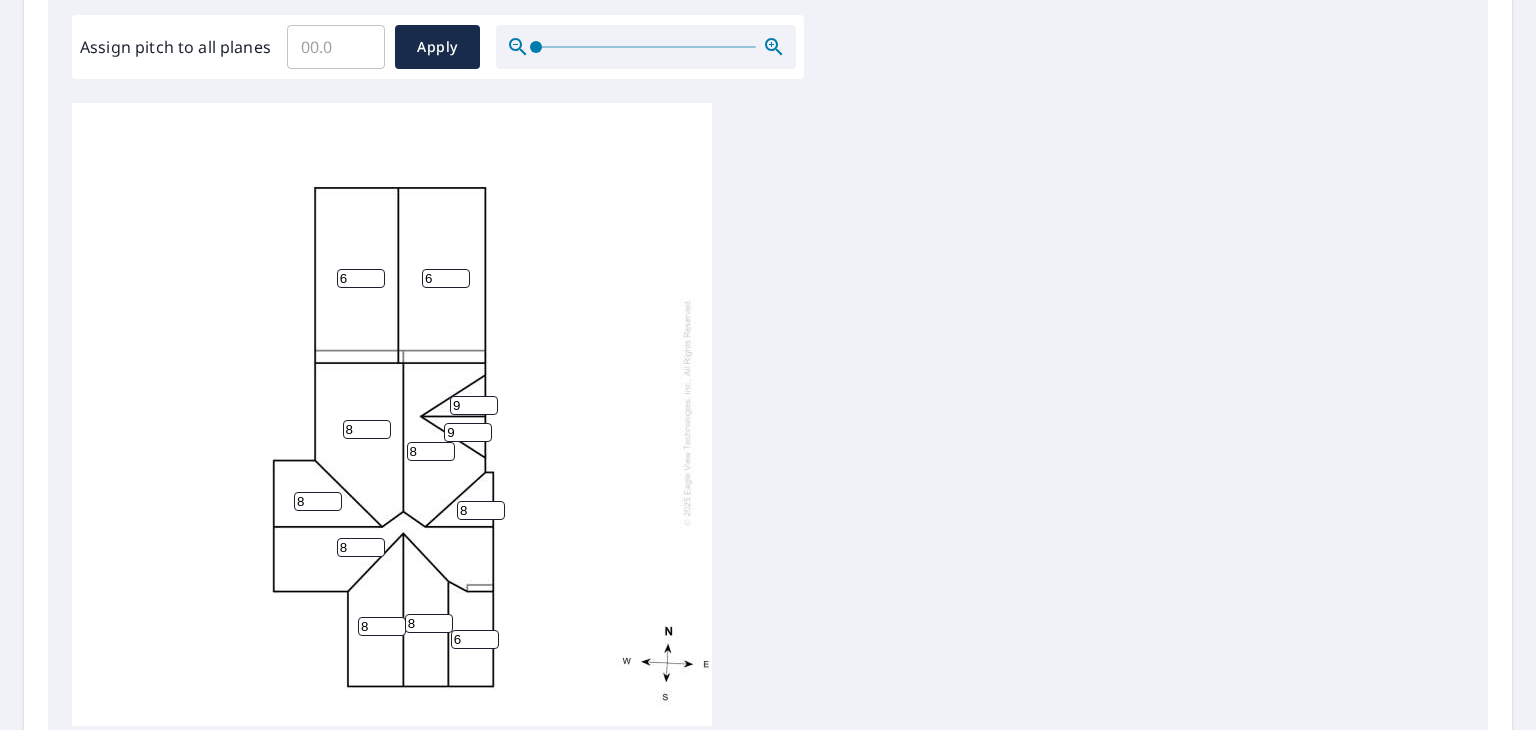 type on "8" 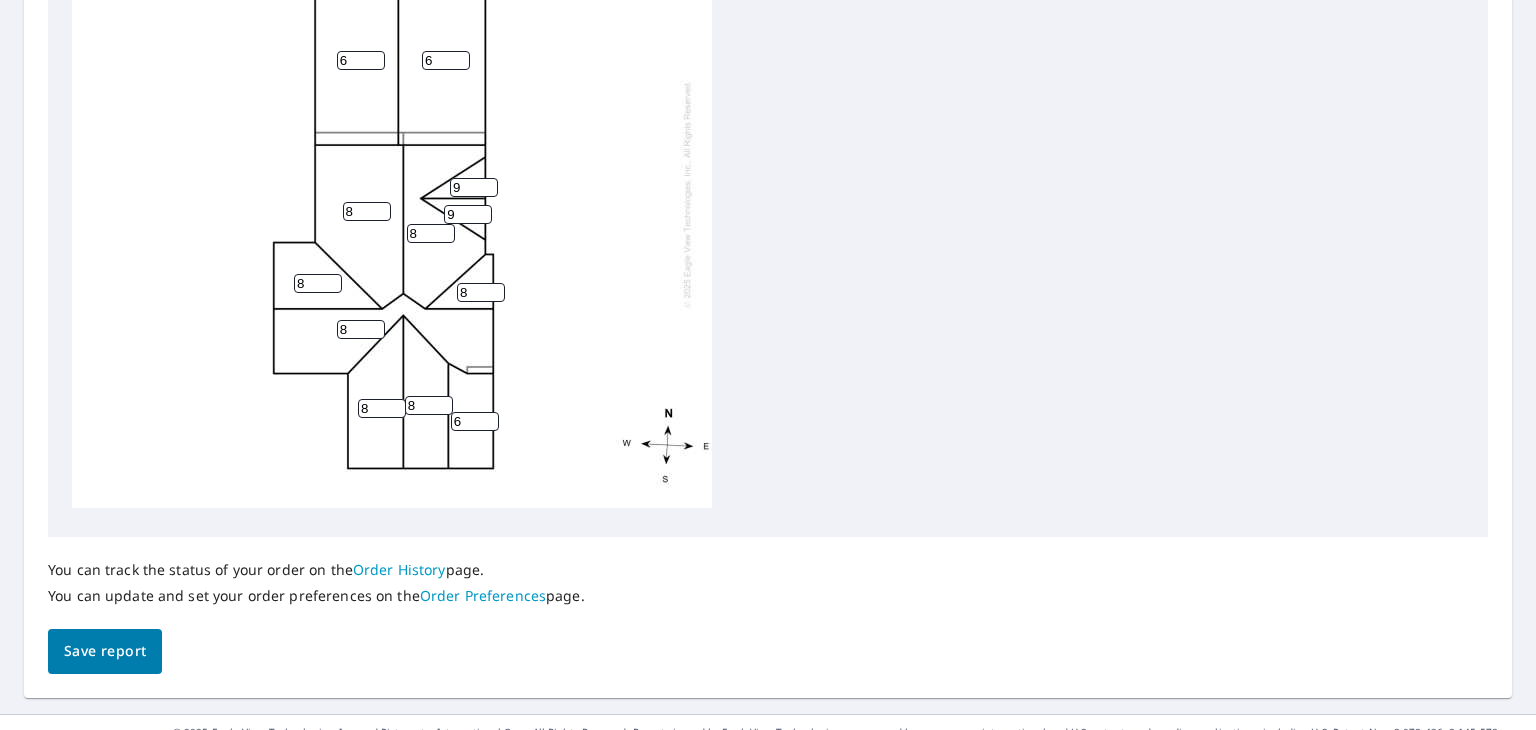scroll, scrollTop: 852, scrollLeft: 0, axis: vertical 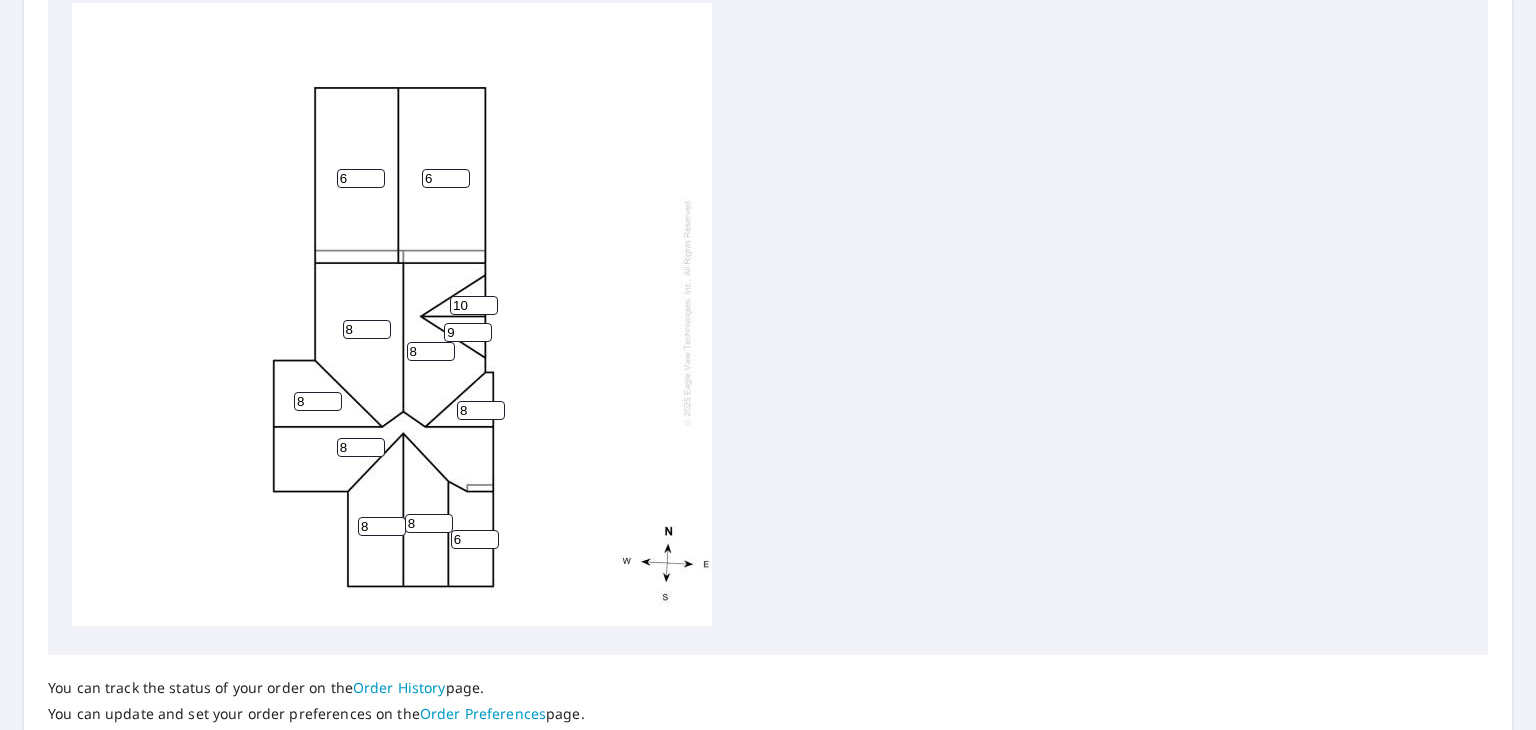 type on "10" 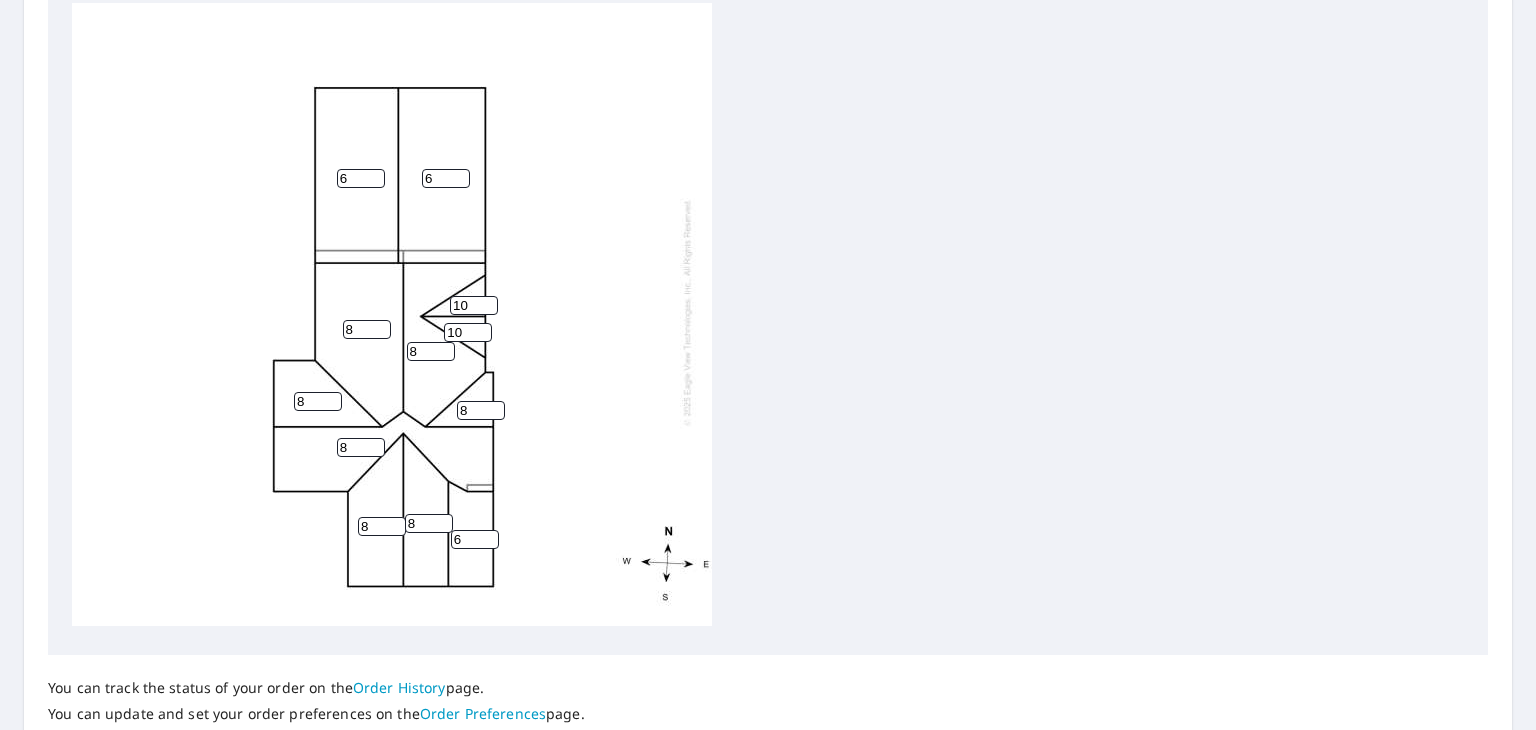 type on "10" 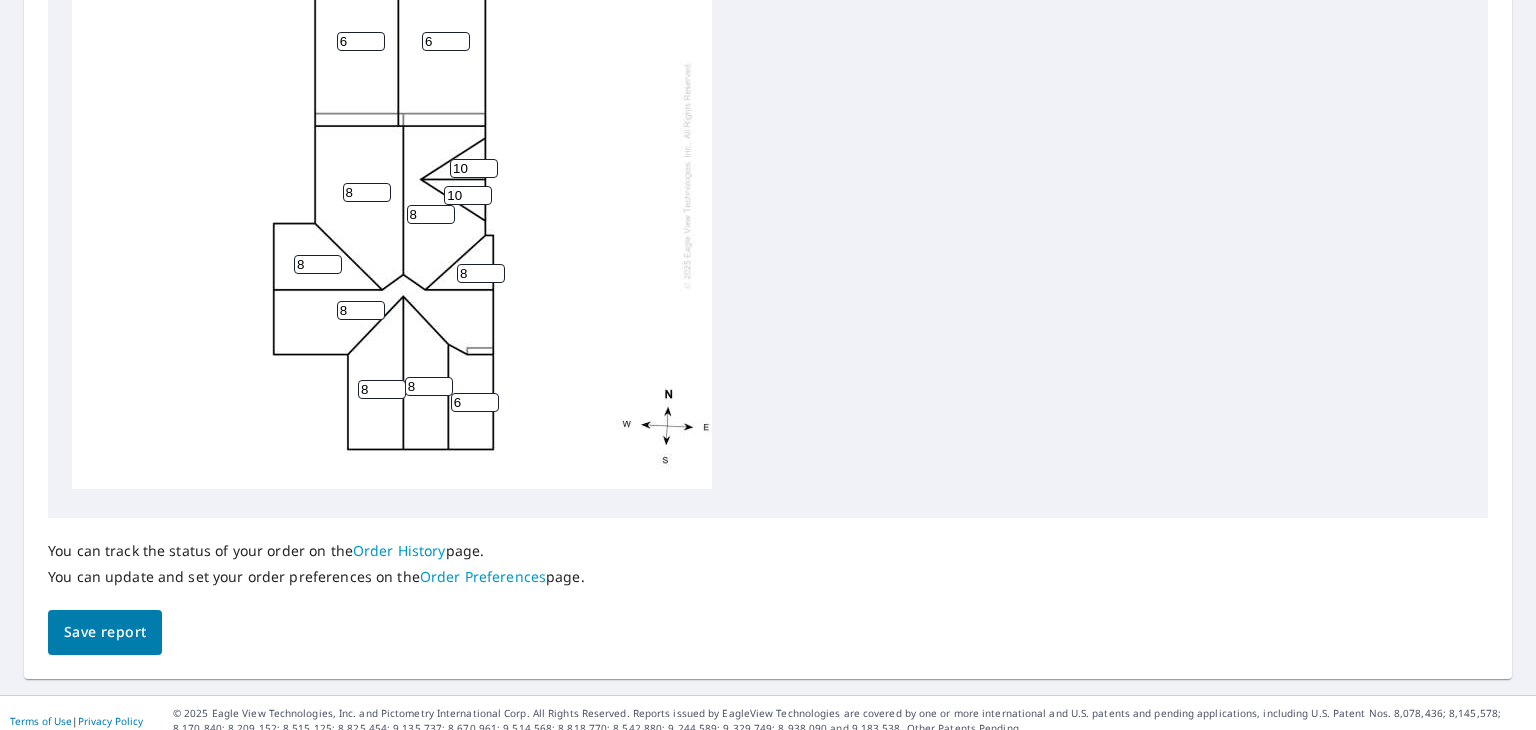 scroll, scrollTop: 852, scrollLeft: 0, axis: vertical 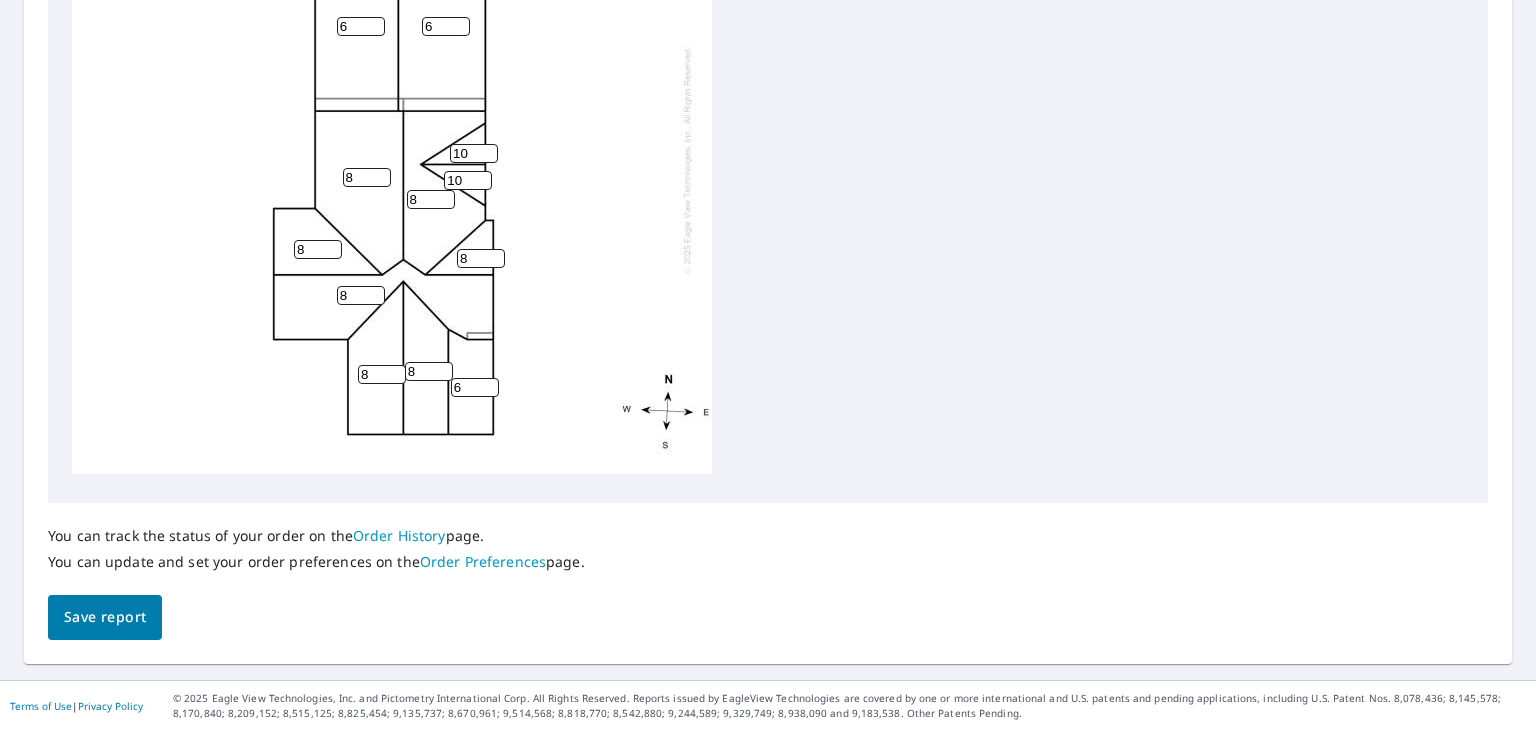 click on "Save report" at bounding box center [105, 617] 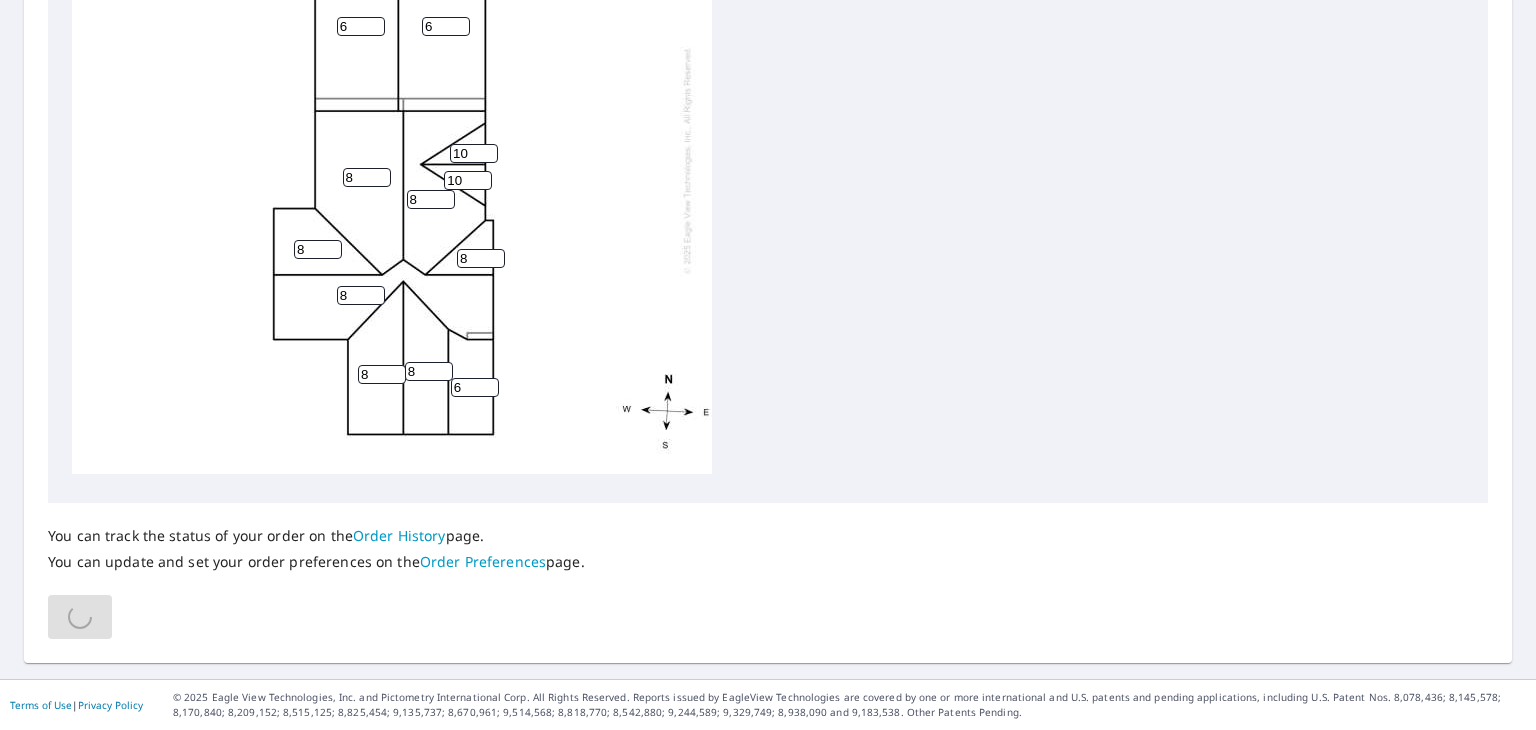 scroll, scrollTop: 852, scrollLeft: 0, axis: vertical 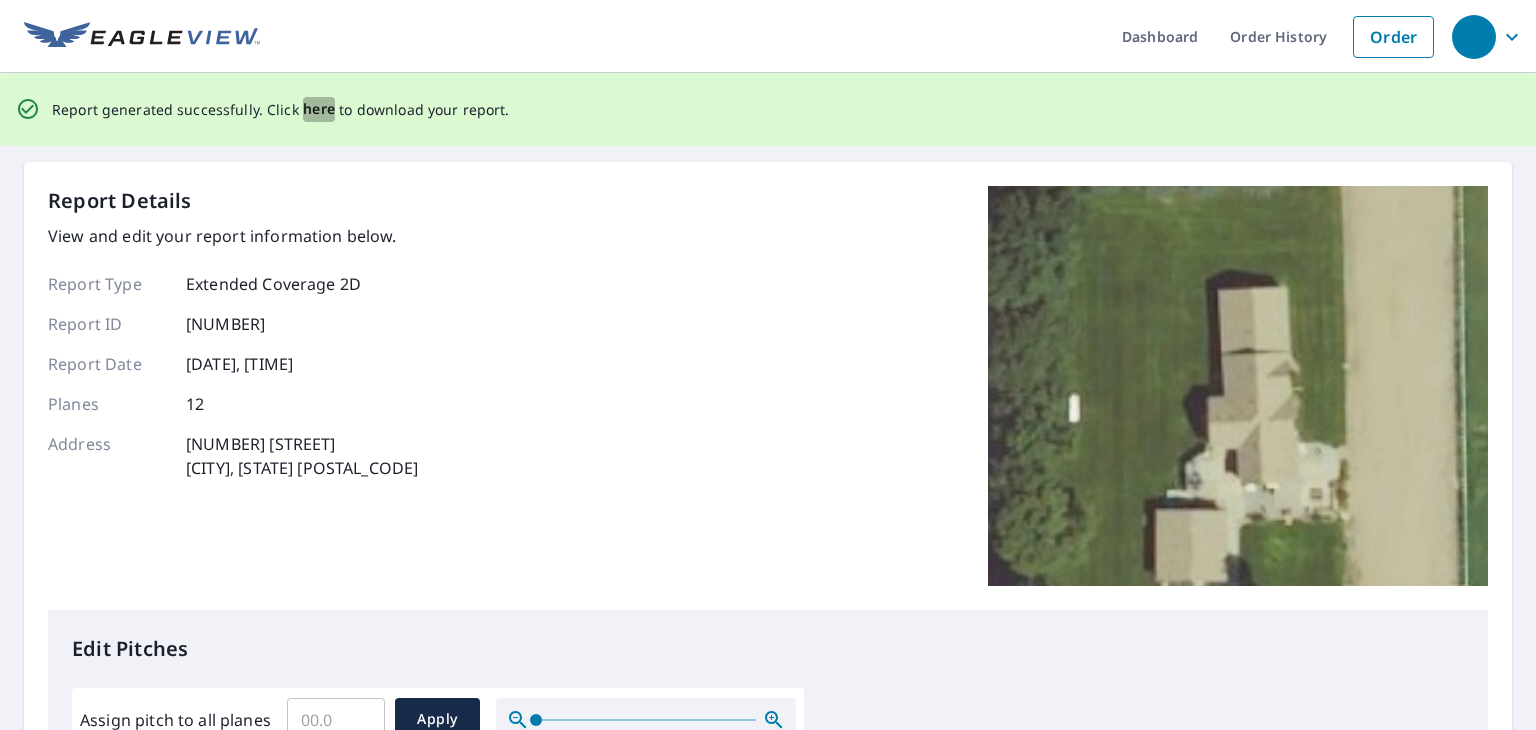 click on "here" at bounding box center [319, 109] 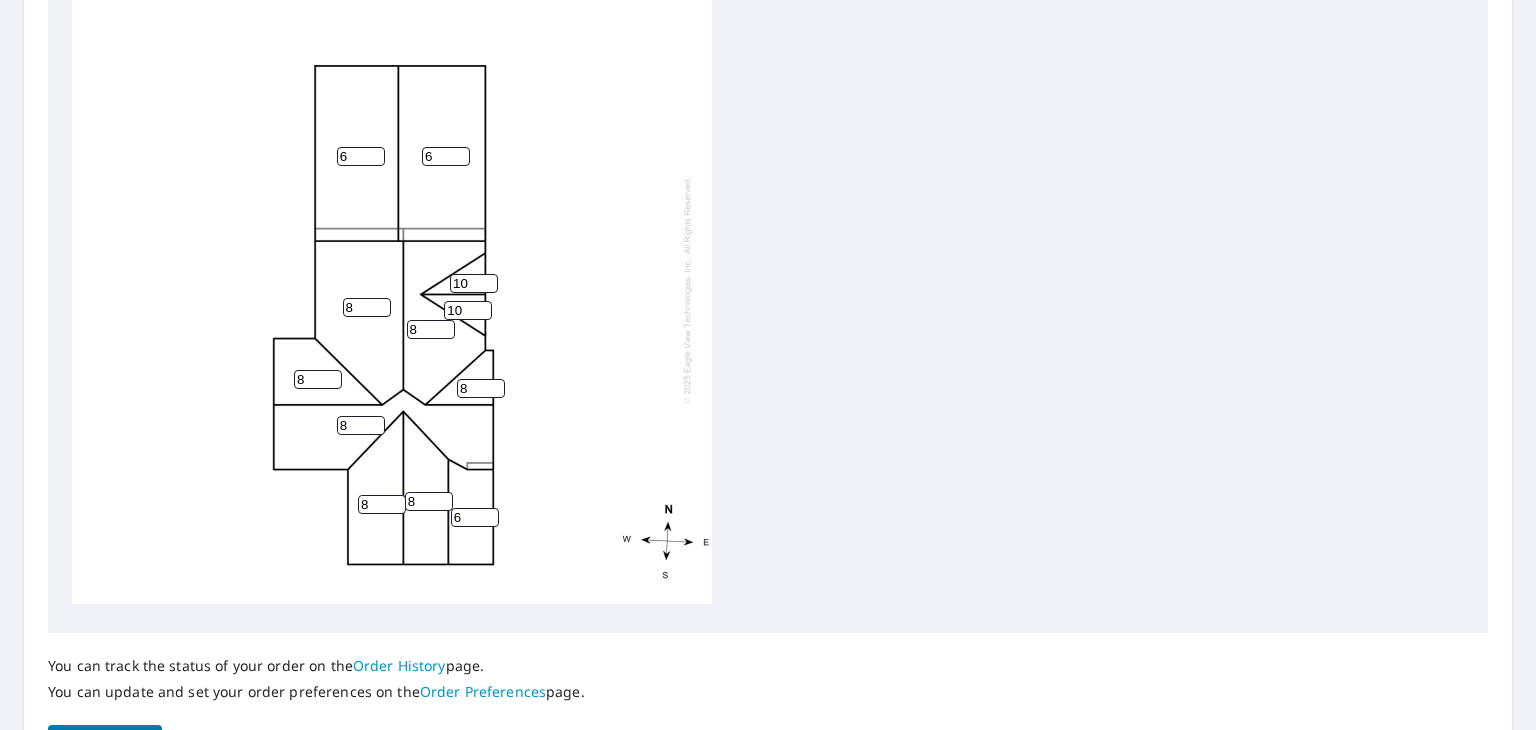 scroll, scrollTop: 852, scrollLeft: 0, axis: vertical 